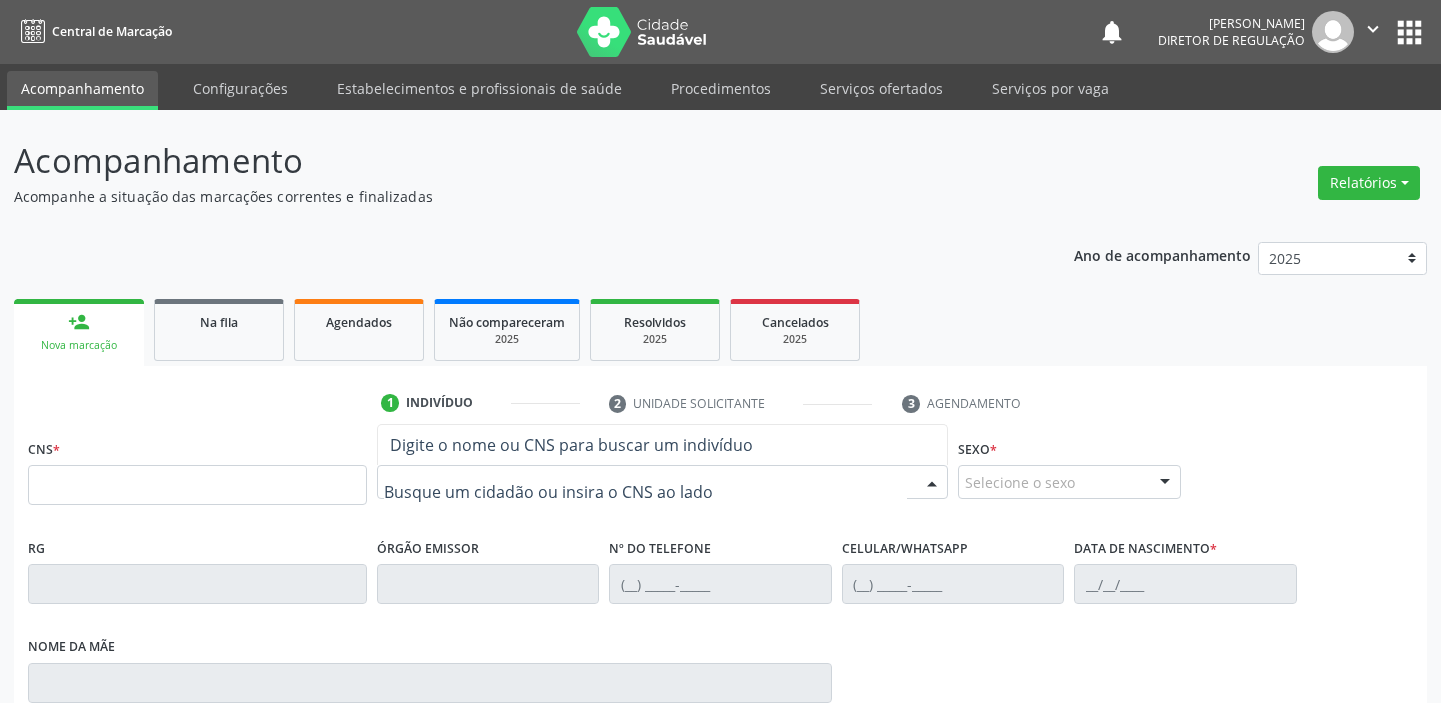 scroll, scrollTop: 0, scrollLeft: 0, axis: both 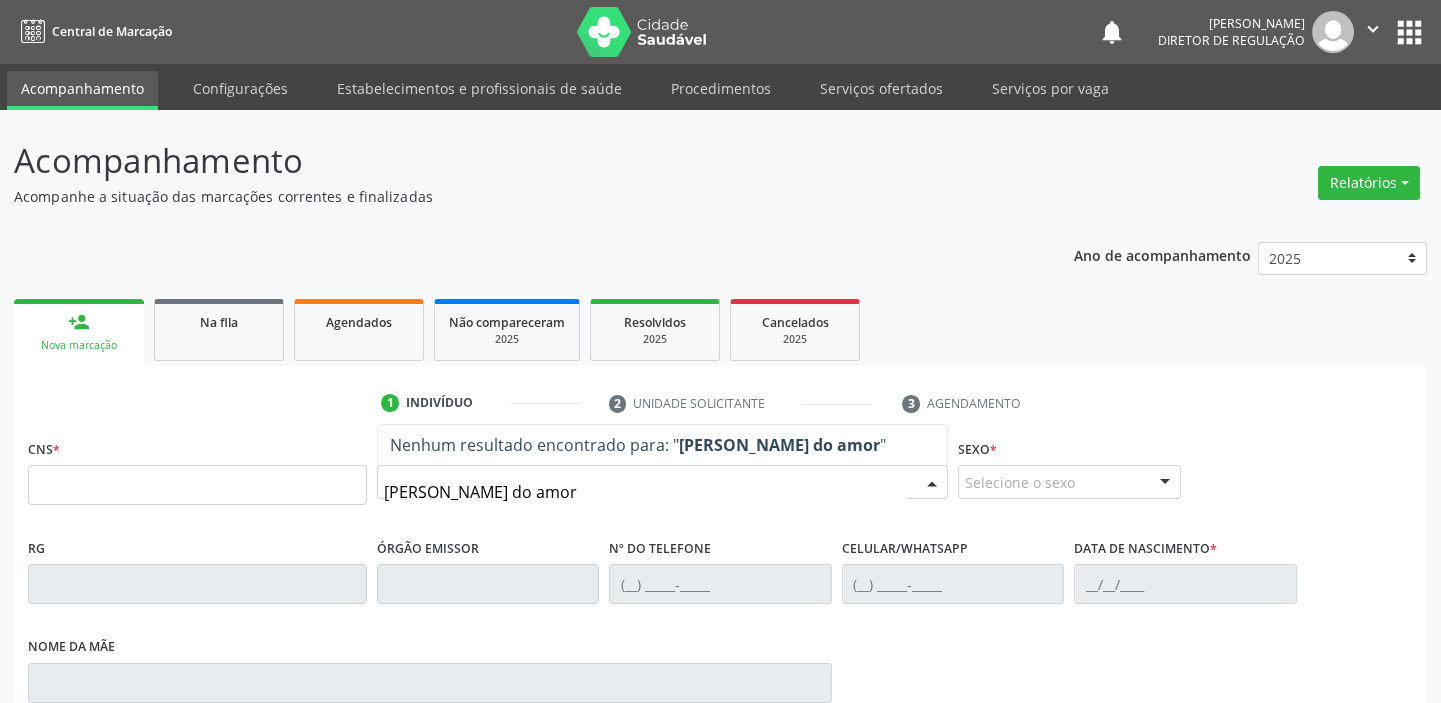 type on "[PERSON_NAME] do amor" 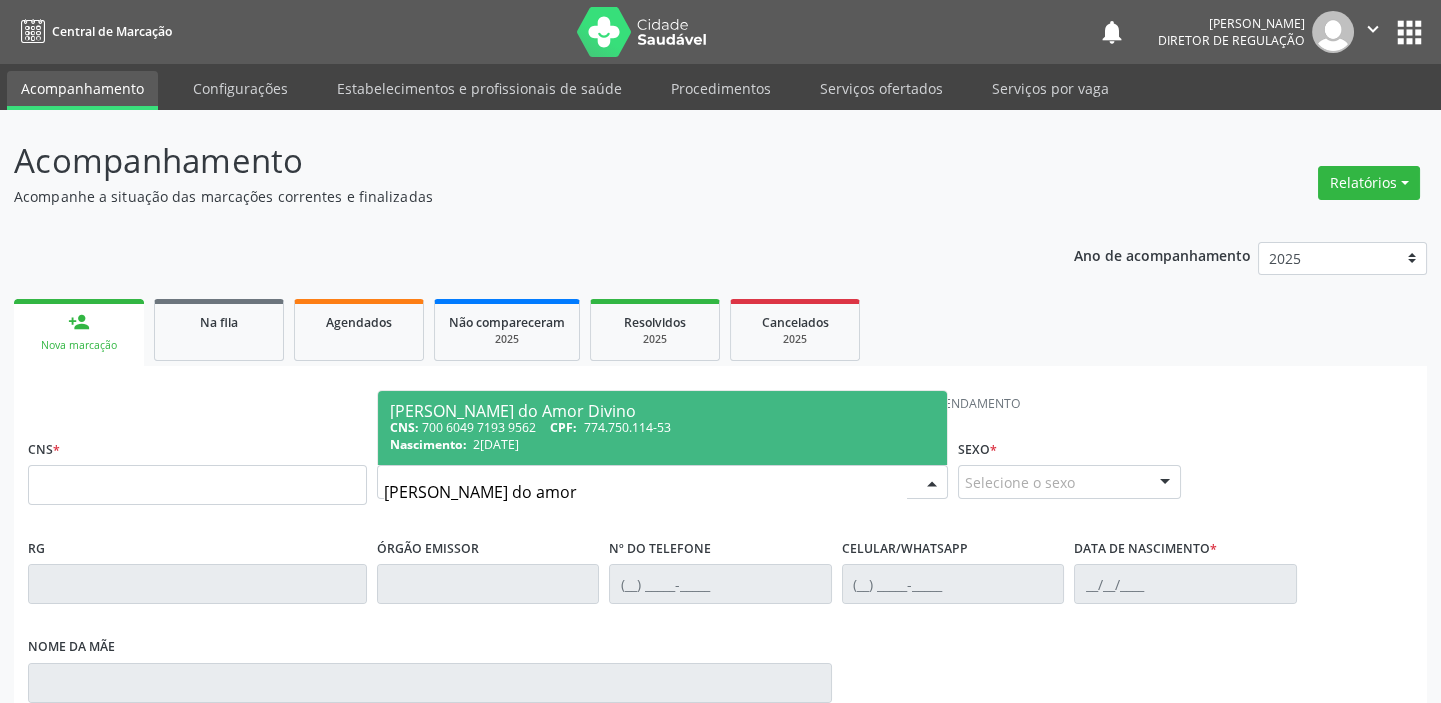 click on "CNS:
700 6049 7193 9562
CPF:
774.750.114-53" at bounding box center [662, 427] 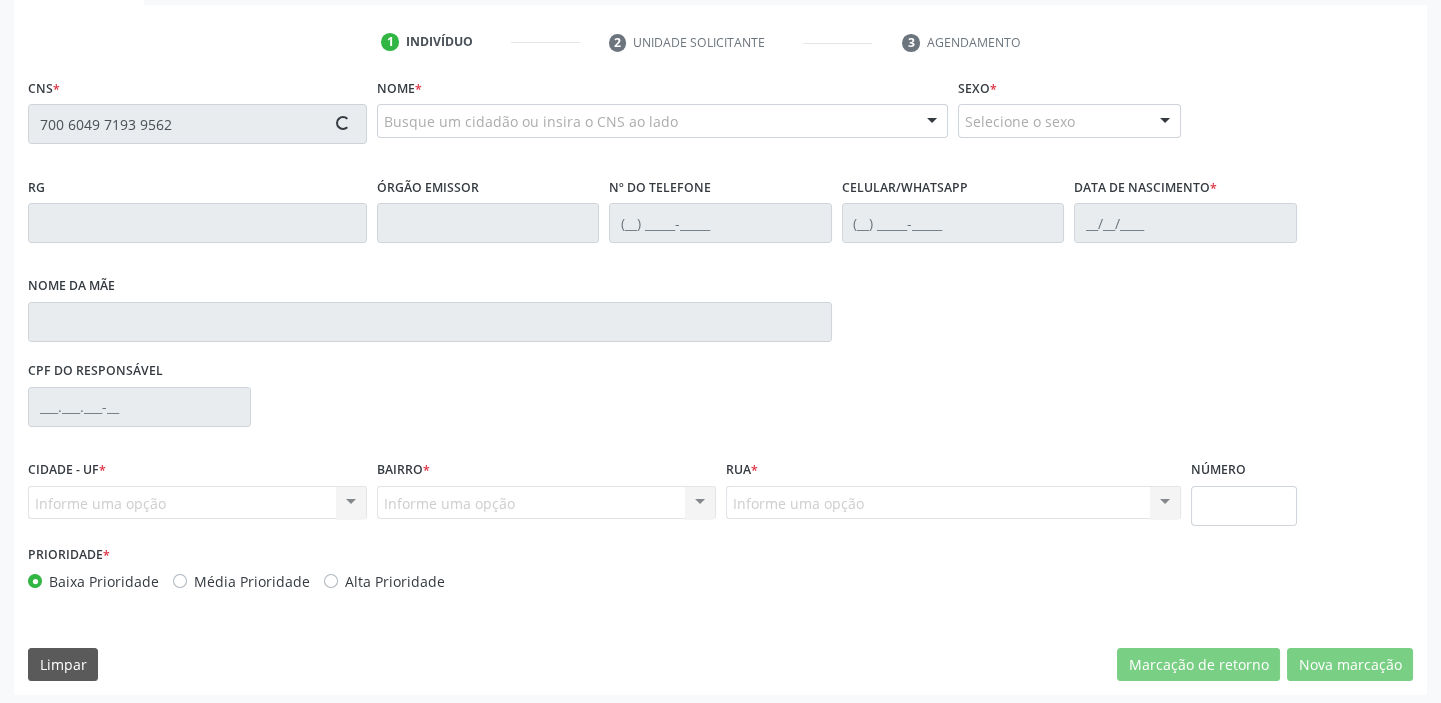 scroll, scrollTop: 366, scrollLeft: 0, axis: vertical 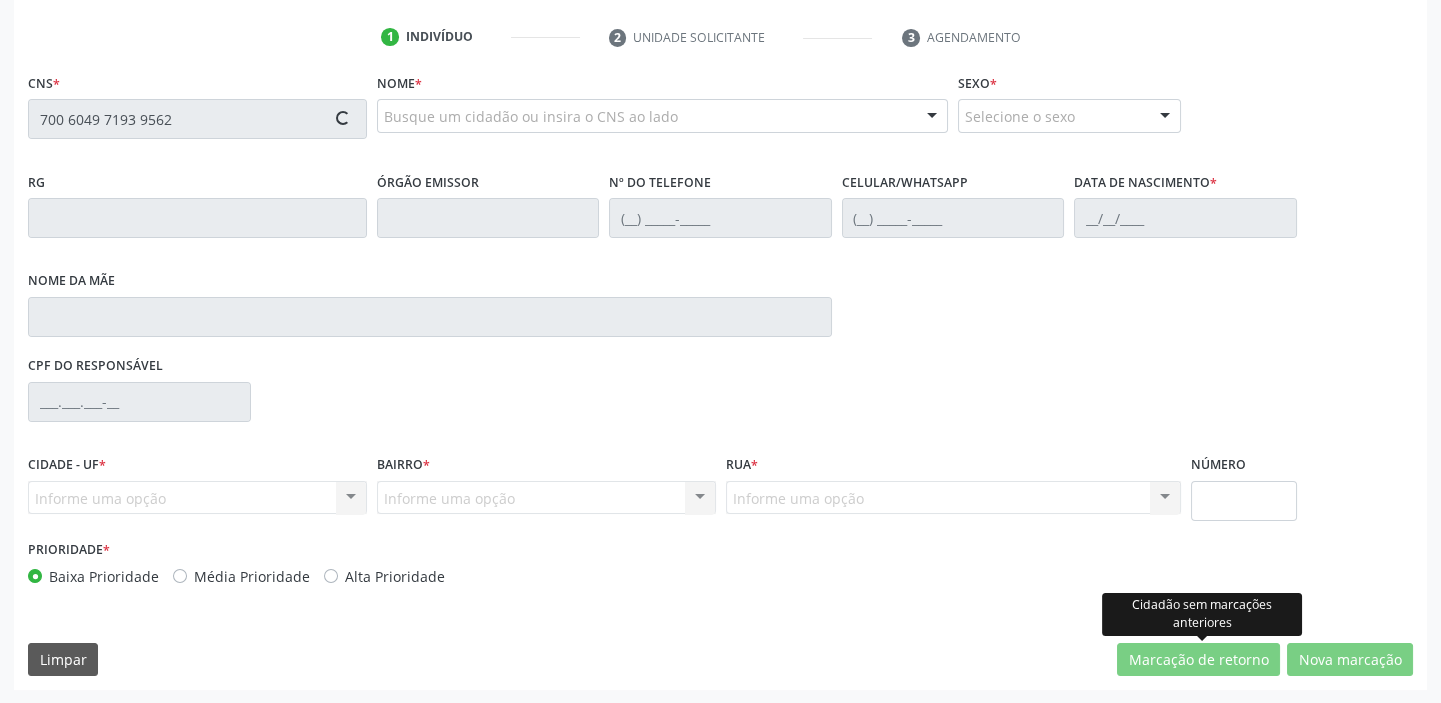 type on "700 6049 7193 9562" 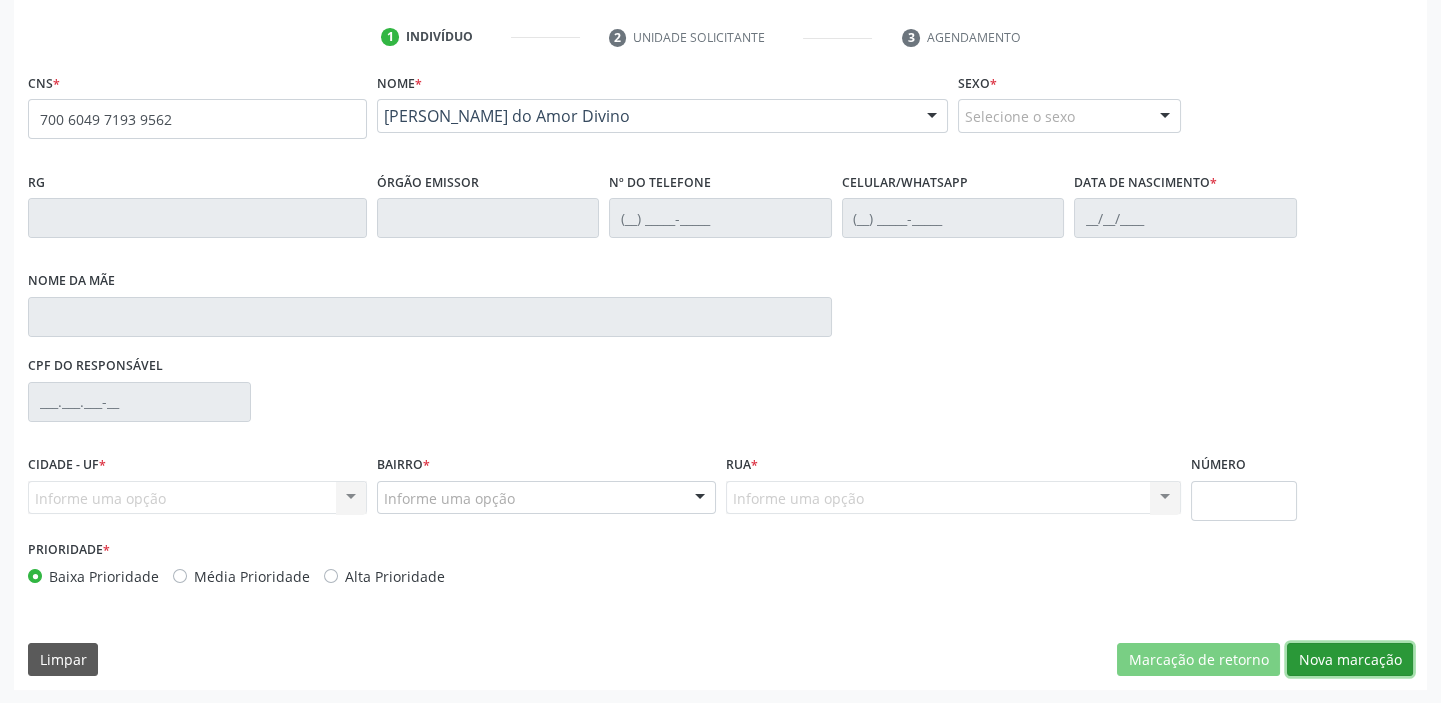 click on "Nova marcação" at bounding box center (1350, 660) 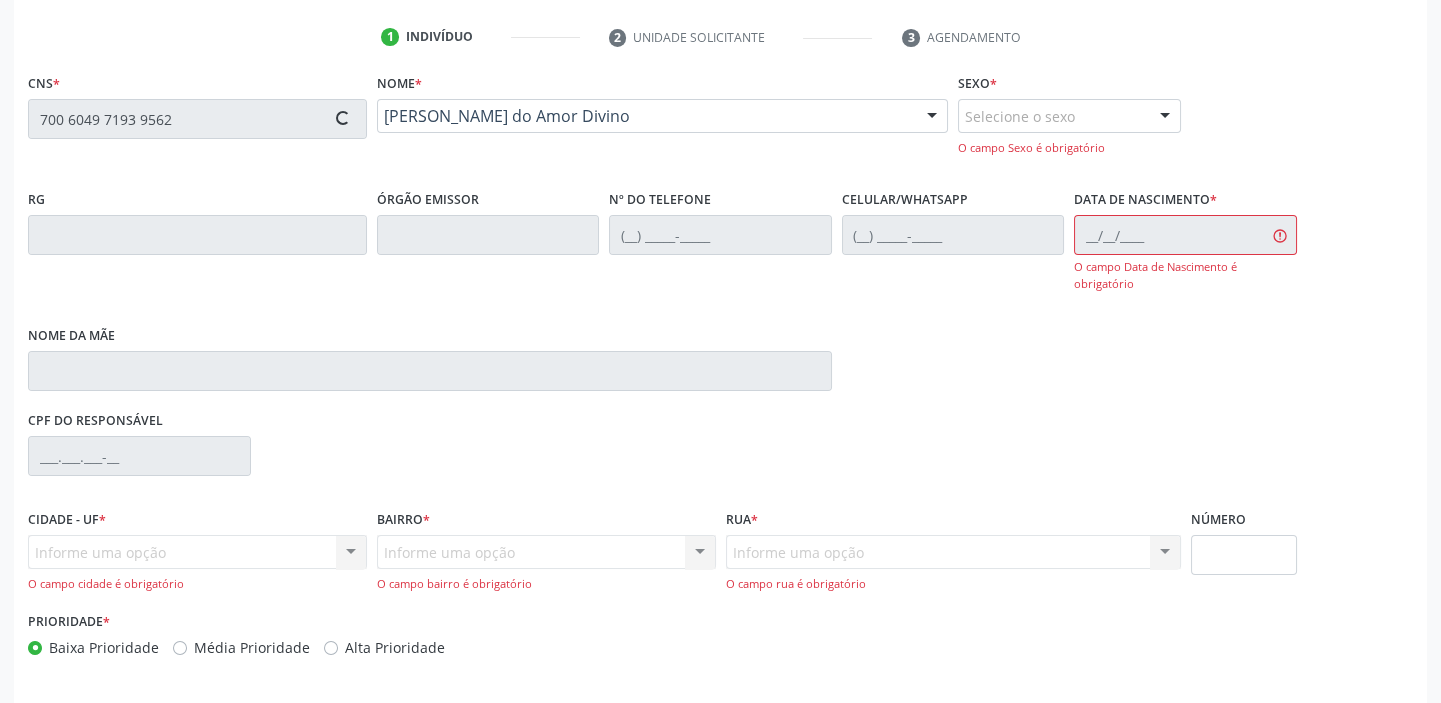 type on "[PHONE_NUMBER]" 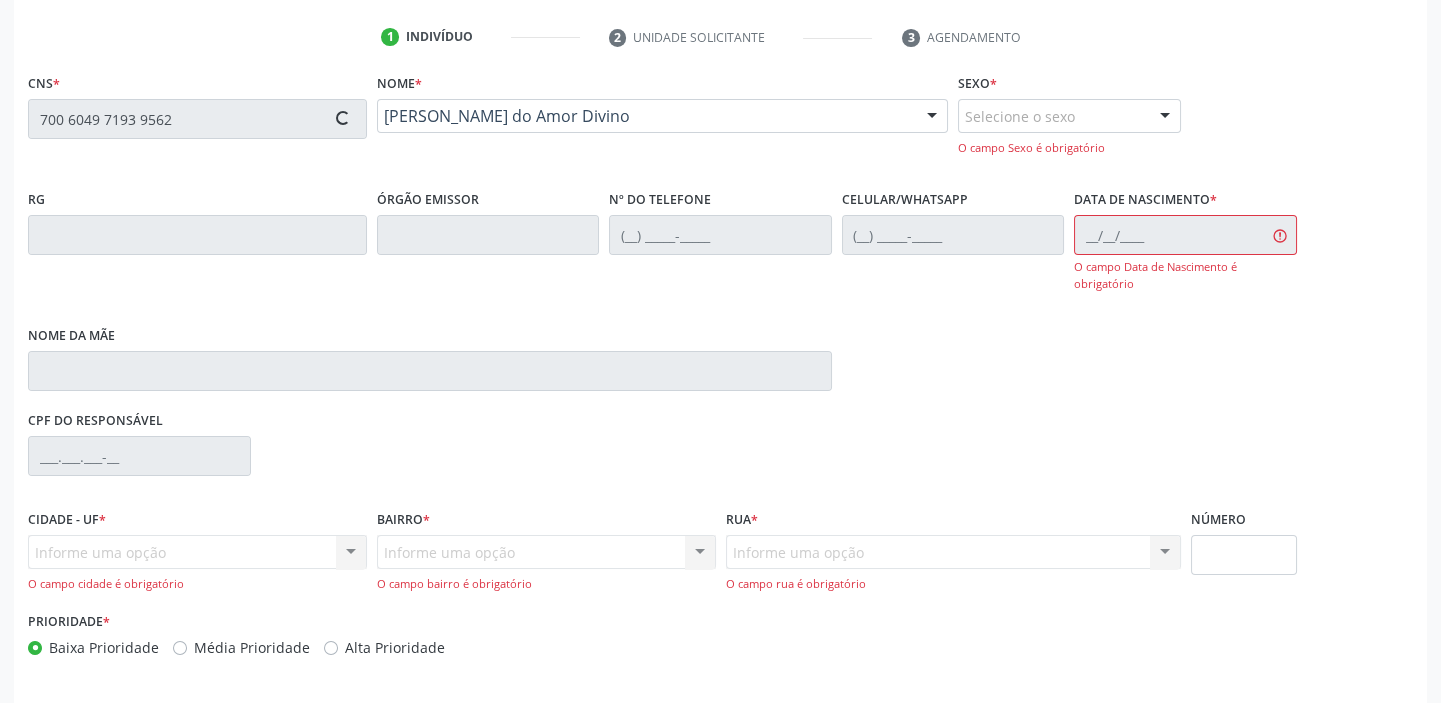 type on "[PHONE_NUMBER]" 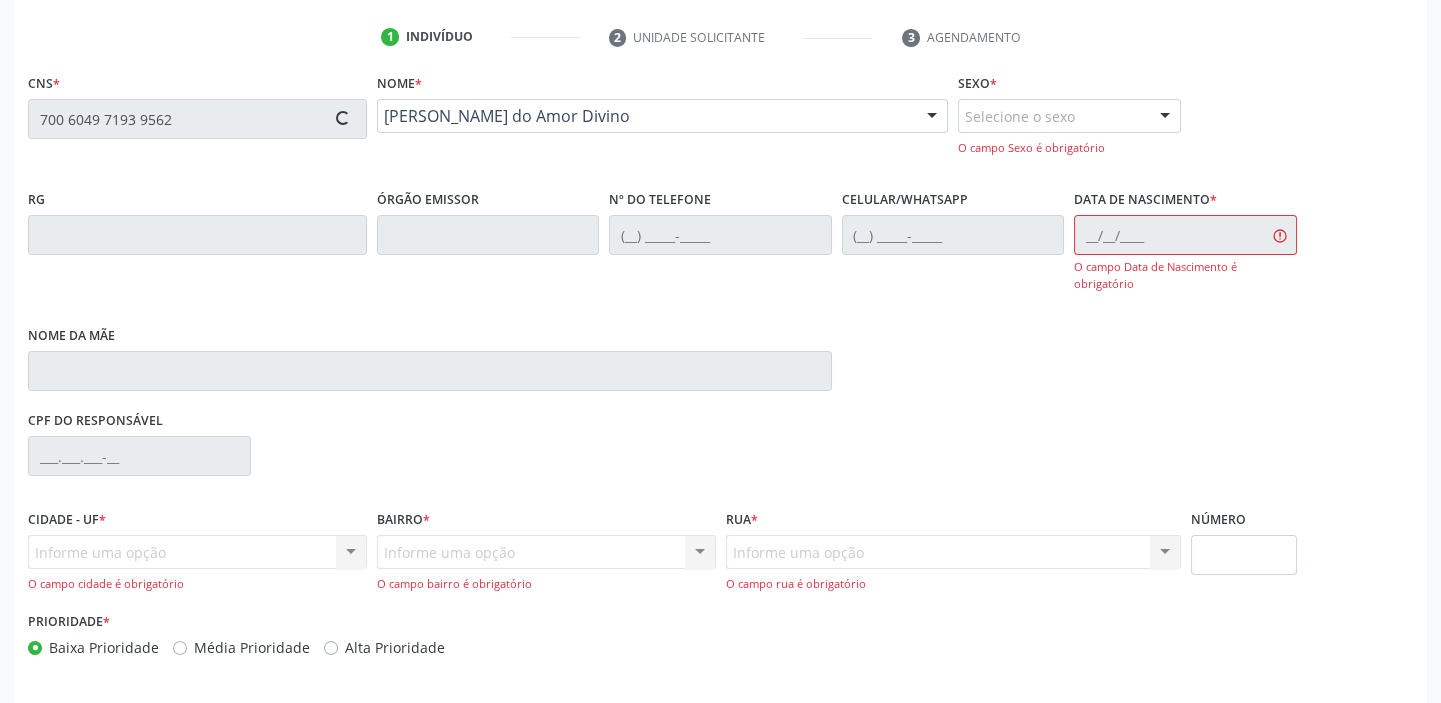 type on "40" 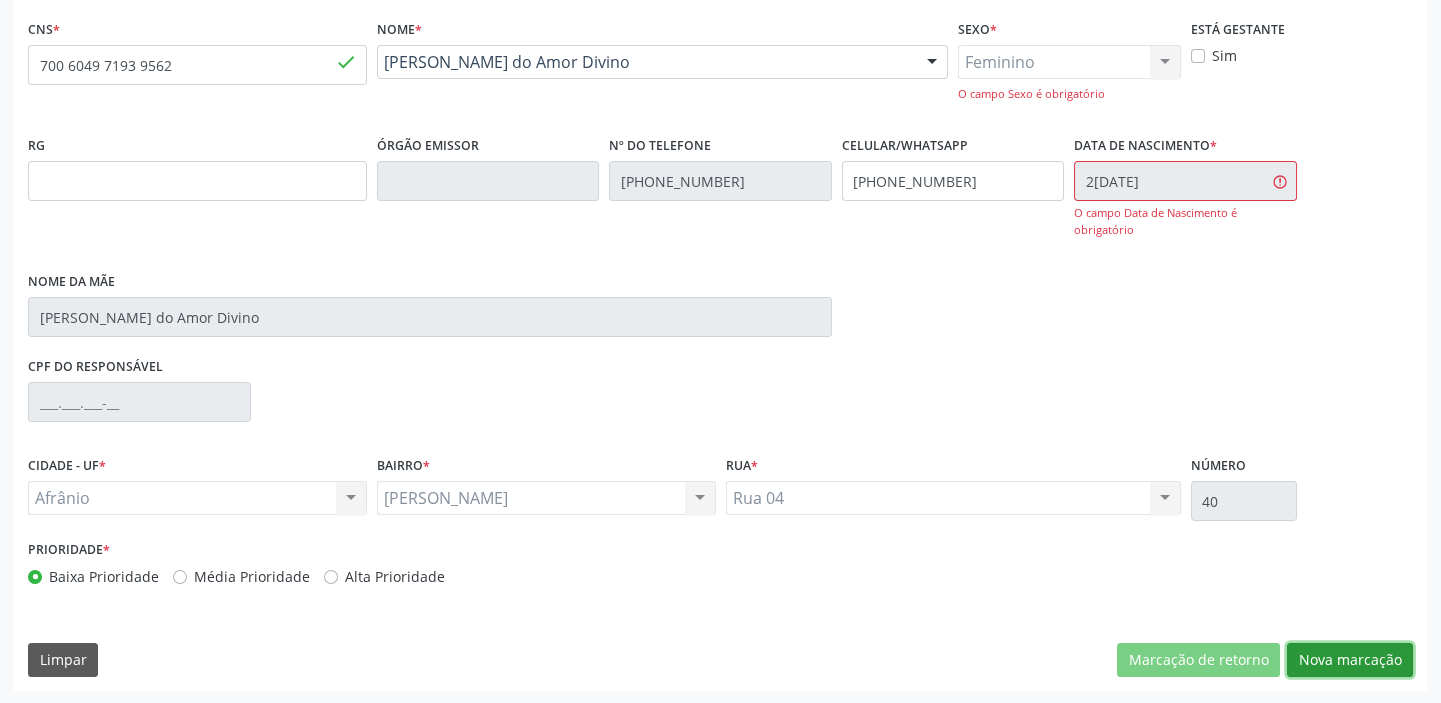 click on "Nova marcação" at bounding box center (1350, 660) 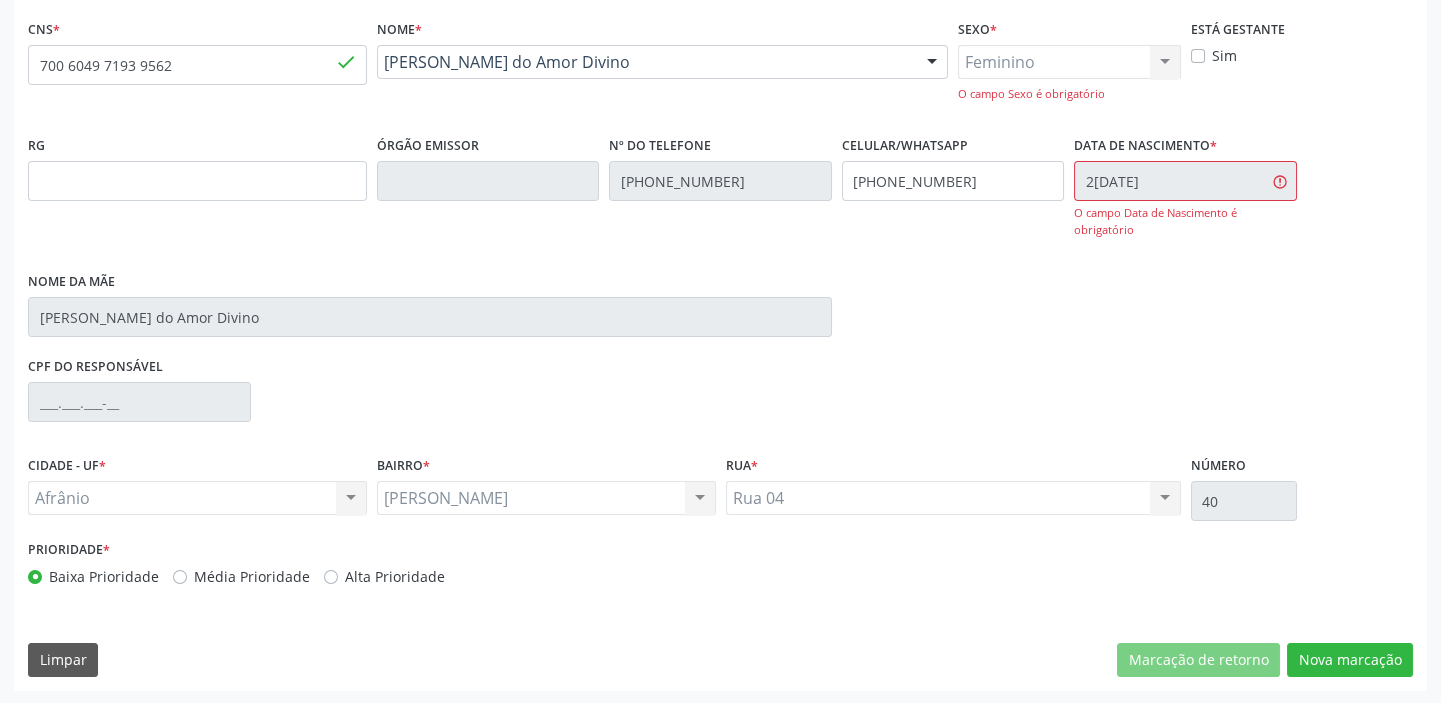 scroll, scrollTop: 201, scrollLeft: 0, axis: vertical 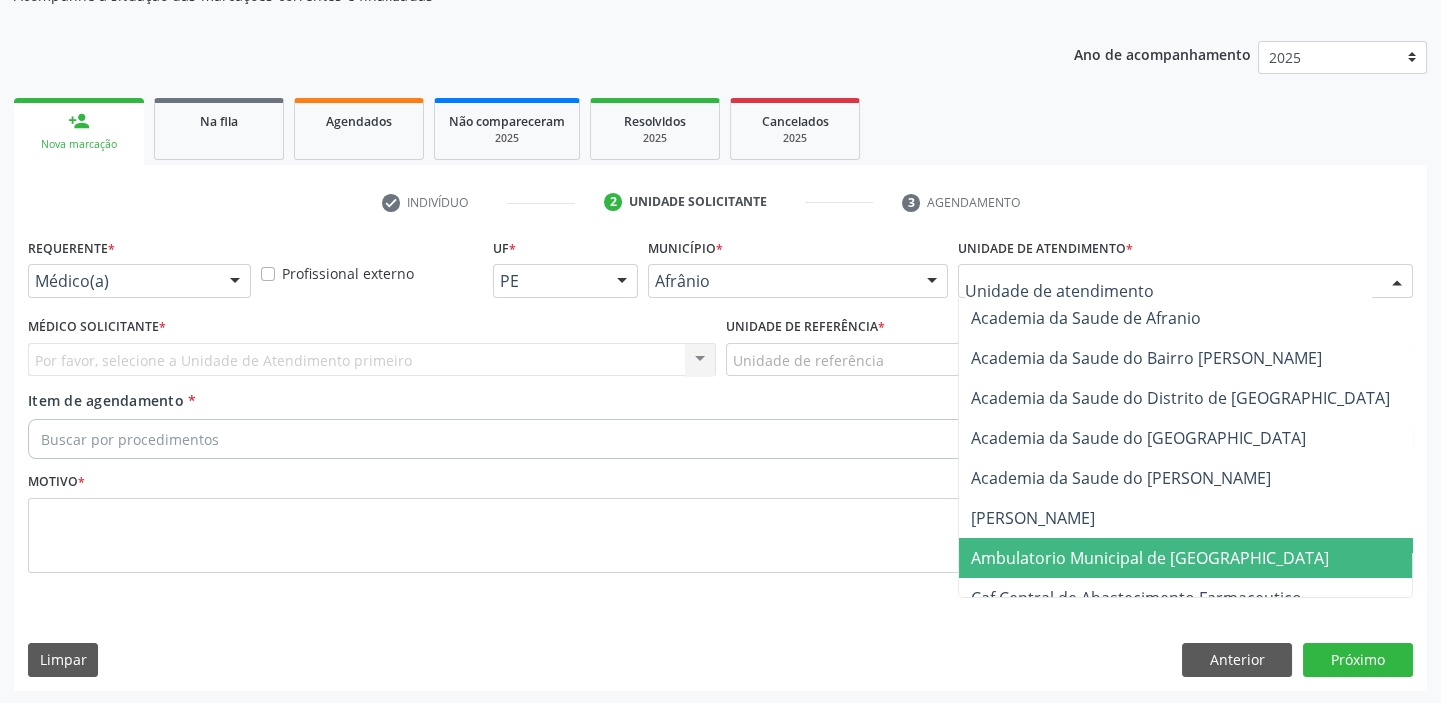 click on "Ambulatorio Municipal de [GEOGRAPHIC_DATA]" at bounding box center (1150, 558) 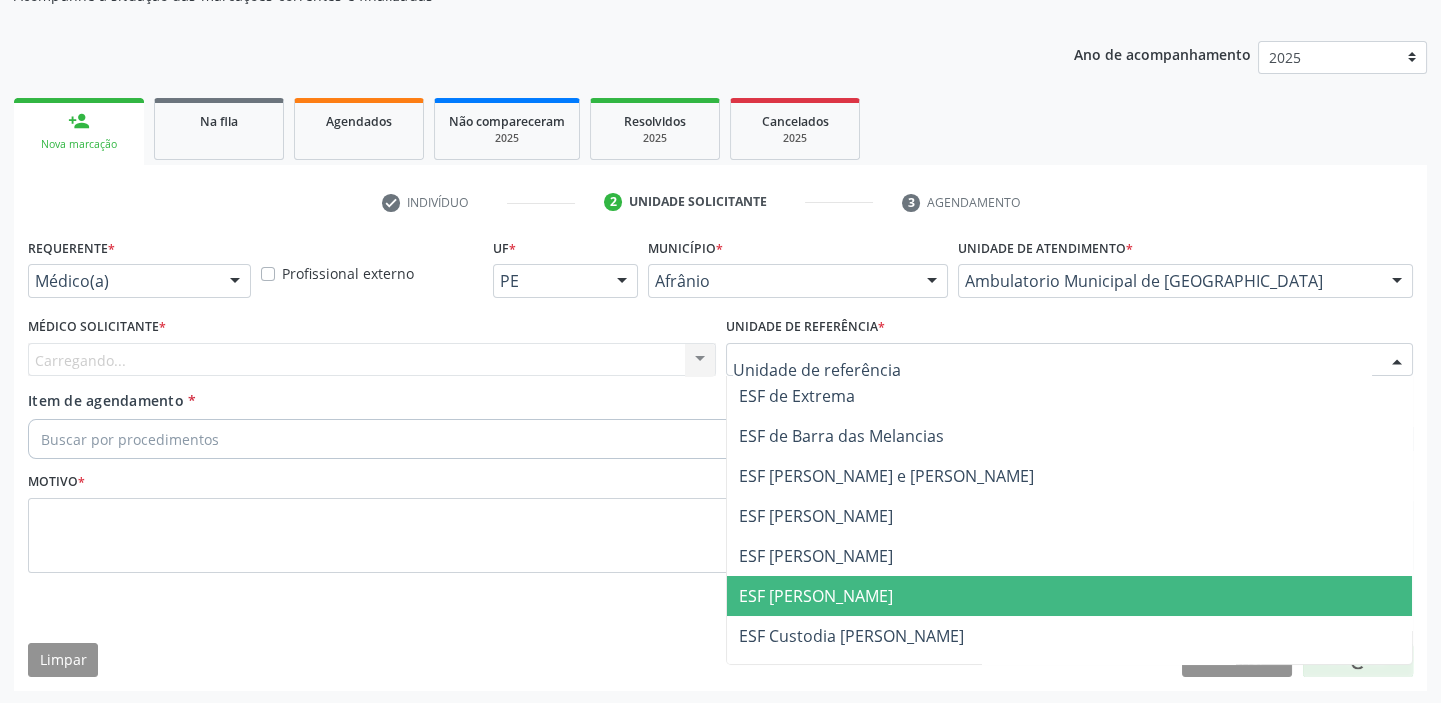 drag, startPoint x: 835, startPoint y: 596, endPoint x: 757, endPoint y: 558, distance: 86.764046 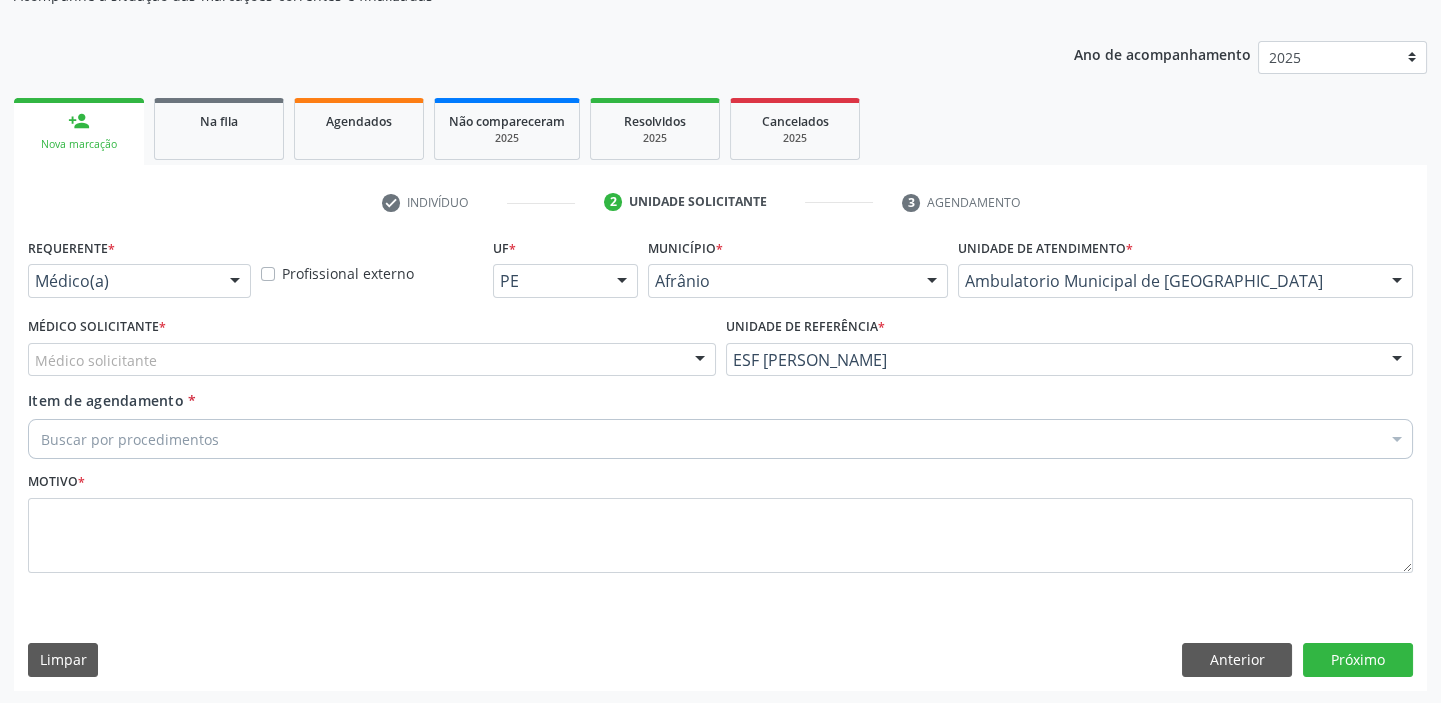 click on "Médico solicitante" at bounding box center (372, 360) 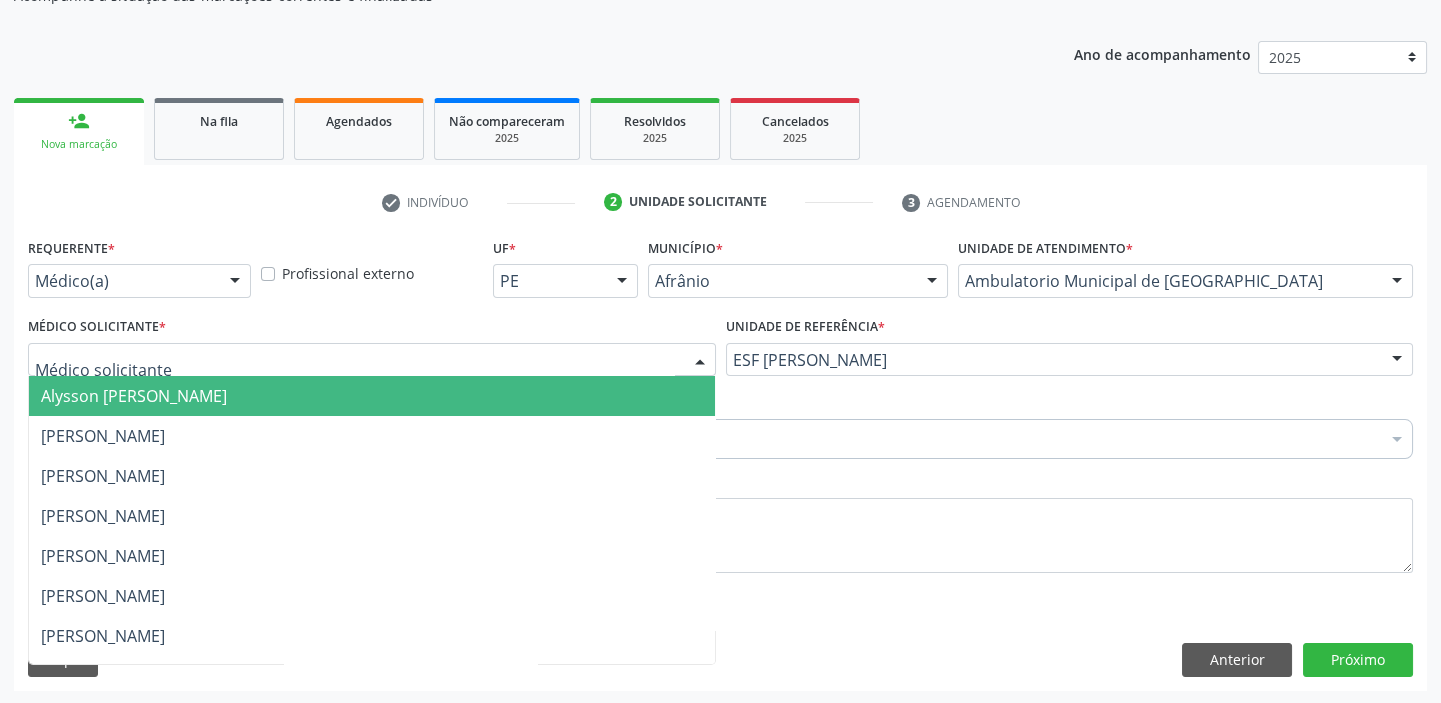 click on "Alysson [PERSON_NAME]" at bounding box center [134, 396] 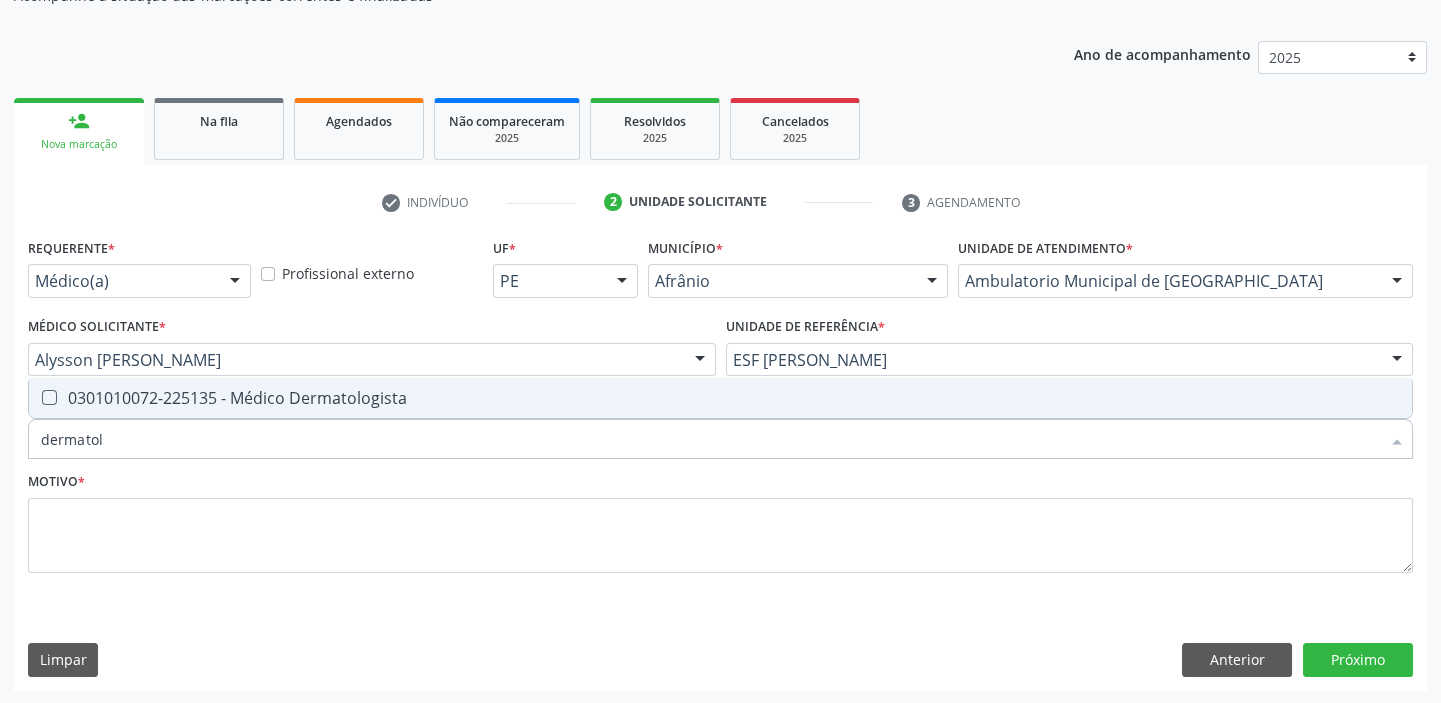 type on "dermatolo" 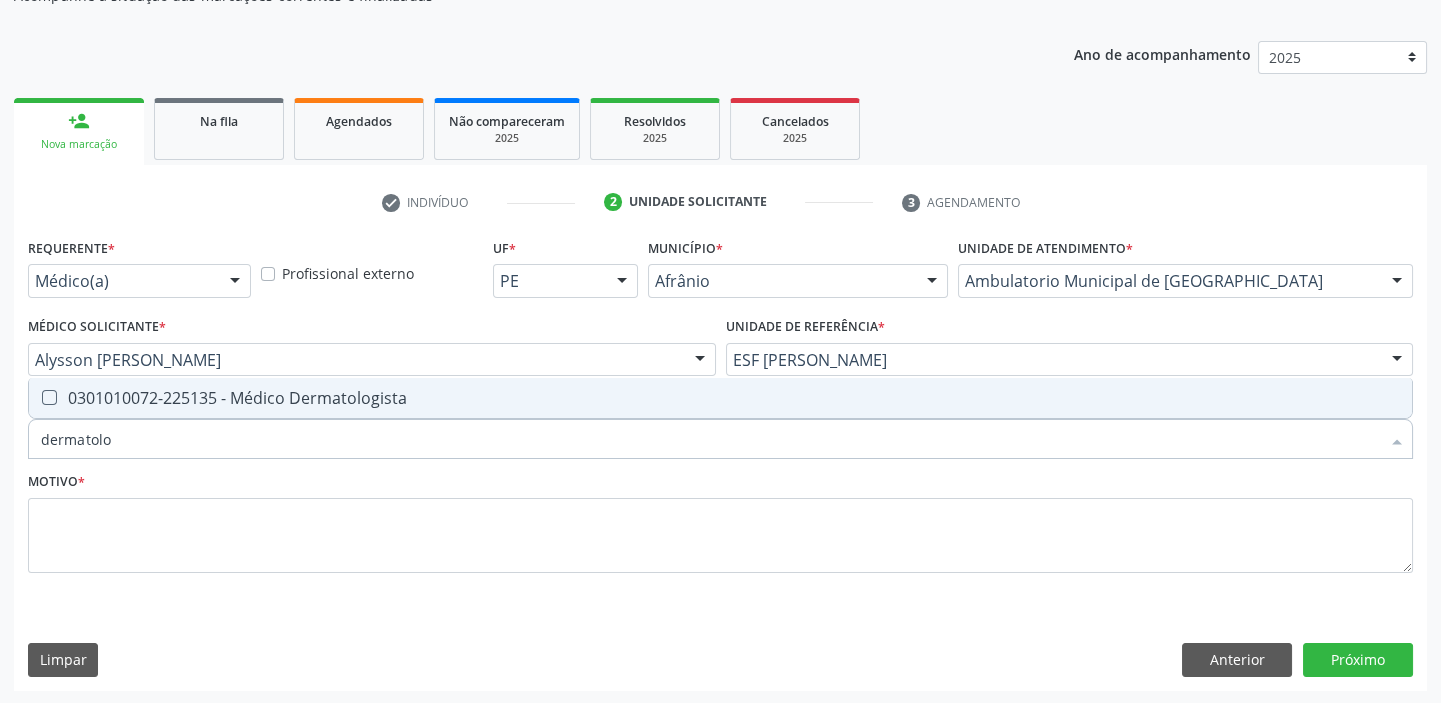 click on "0301010072-225135 - Médico Dermatologista" at bounding box center [720, 398] 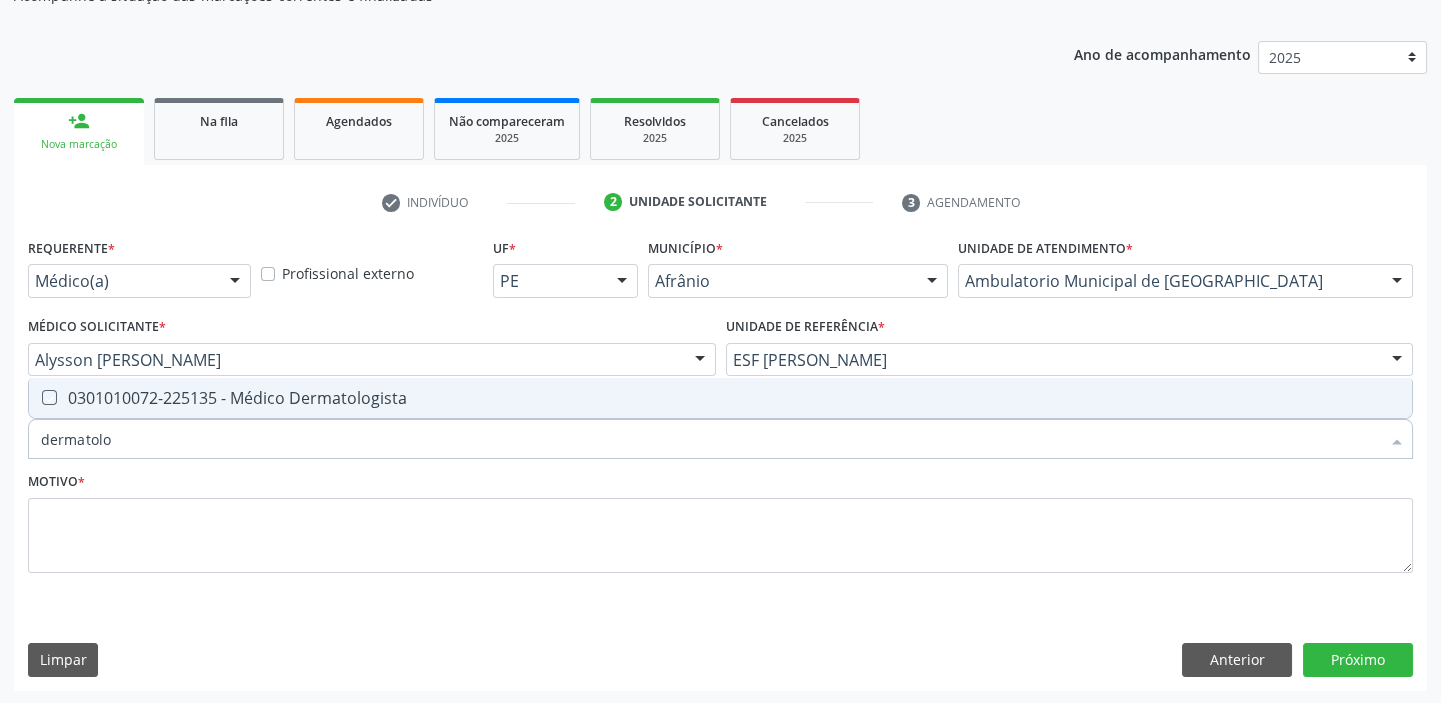 checkbox on "true" 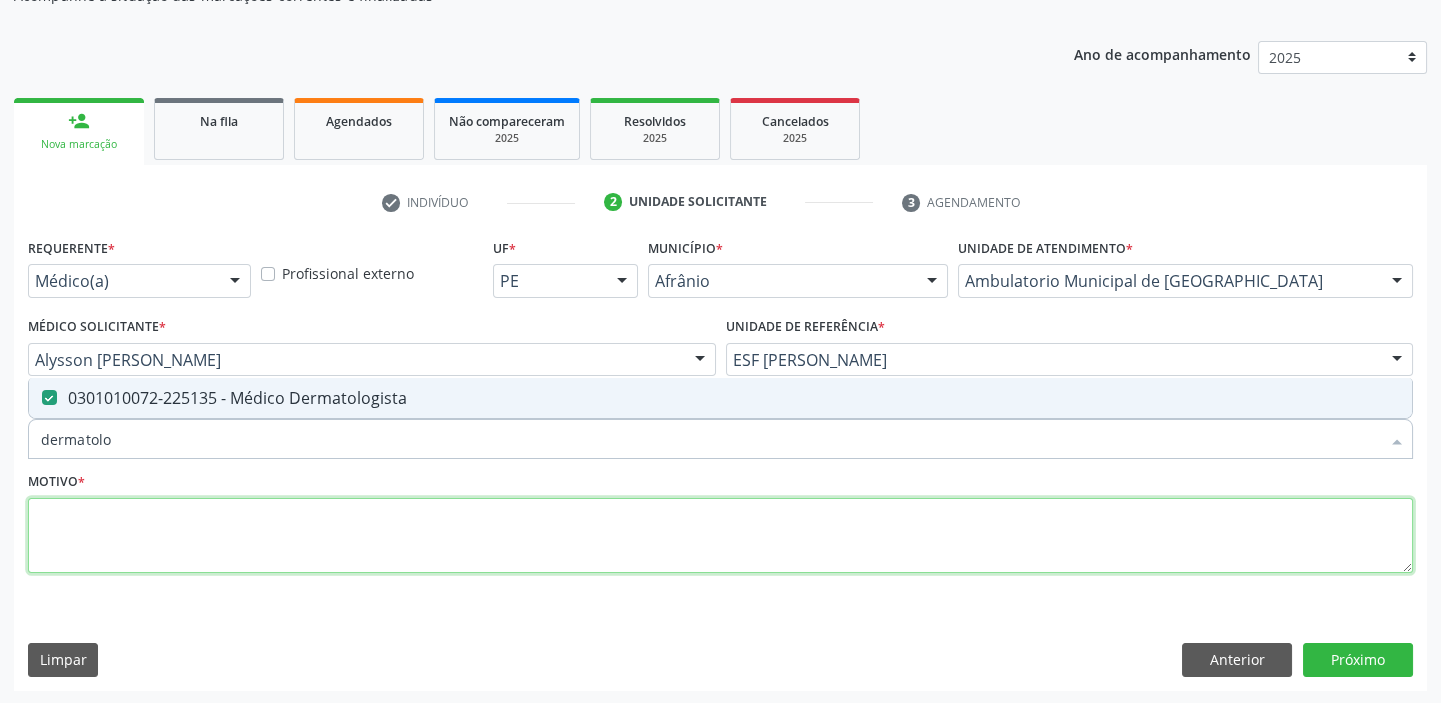 click at bounding box center [720, 536] 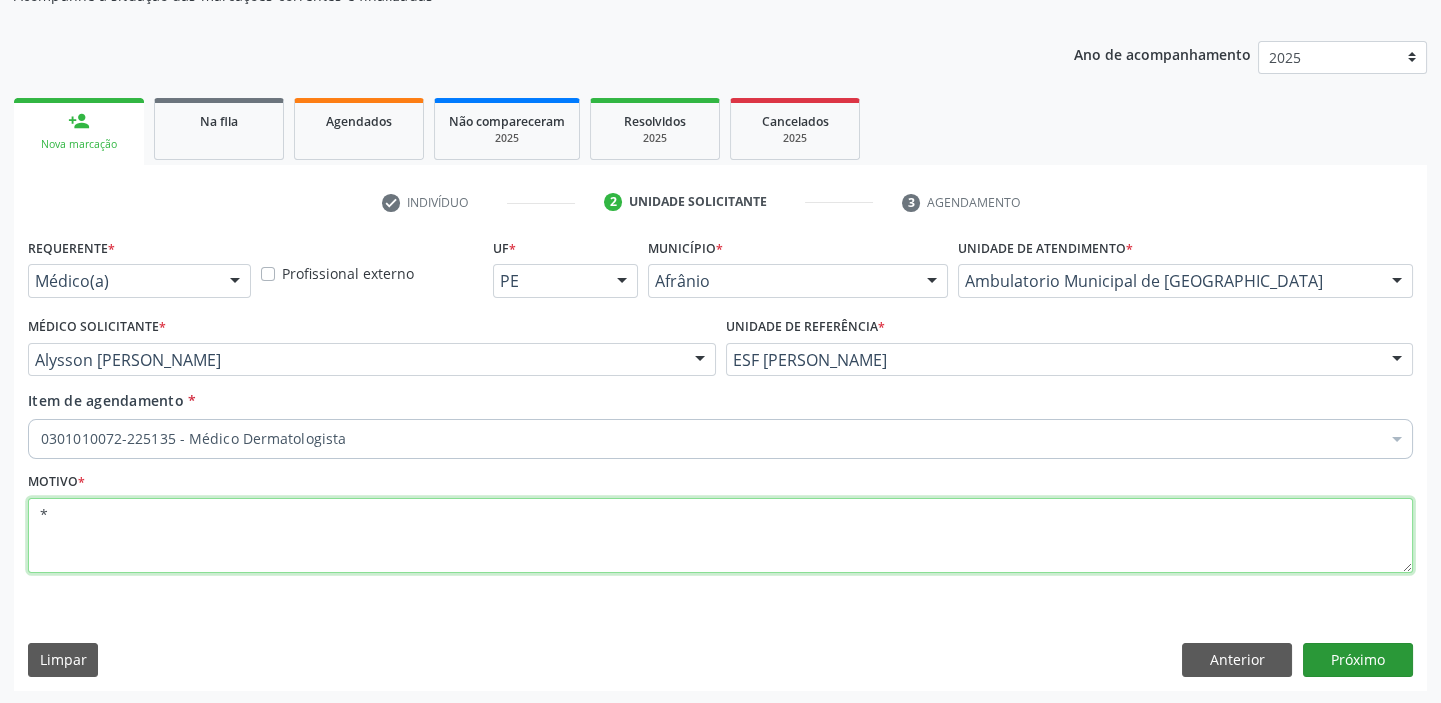 type on "*" 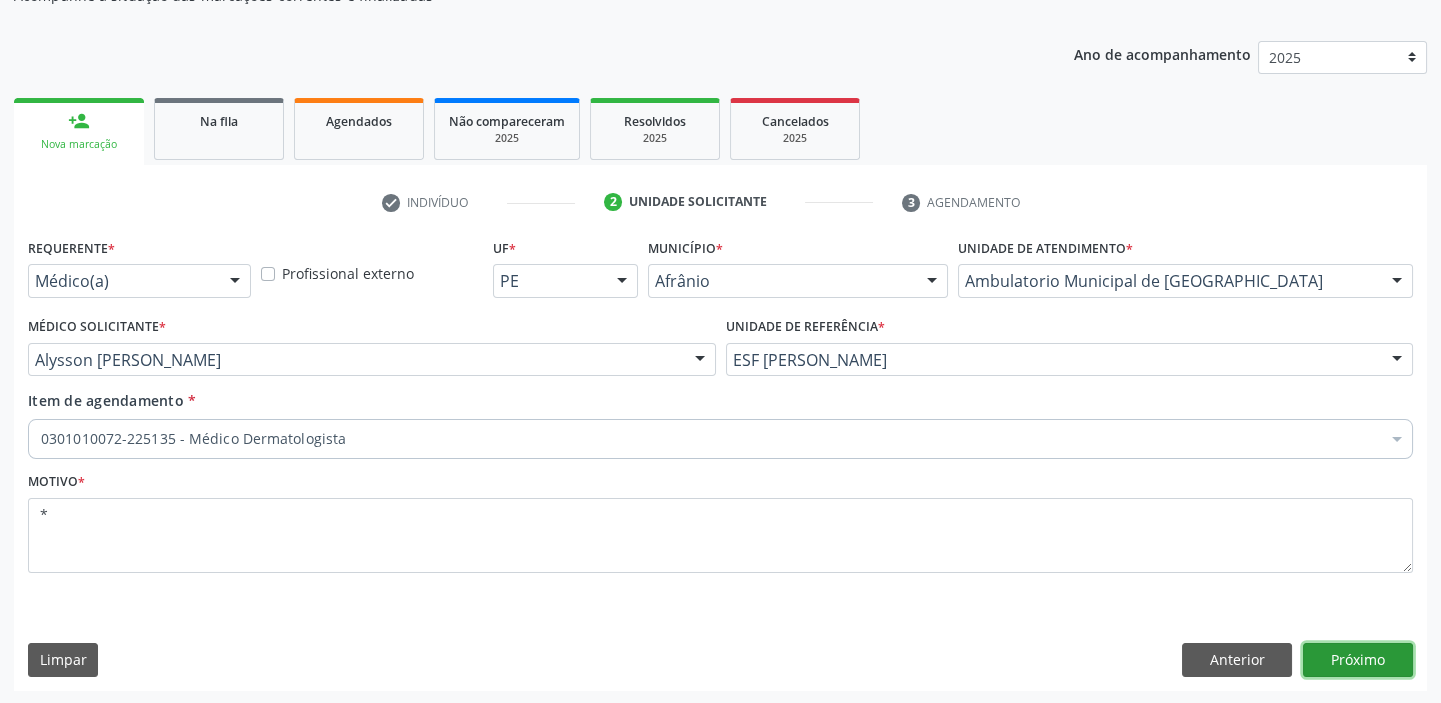click on "Próximo" at bounding box center (1358, 660) 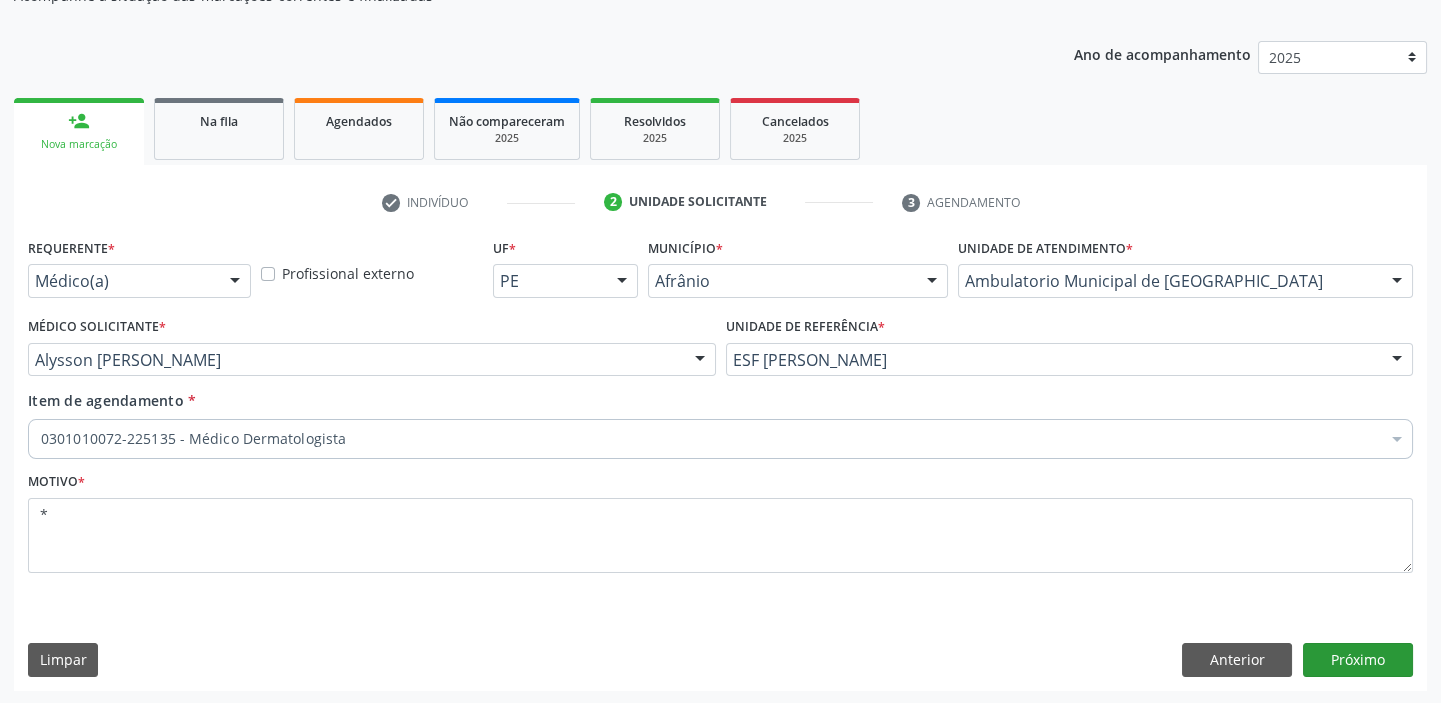 scroll, scrollTop: 166, scrollLeft: 0, axis: vertical 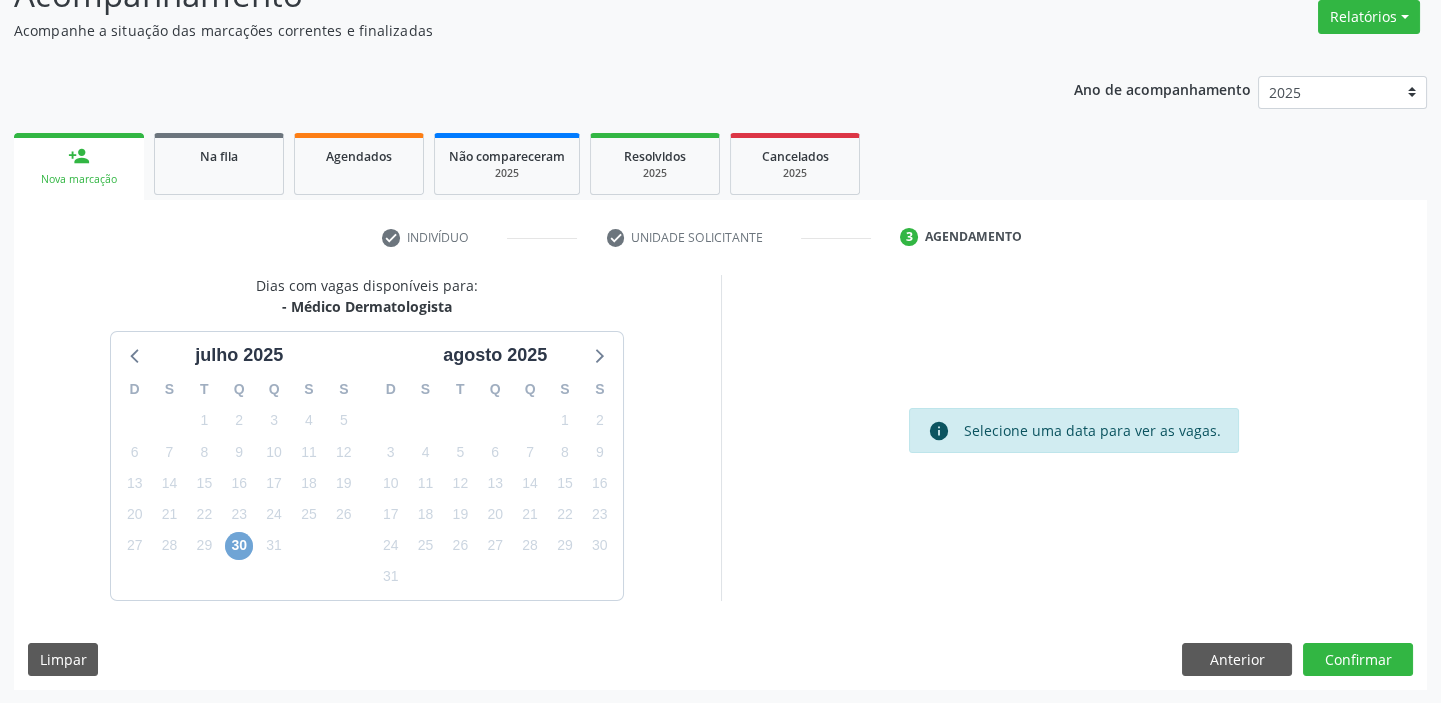 click on "30" at bounding box center [239, 546] 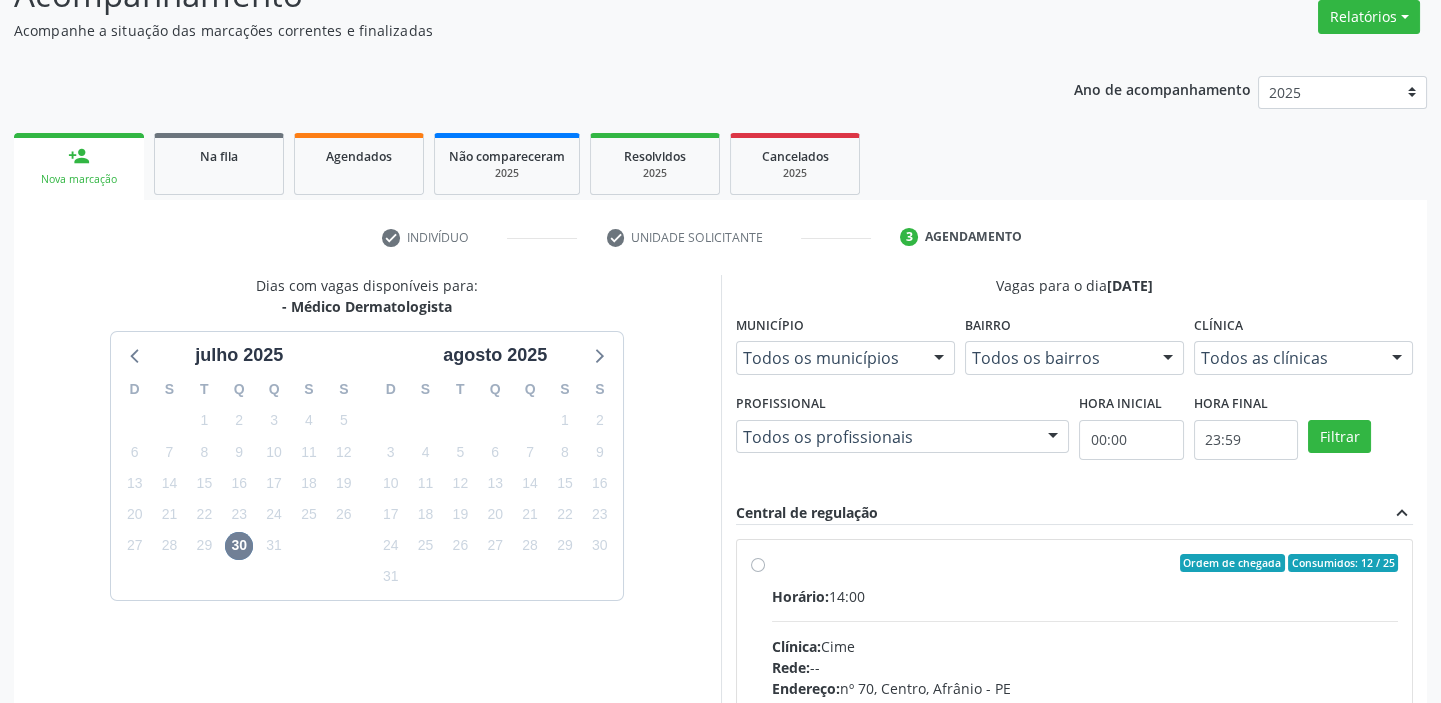 click on "Horário:   14:00
Clínica:  Cime
Rede:
--
Endereço:   [STREET_ADDRESS]
Telefone:   [PHONE_NUMBER]
Profissional:
--
Informações adicionais sobre o atendimento
Idade de atendimento:
Sem restrição
Gênero(s) atendido(s):
Sem restrição
Informações adicionais:
--" at bounding box center (1085, 723) 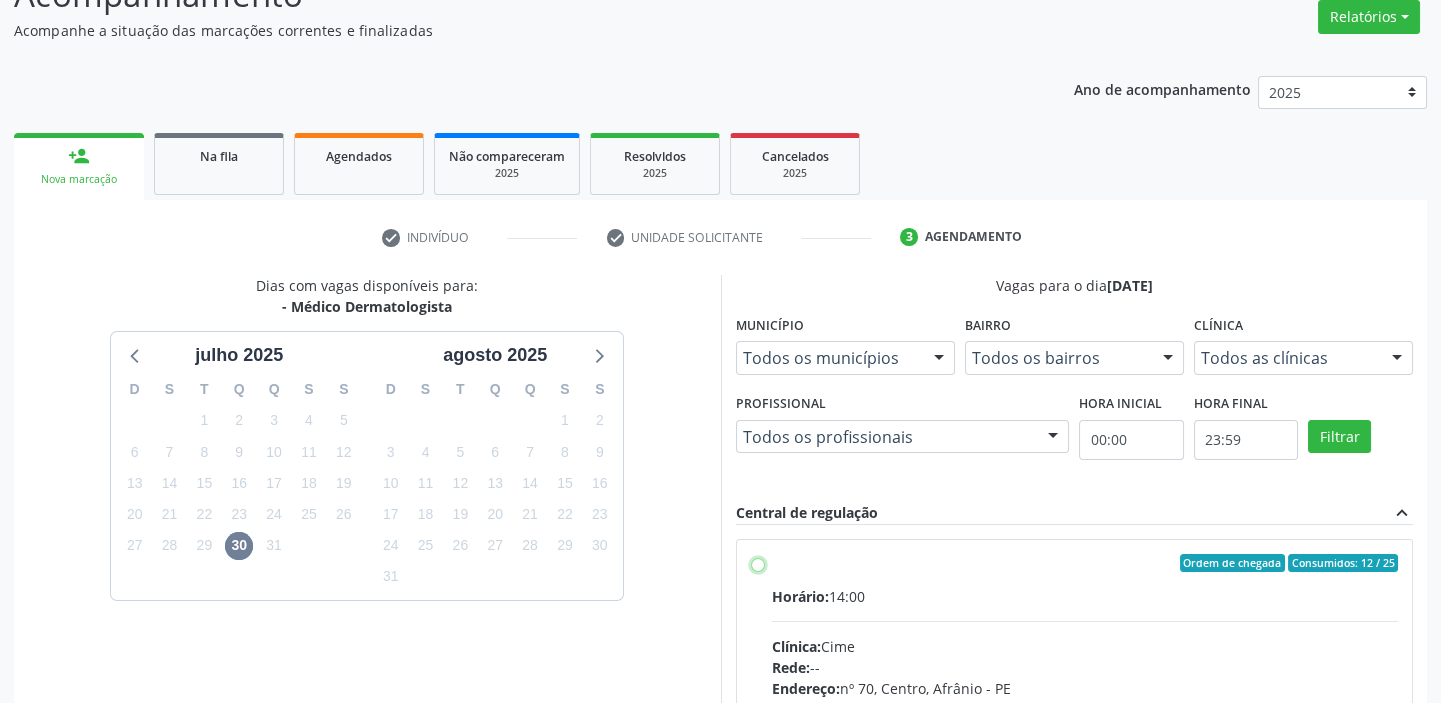 click on "Ordem de chegada
Consumidos: 12 / 25
Horário:   14:00
Clínica:  Cime
Rede:
--
Endereço:   [STREET_ADDRESS]
Telefone:   [PHONE_NUMBER]
Profissional:
--
Informações adicionais sobre o atendimento
Idade de atendimento:
Sem restrição
Gênero(s) atendido(s):
Sem restrição
Informações adicionais:
--" at bounding box center [758, 563] 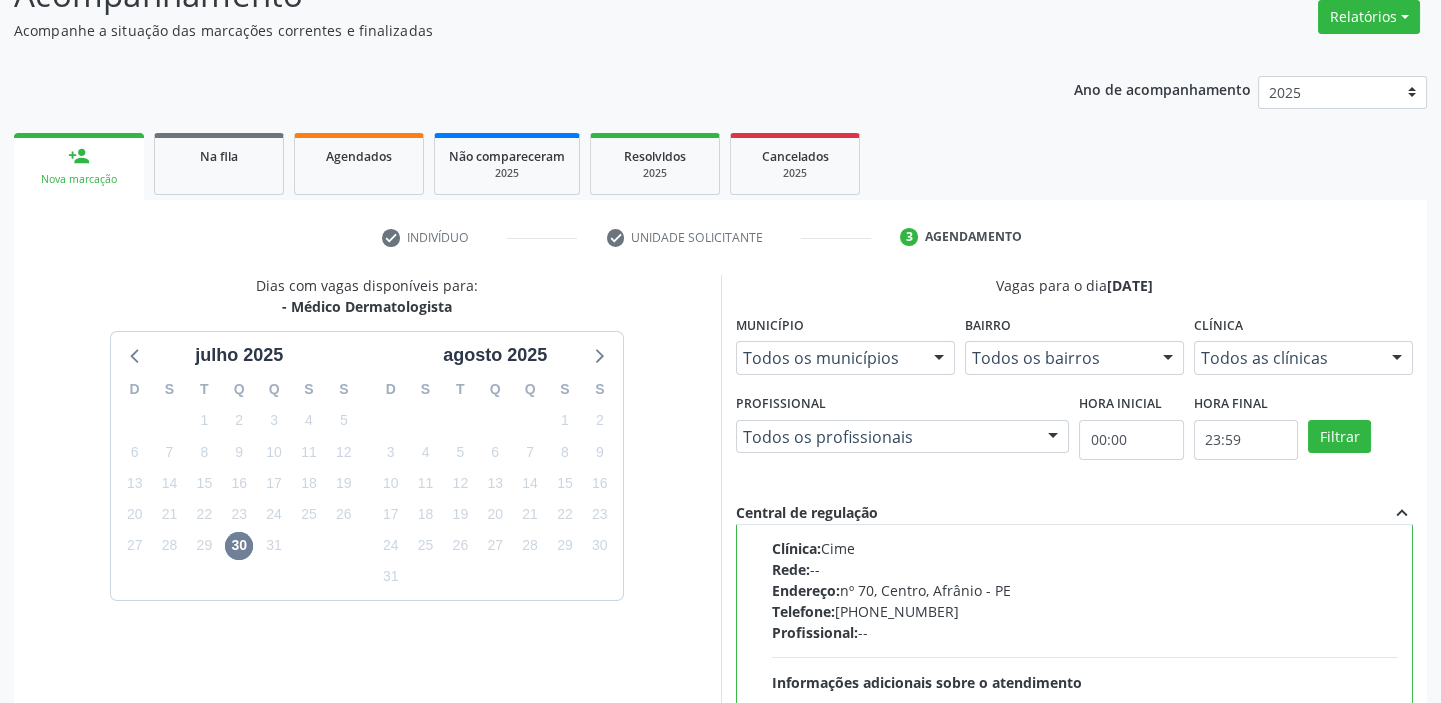 scroll, scrollTop: 99, scrollLeft: 0, axis: vertical 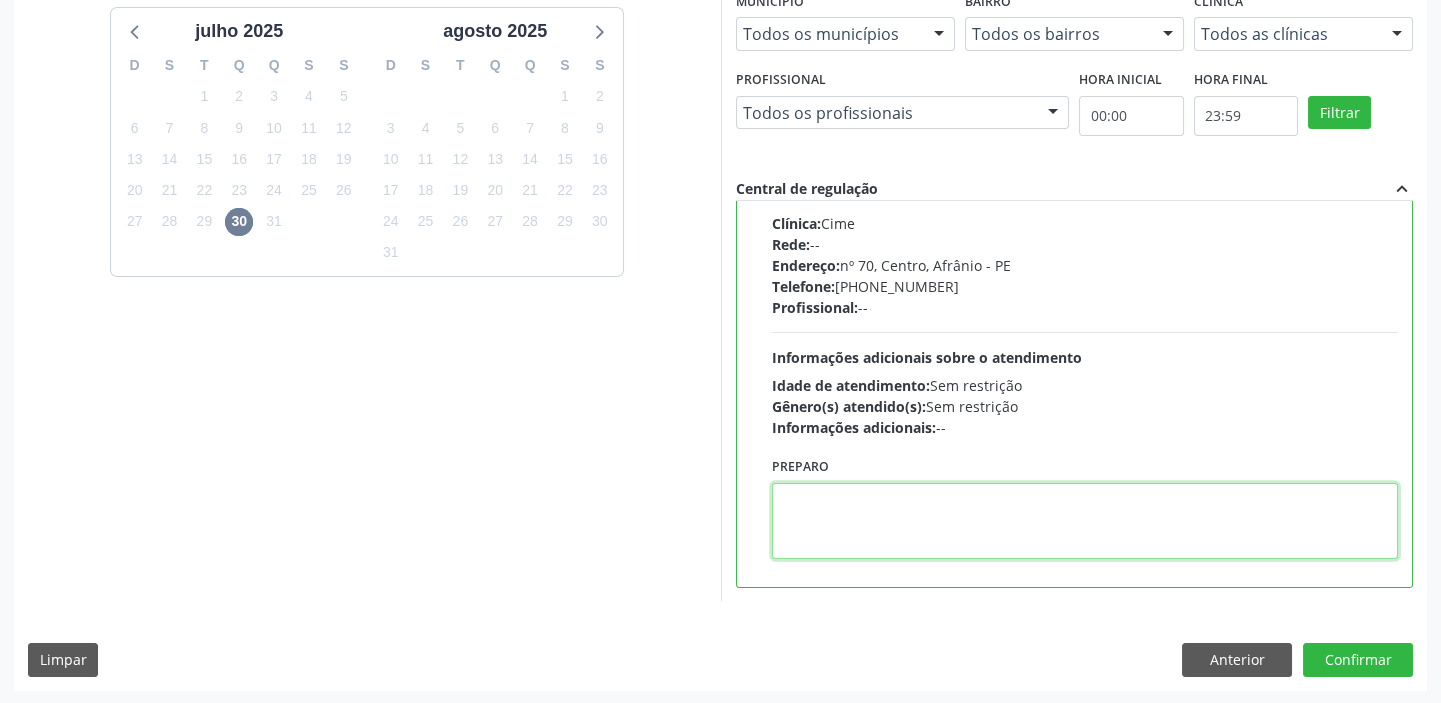 drag, startPoint x: 853, startPoint y: 535, endPoint x: 959, endPoint y: 550, distance: 107.05606 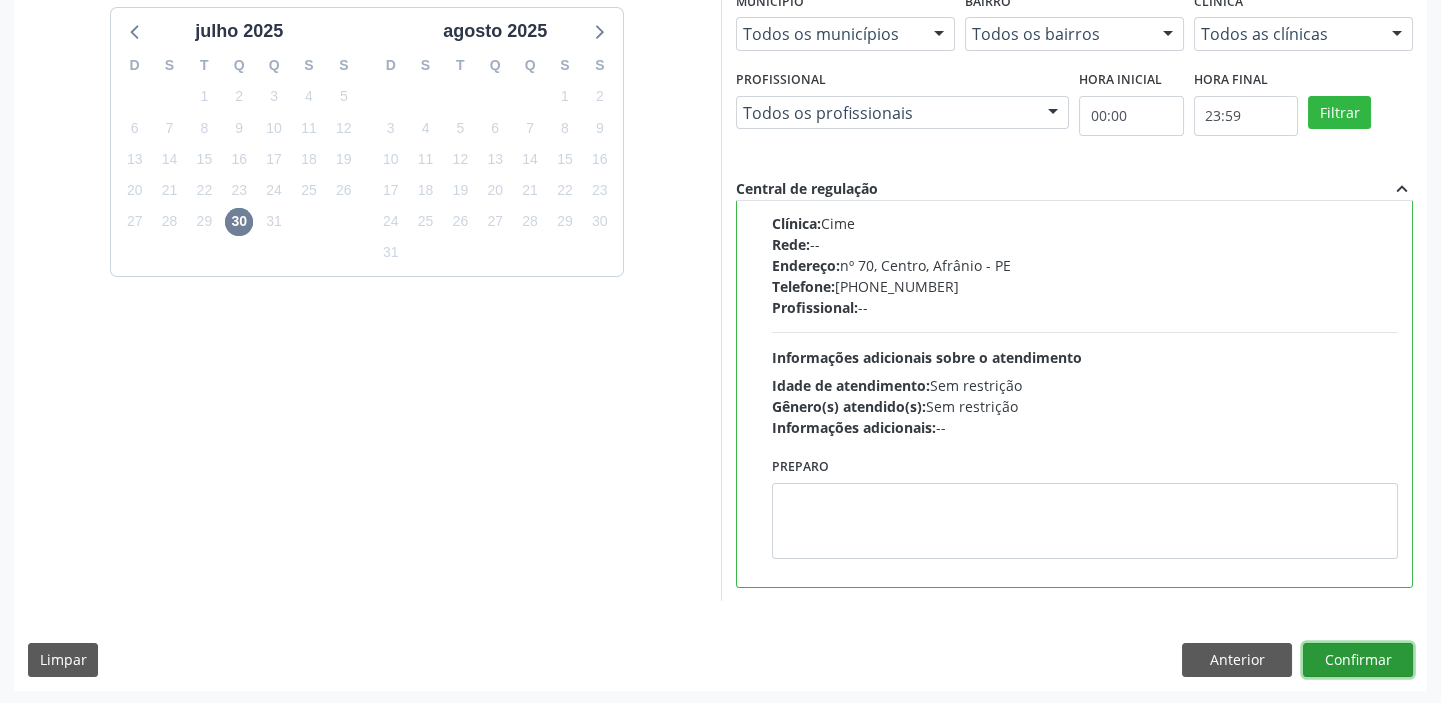 click on "Confirmar" at bounding box center [1358, 660] 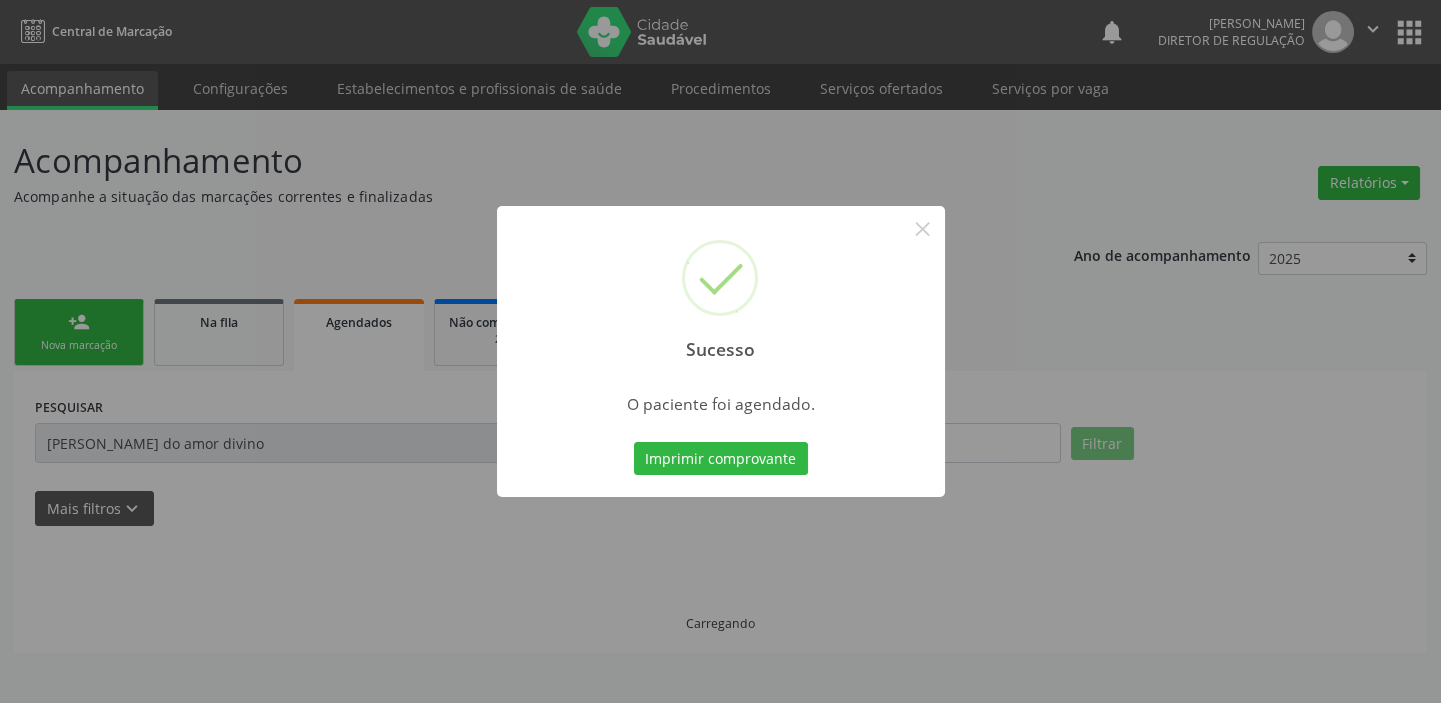 scroll, scrollTop: 0, scrollLeft: 0, axis: both 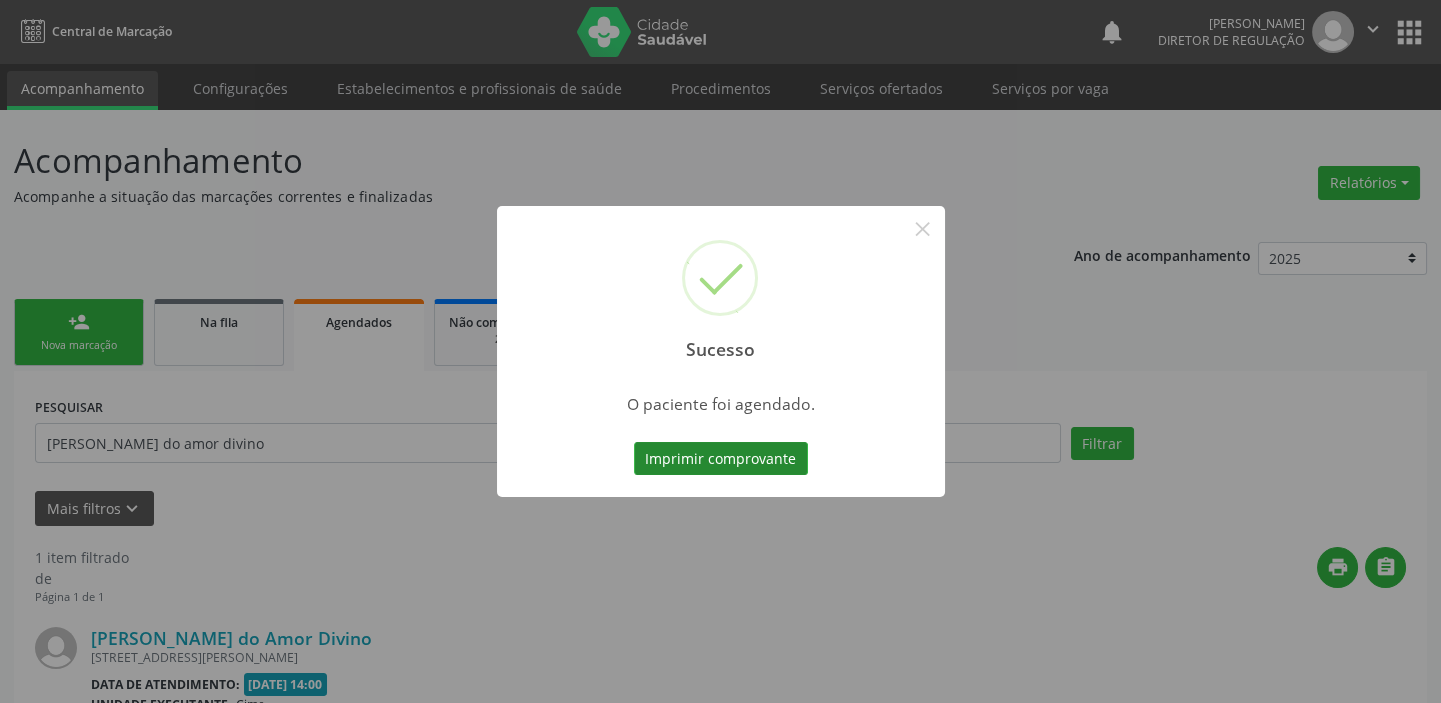 click on "Imprimir comprovante" at bounding box center [721, 459] 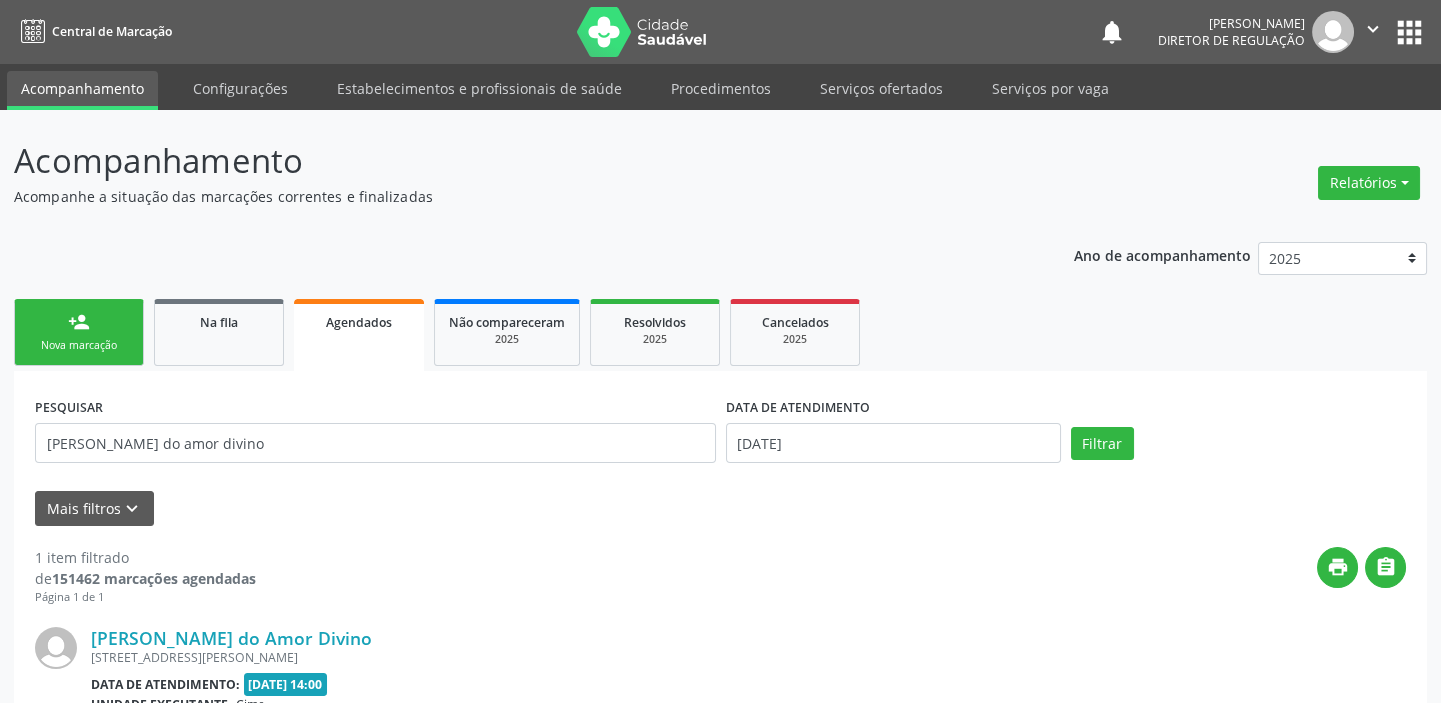 click on "person_add" at bounding box center [79, 322] 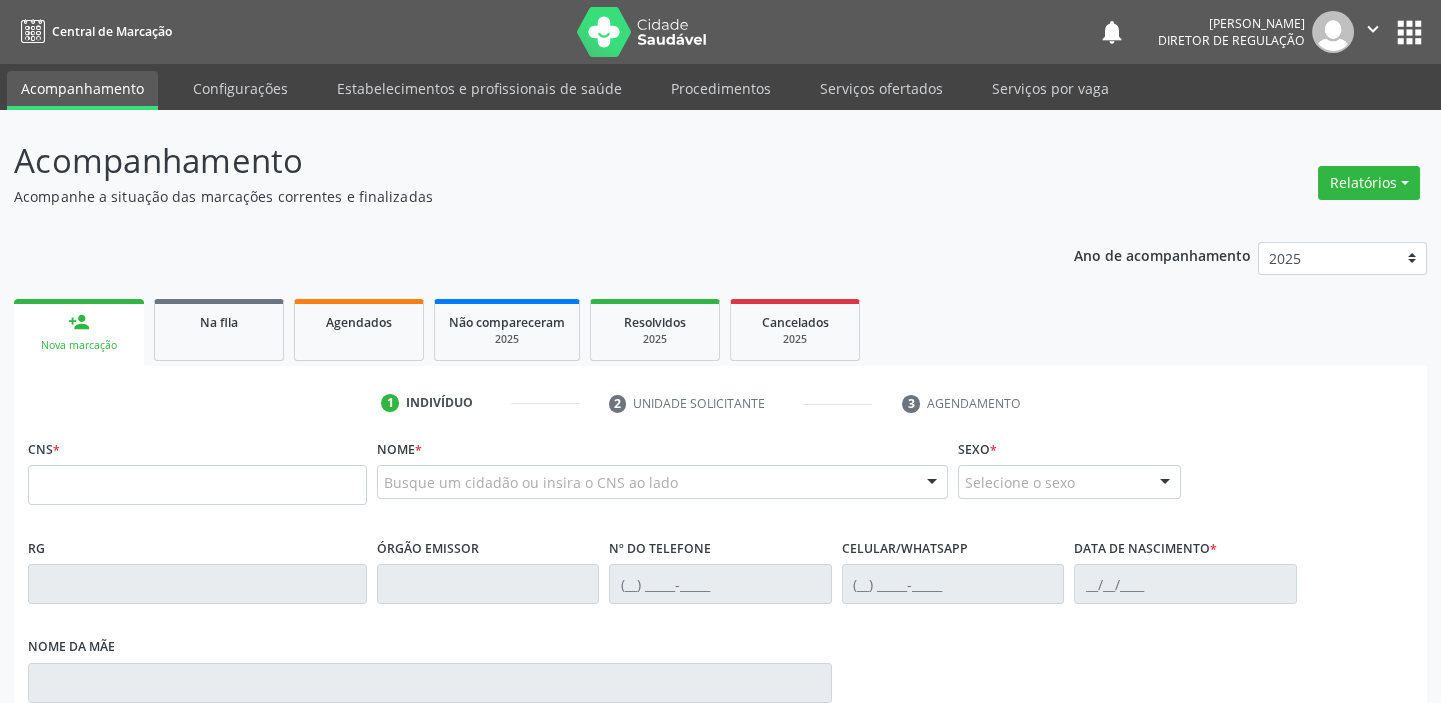 click on "person_add" at bounding box center (79, 322) 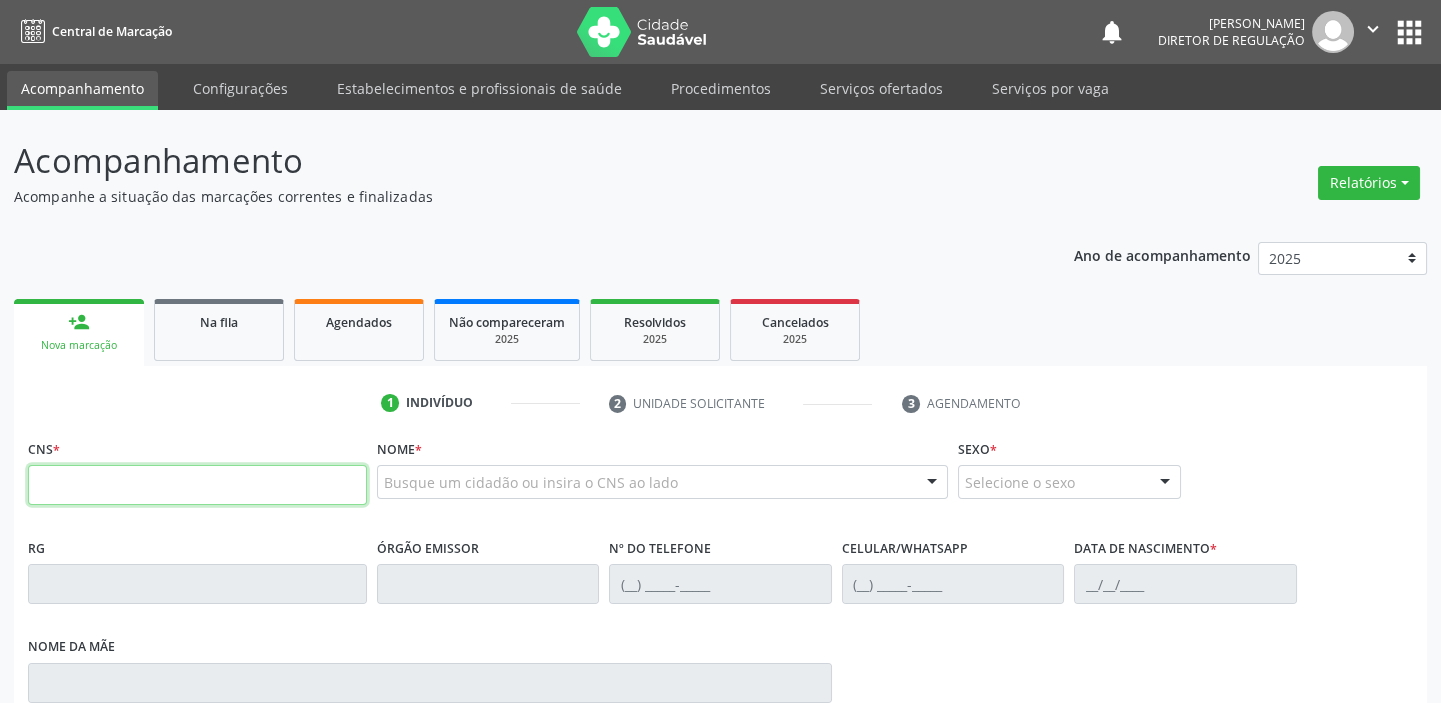 click at bounding box center (197, 485) 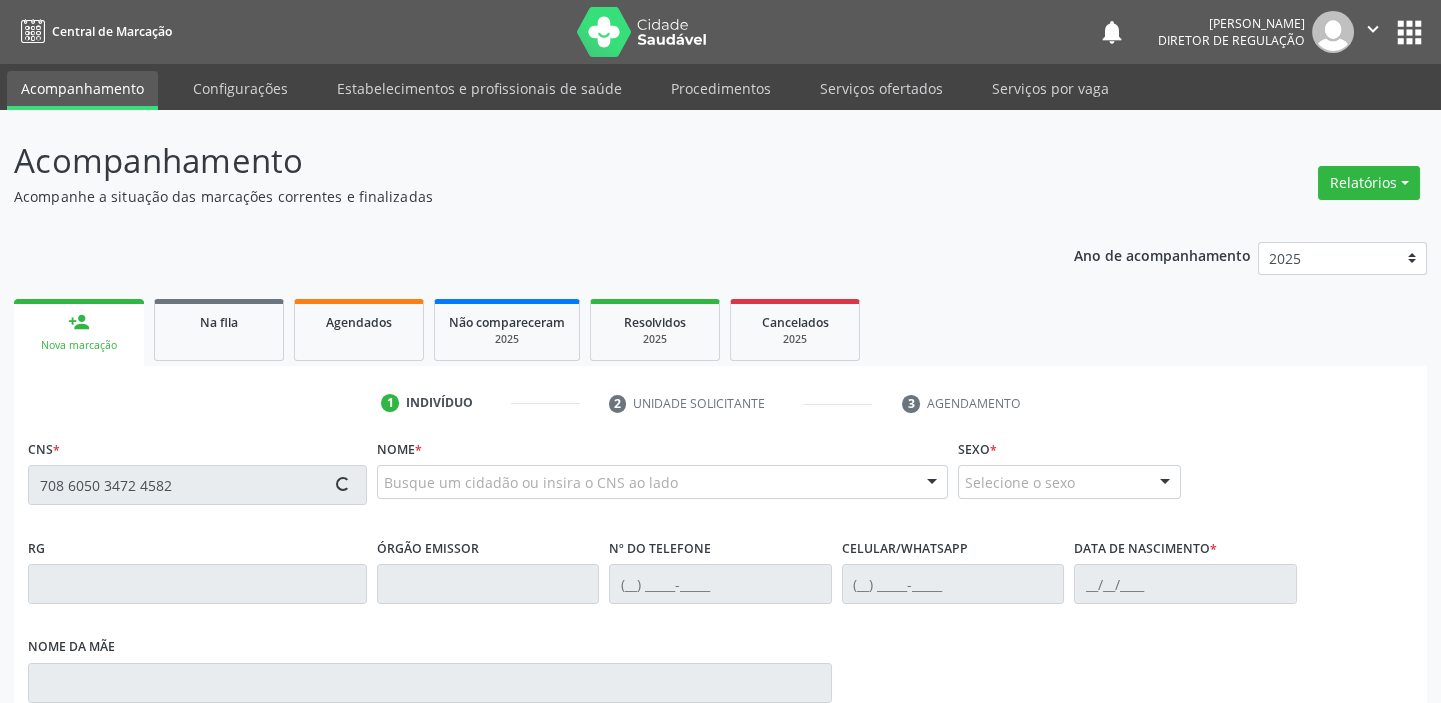 type on "708 6050 3472 4582" 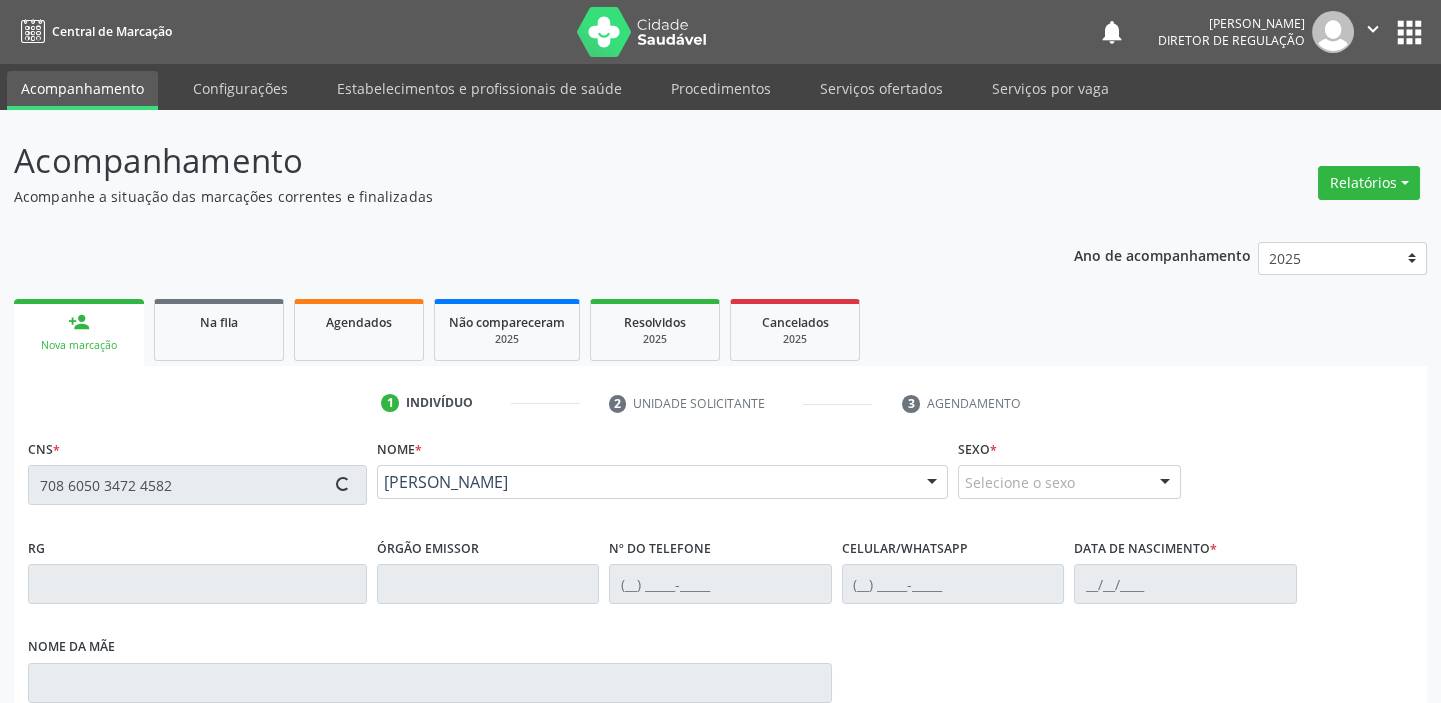 type on "[PHONE_NUMBER]" 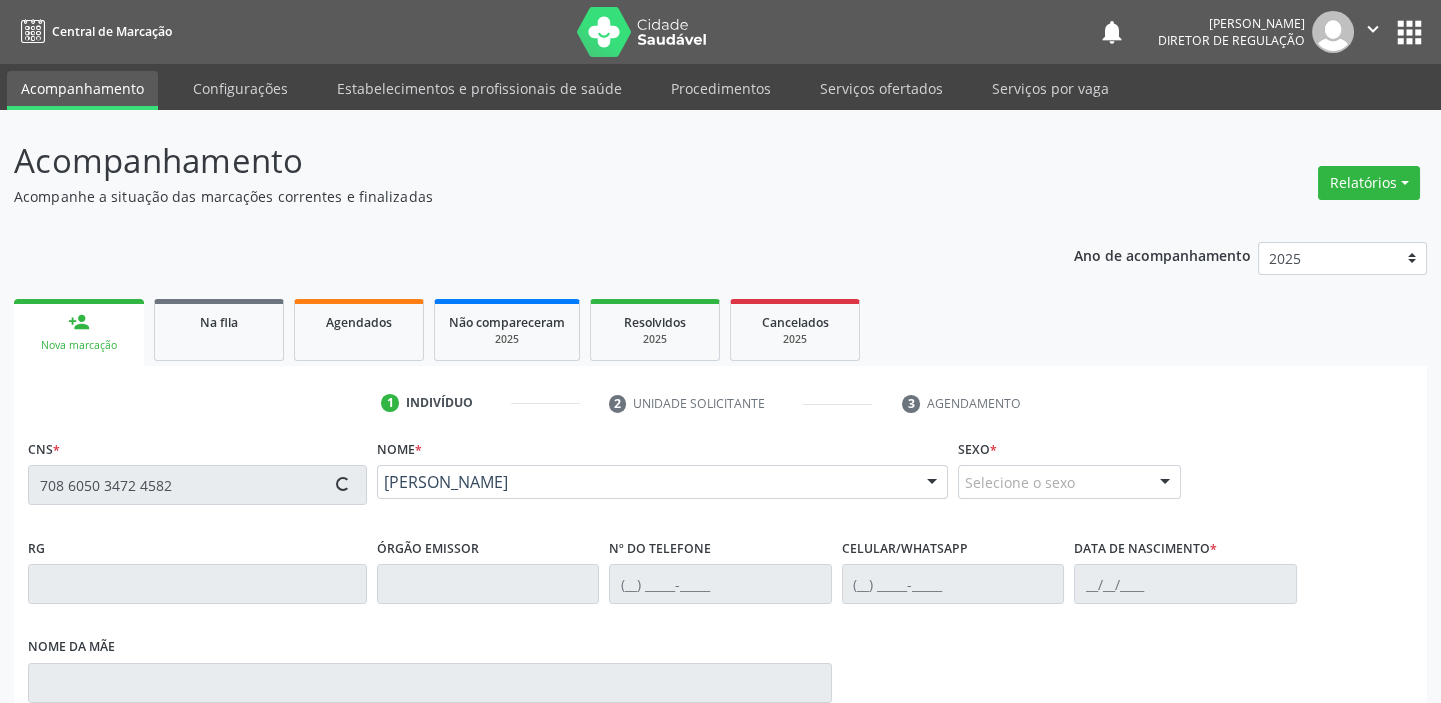 type on "[PHONE_NUMBER]" 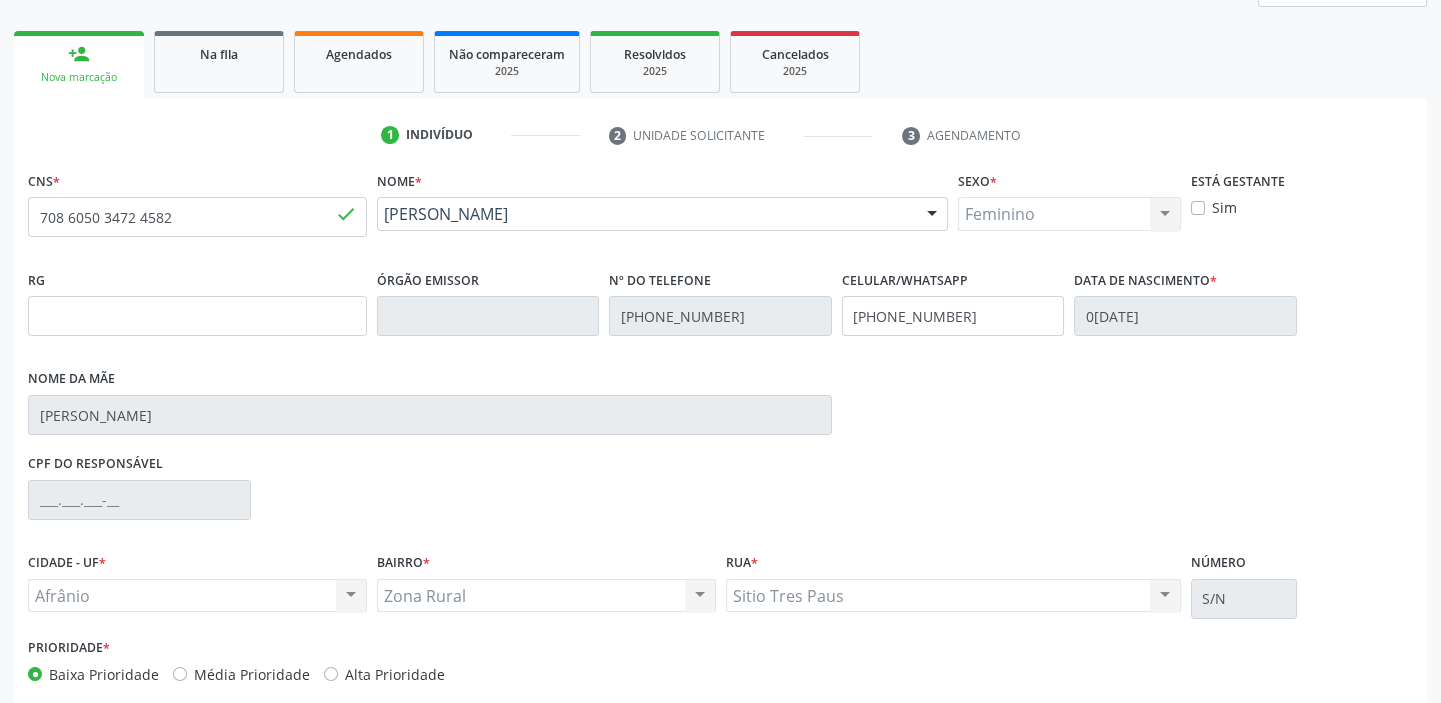 scroll, scrollTop: 272, scrollLeft: 0, axis: vertical 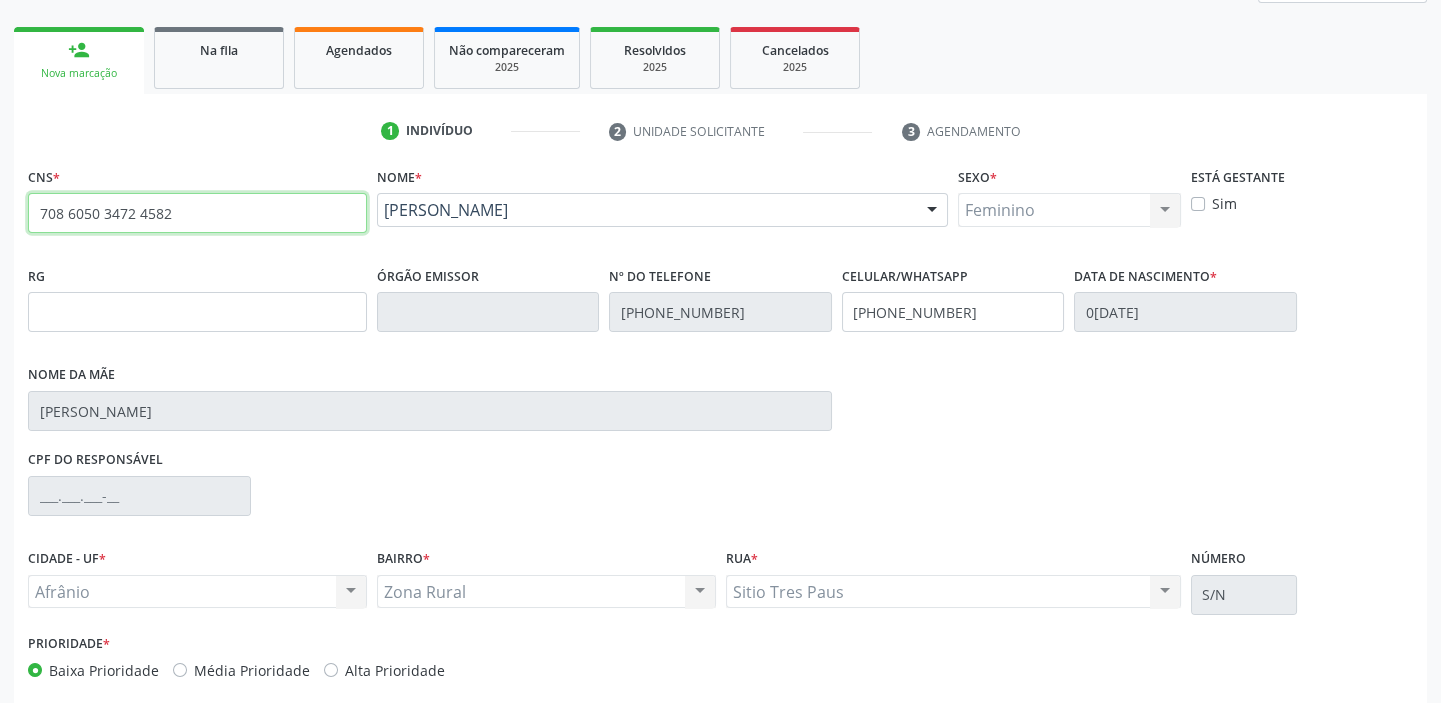 click on "708 6050 3472 4582" at bounding box center [197, 213] 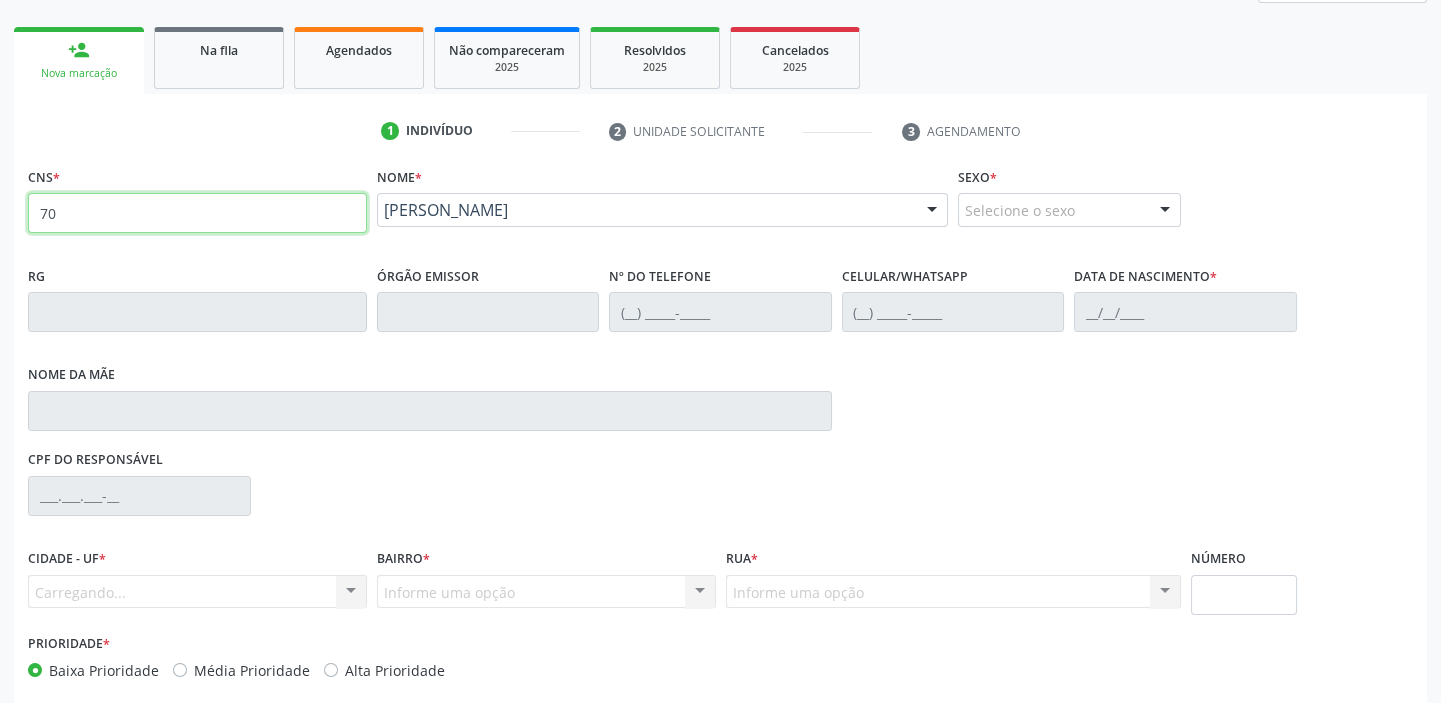 type on "7" 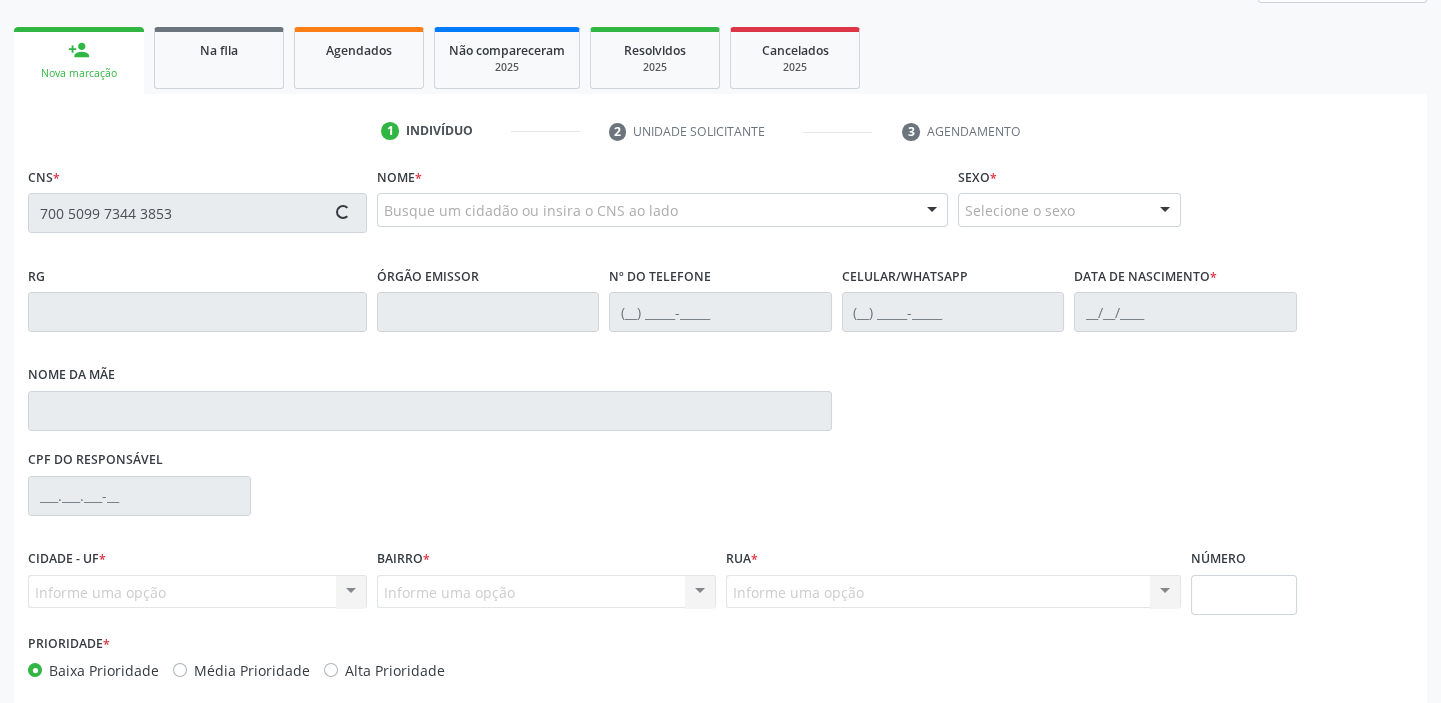 type on "700 5099 7344 3853" 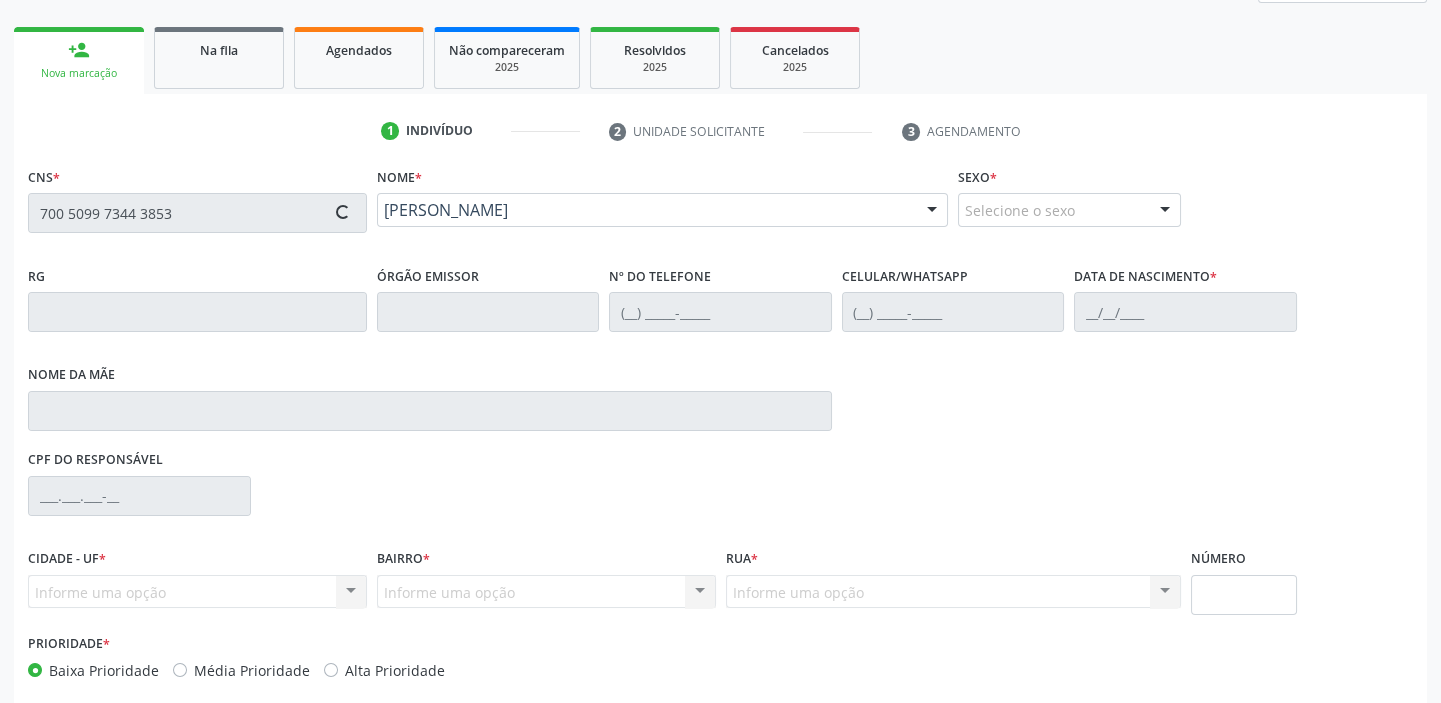 type on "[PHONE_NUMBER]" 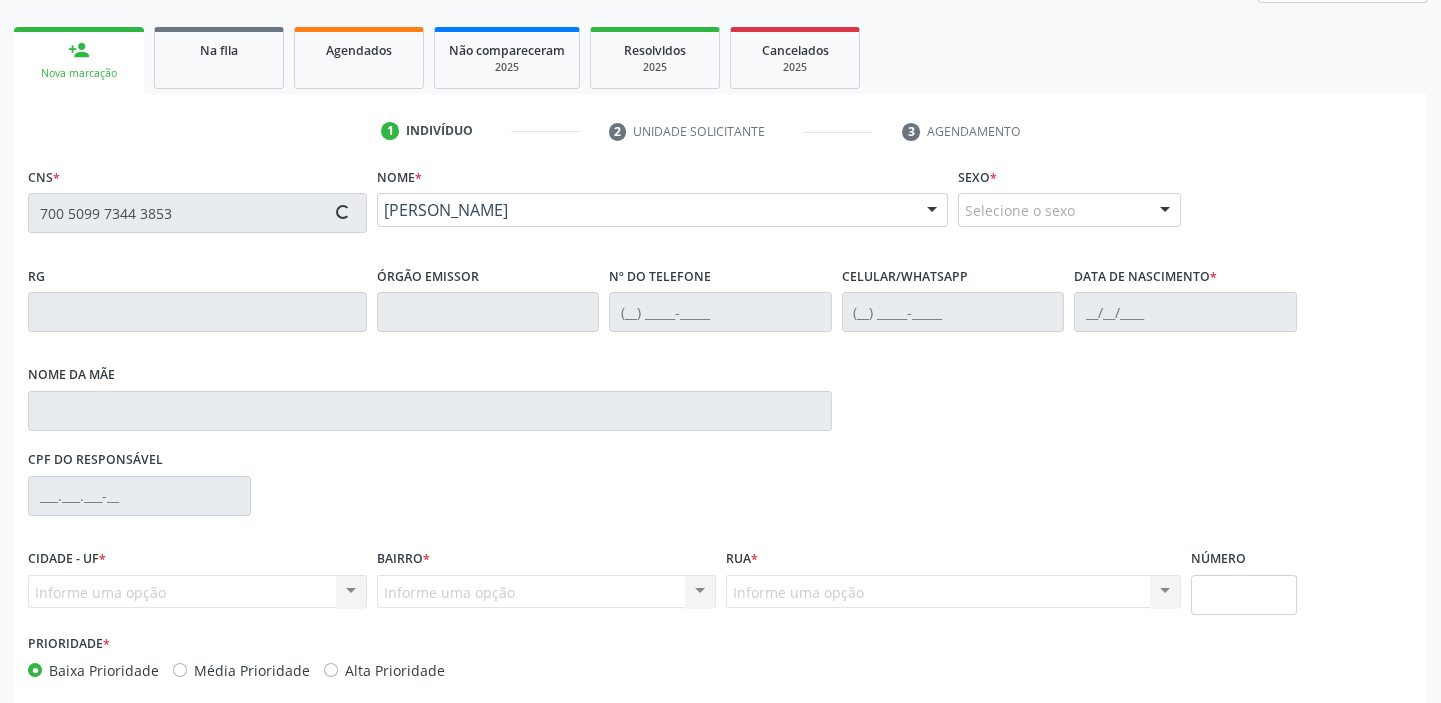 type on "[PHONE_NUMBER]" 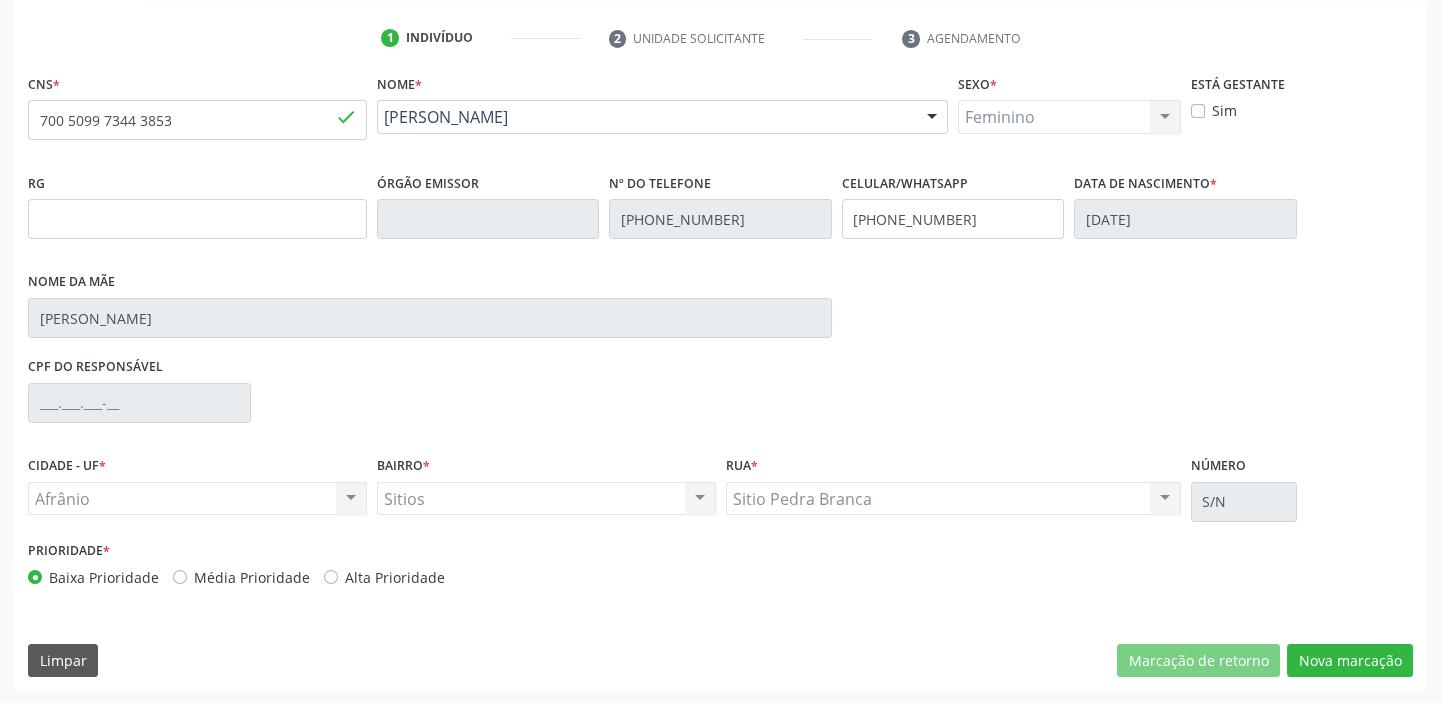 scroll, scrollTop: 366, scrollLeft: 0, axis: vertical 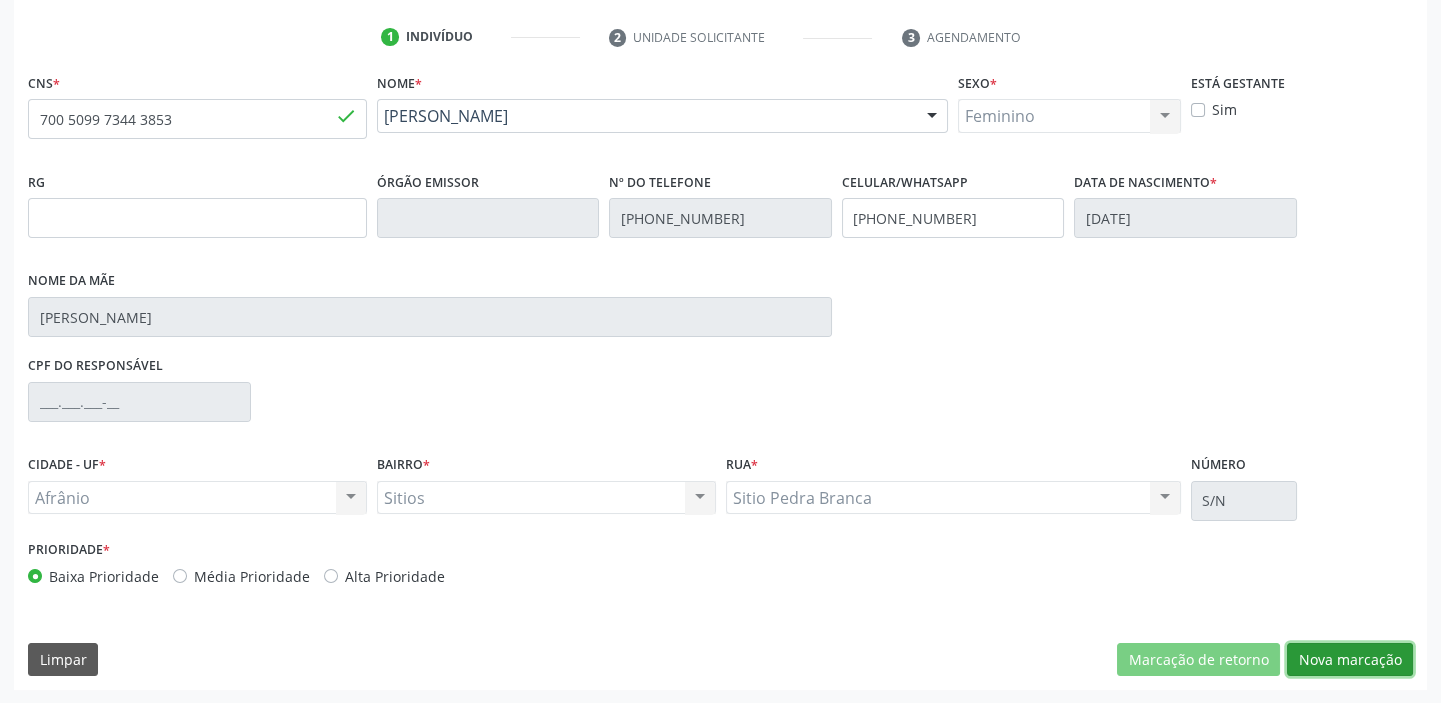 click on "Nova marcação" at bounding box center [1350, 660] 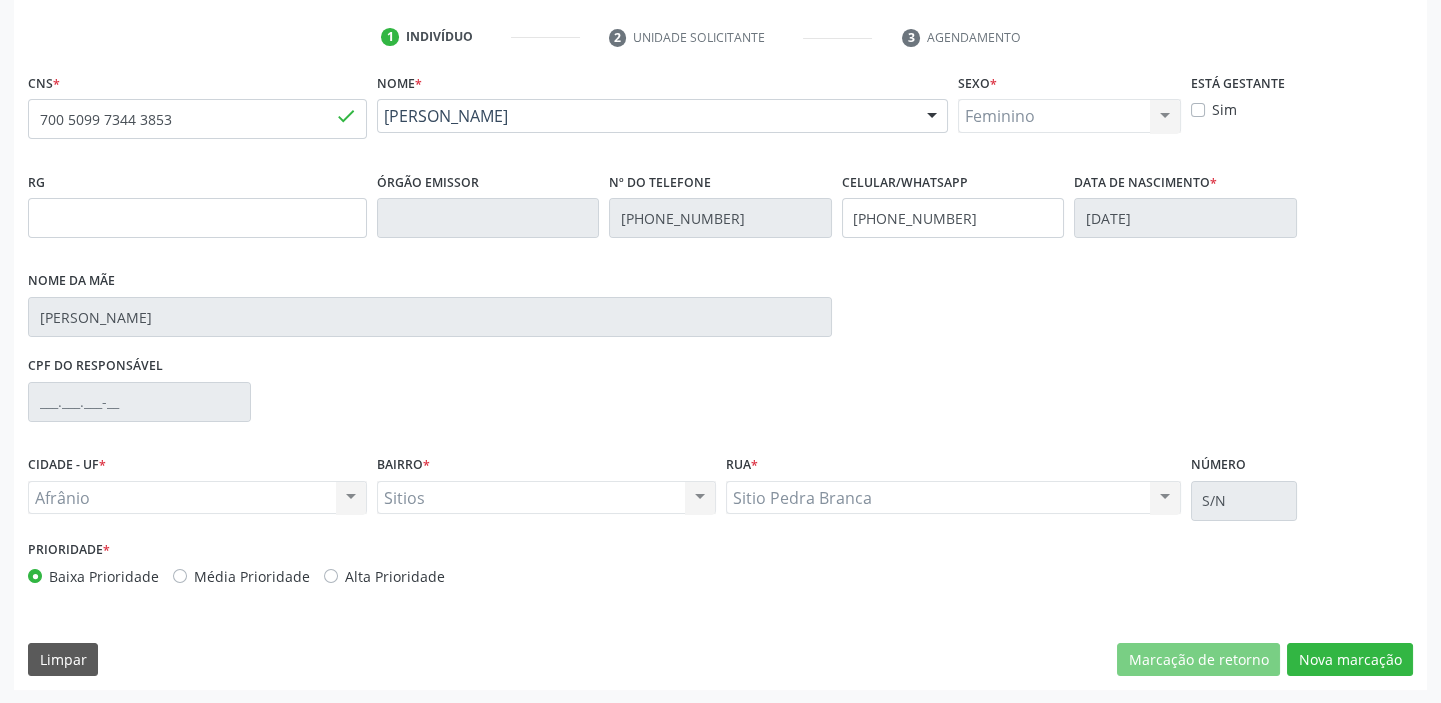 scroll, scrollTop: 201, scrollLeft: 0, axis: vertical 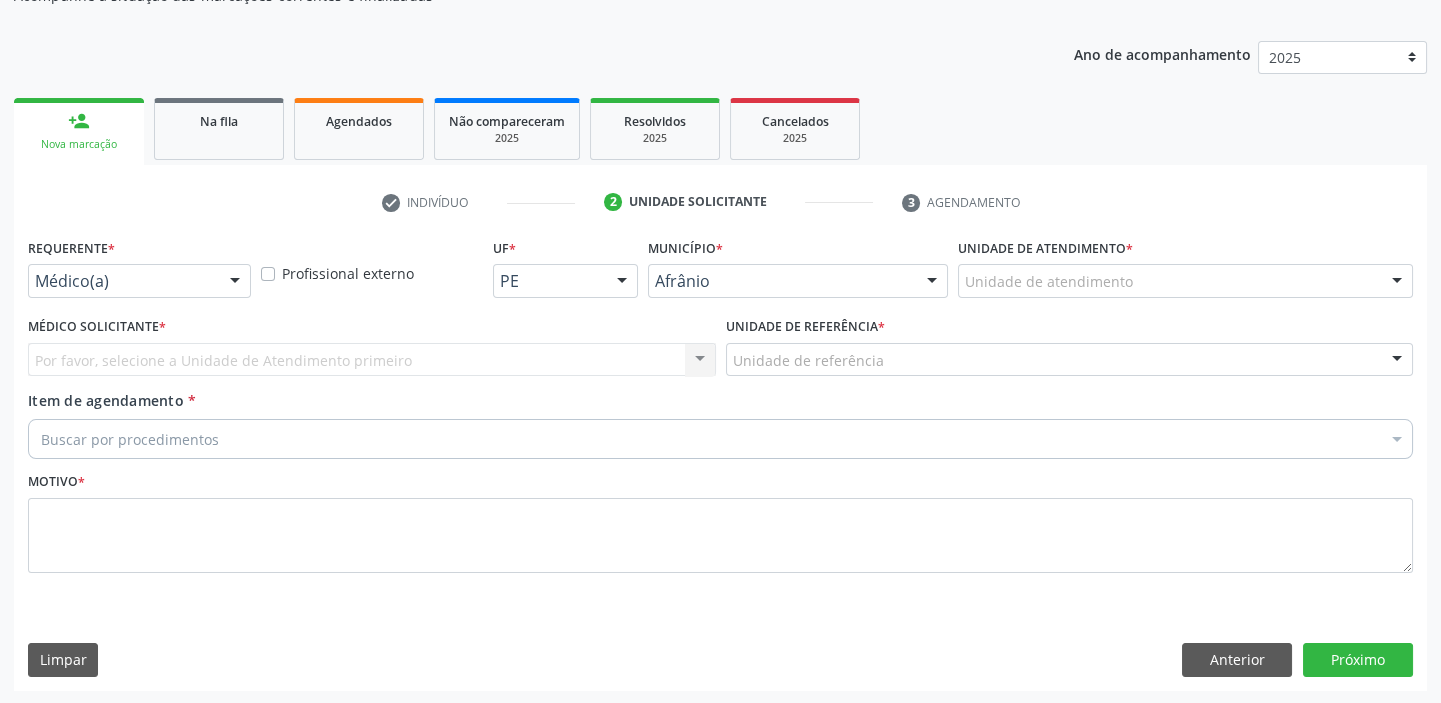 click on "Unidade de atendimento
*
Unidade de atendimento
Academia da Saude de Afranio   Academia da Saude do Bairro [PERSON_NAME]   Academia da Saude do Distrito de [GEOGRAPHIC_DATA]   [GEOGRAPHIC_DATA] do Distrito de Extrema   [GEOGRAPHIC_DATA] do [PERSON_NAME] Landim   Ambulatorio Municipal de Saude   Caf Central de Abastecimento Farmaceutico   Centro de Atencao Psicossocial de Afranio Pe   Centro de Especialidades   Cime   Cuidar   Equipe de Atencao Basica Prisional Tipo I com Saude Mental   Esf [PERSON_NAME] Nonato   Esf Custodia Maria da Conceicao   Esf [PERSON_NAME] e [PERSON_NAME] de Barra das Melancias   Esf de Extrema   Farmacia Basica do Municipio de [GEOGRAPHIC_DATA][PERSON_NAME] [MEDICAL_DATA] Ambulatorio Municipal   Laboratorio de Protese Dentario" at bounding box center [1185, 272] 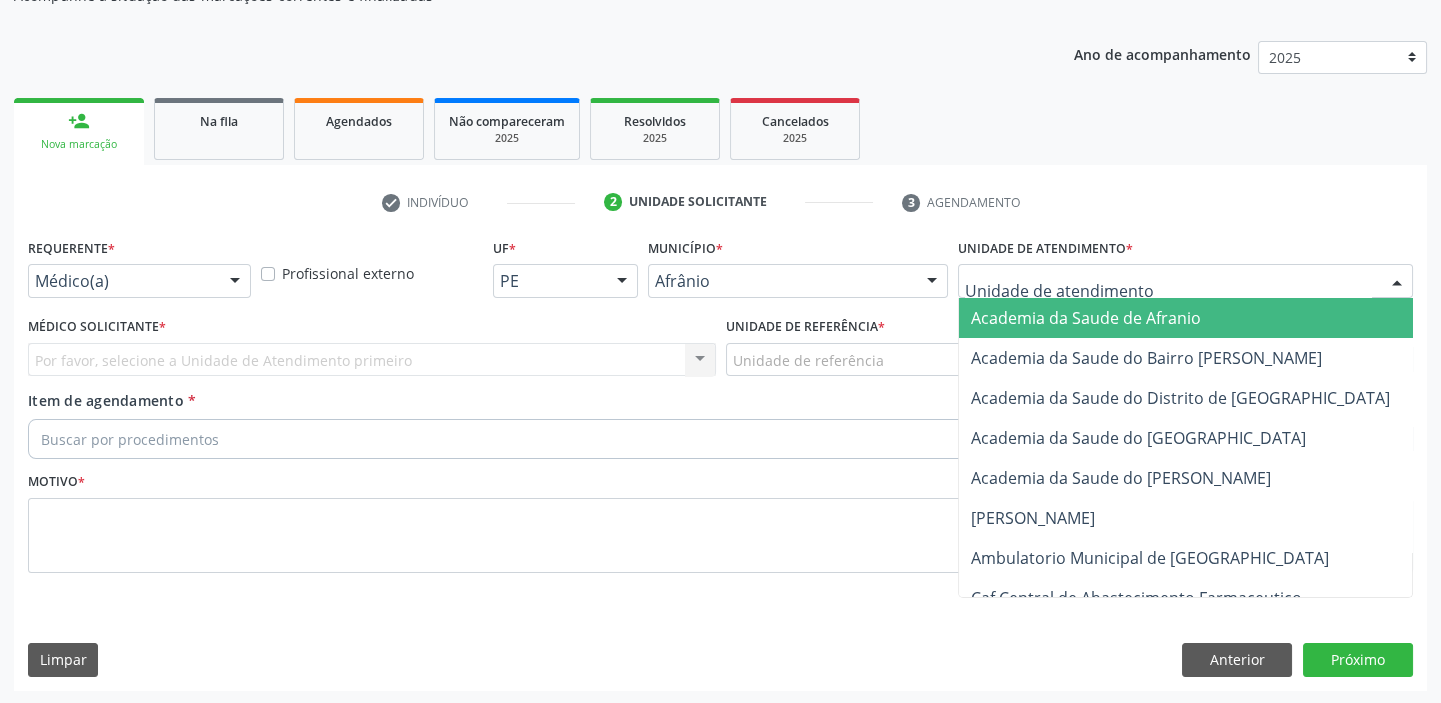 drag, startPoint x: 978, startPoint y: 267, endPoint x: 982, endPoint y: 371, distance: 104.0769 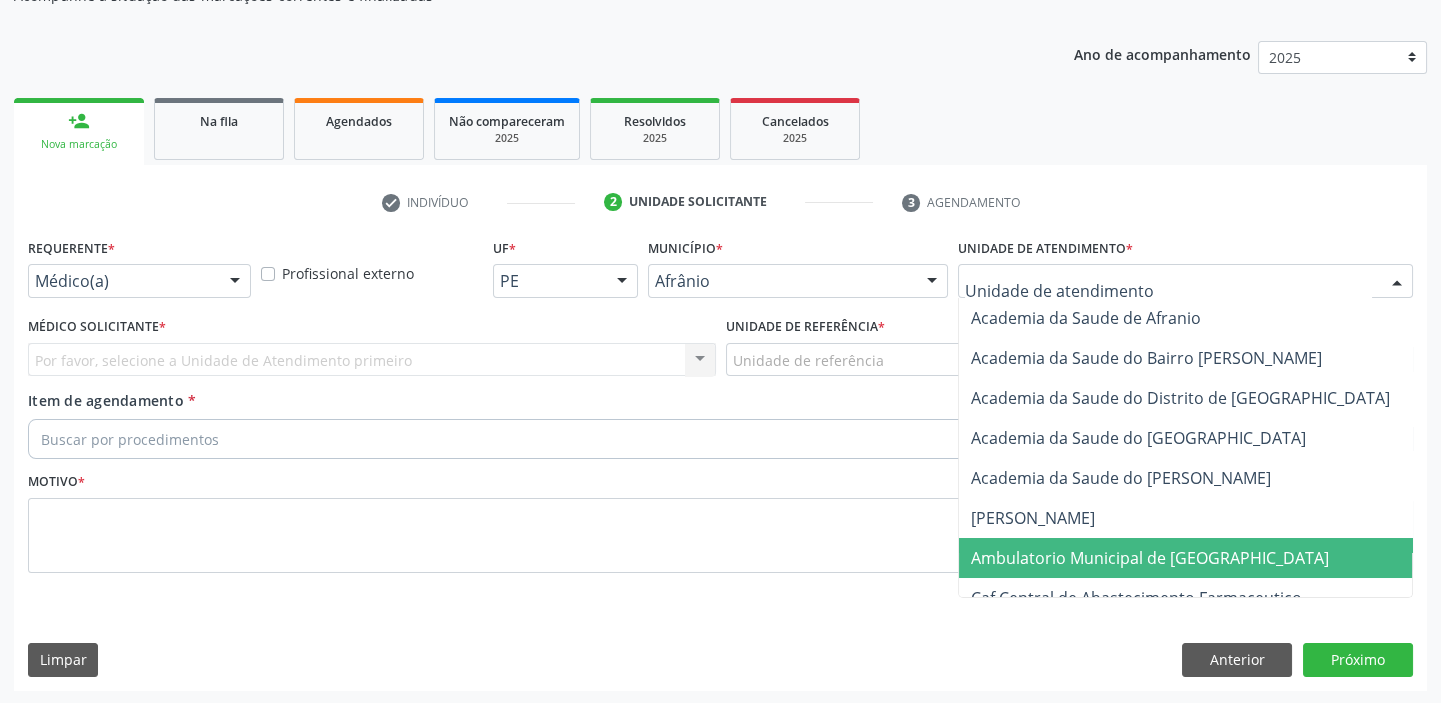 click on "Ambulatorio Municipal de [GEOGRAPHIC_DATA]" at bounding box center [1203, 558] 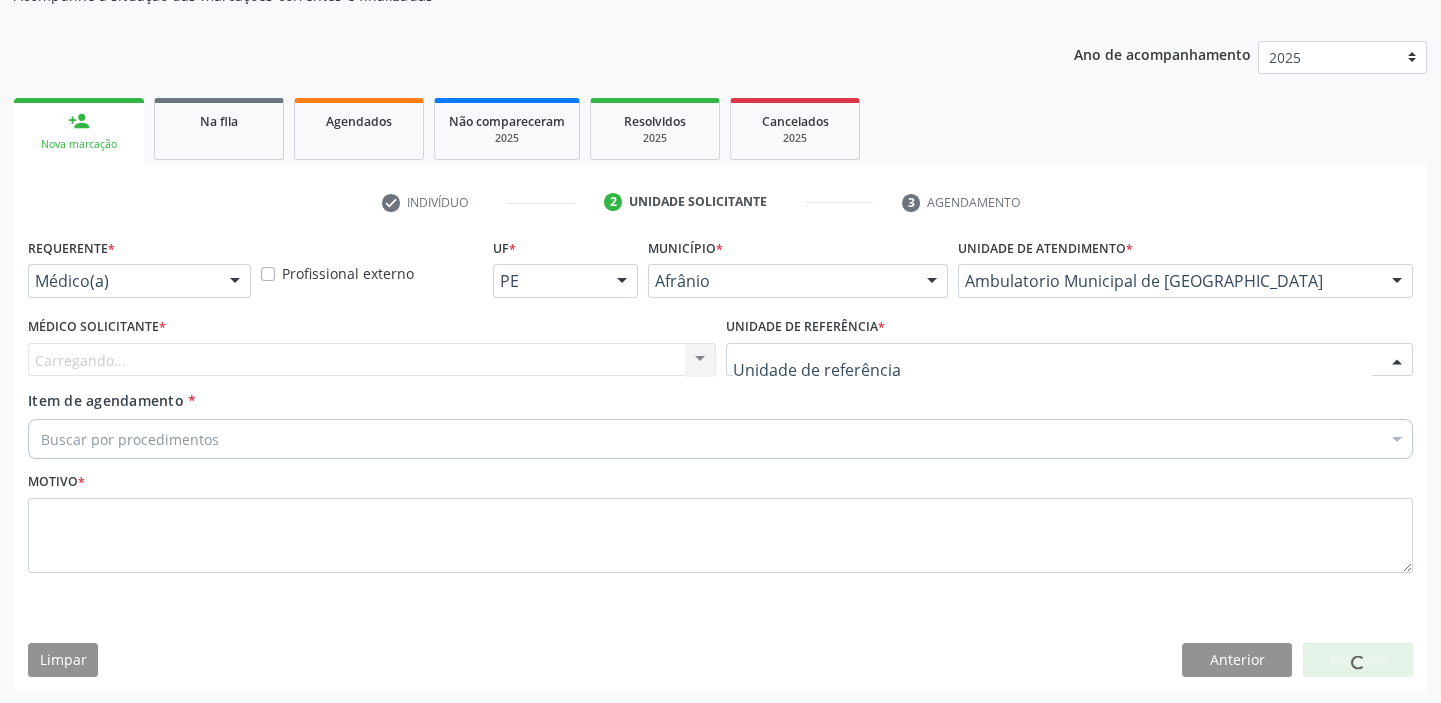 drag, startPoint x: 780, startPoint y: 364, endPoint x: 790, endPoint y: 486, distance: 122.40915 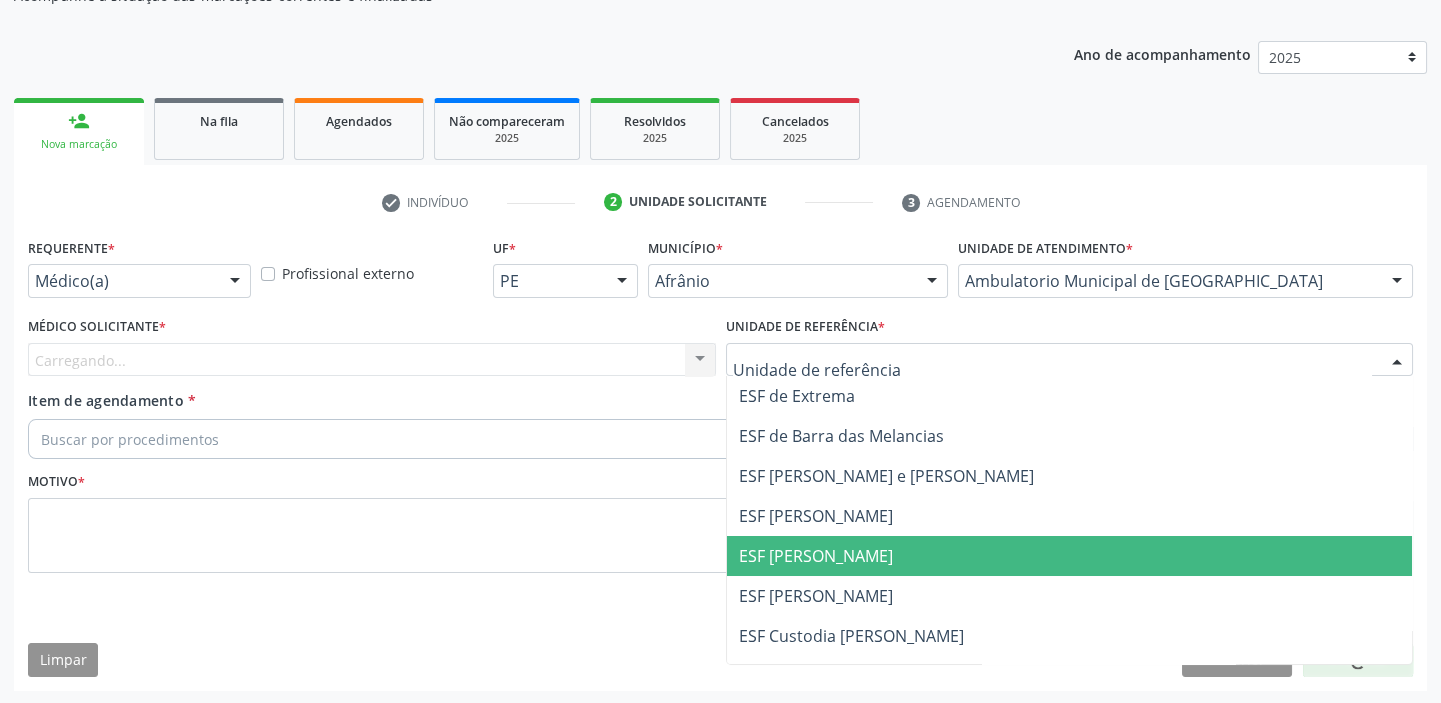 click on "ESF [PERSON_NAME]" at bounding box center (816, 556) 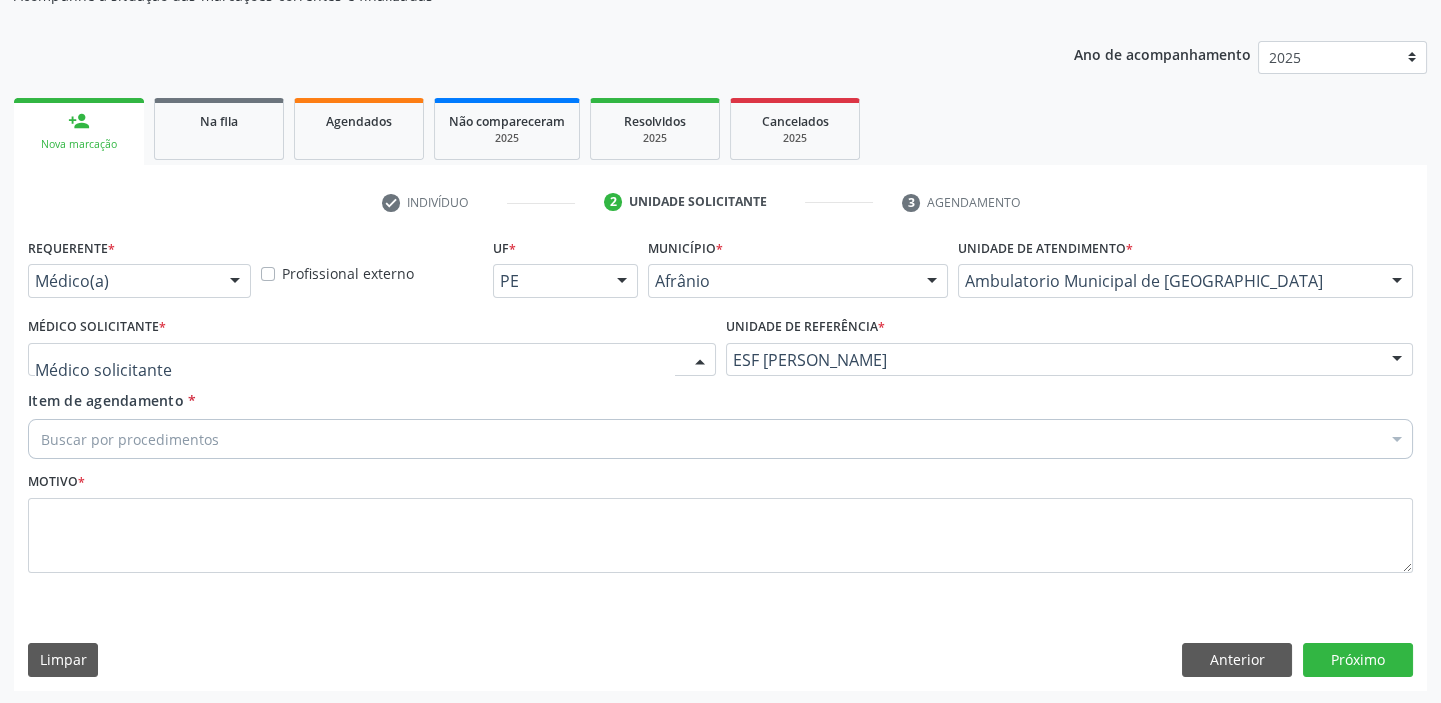 click at bounding box center (372, 360) 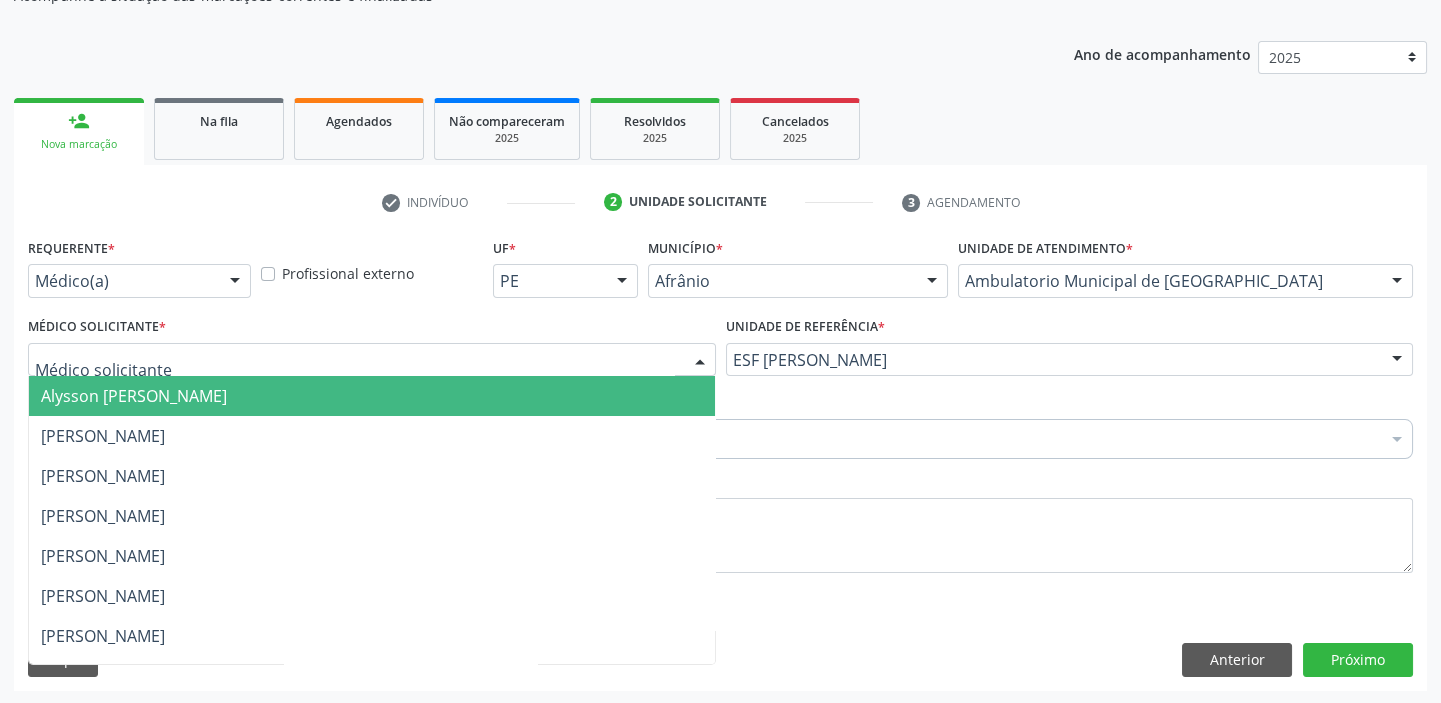 click on "Alysson [PERSON_NAME]" at bounding box center (134, 396) 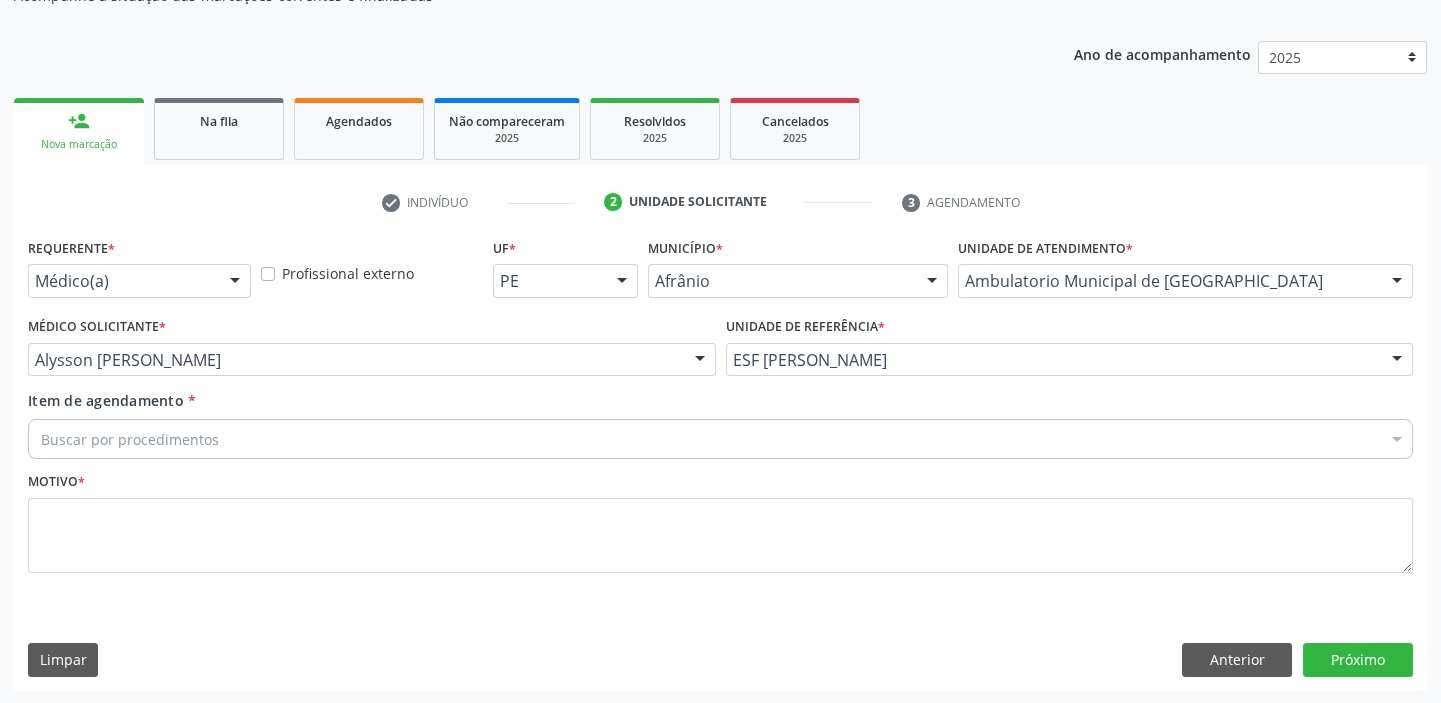 click on "Buscar por procedimentos" at bounding box center (720, 439) 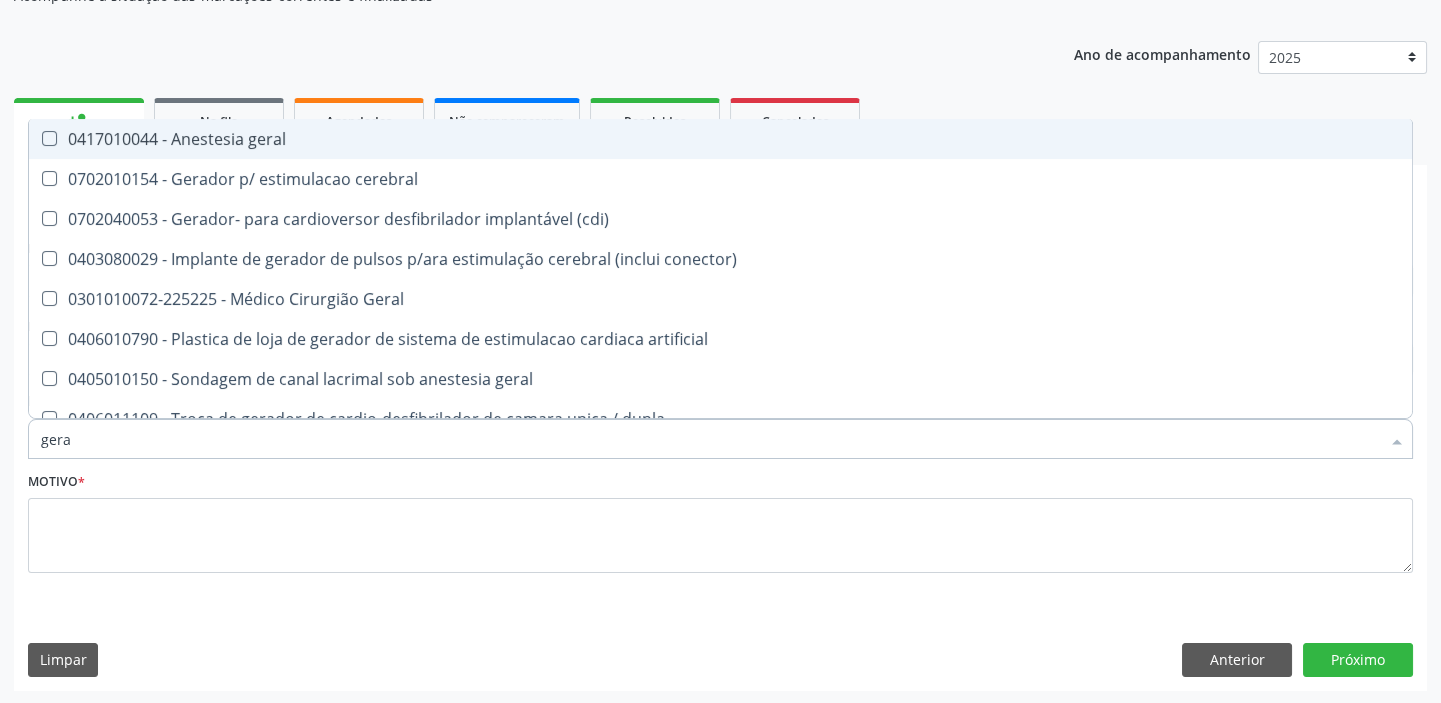 type on "geral" 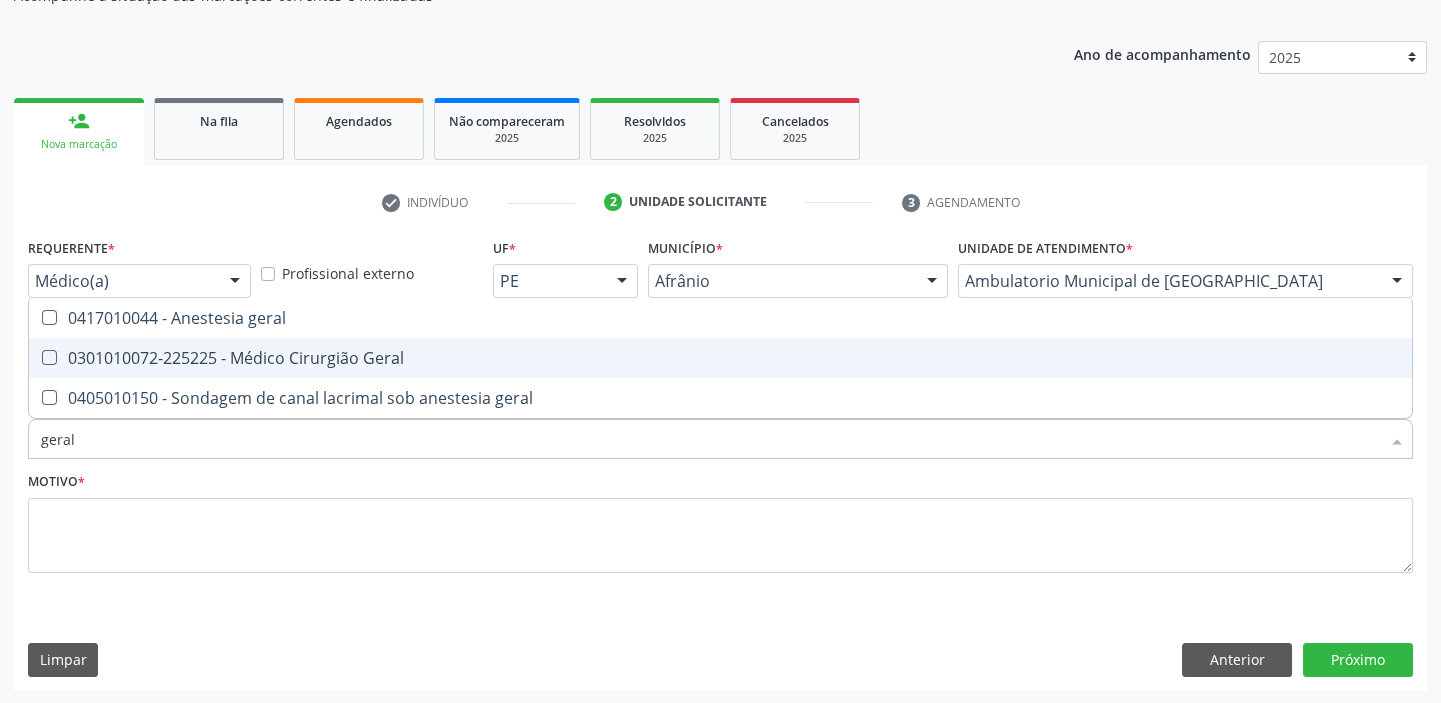 drag, startPoint x: 153, startPoint y: 368, endPoint x: 128, endPoint y: 467, distance: 102.10779 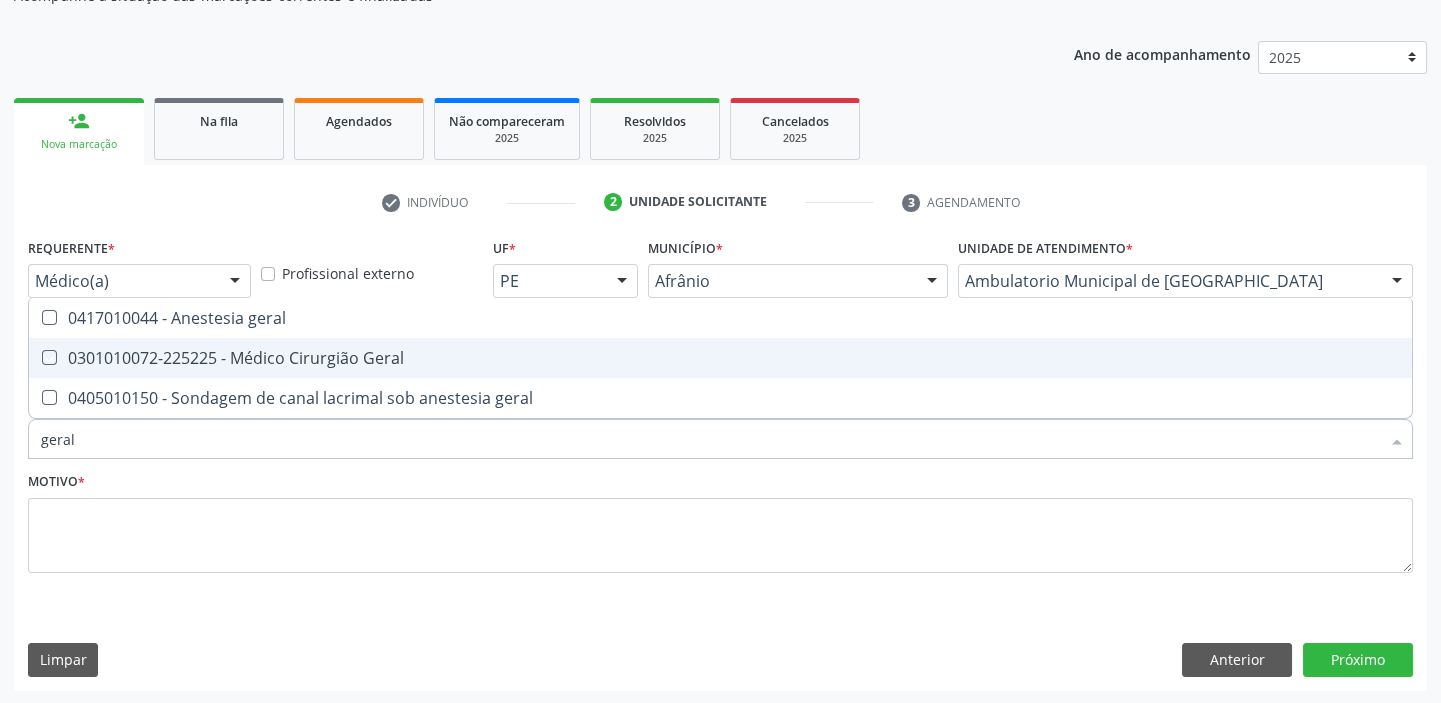 checkbox on "true" 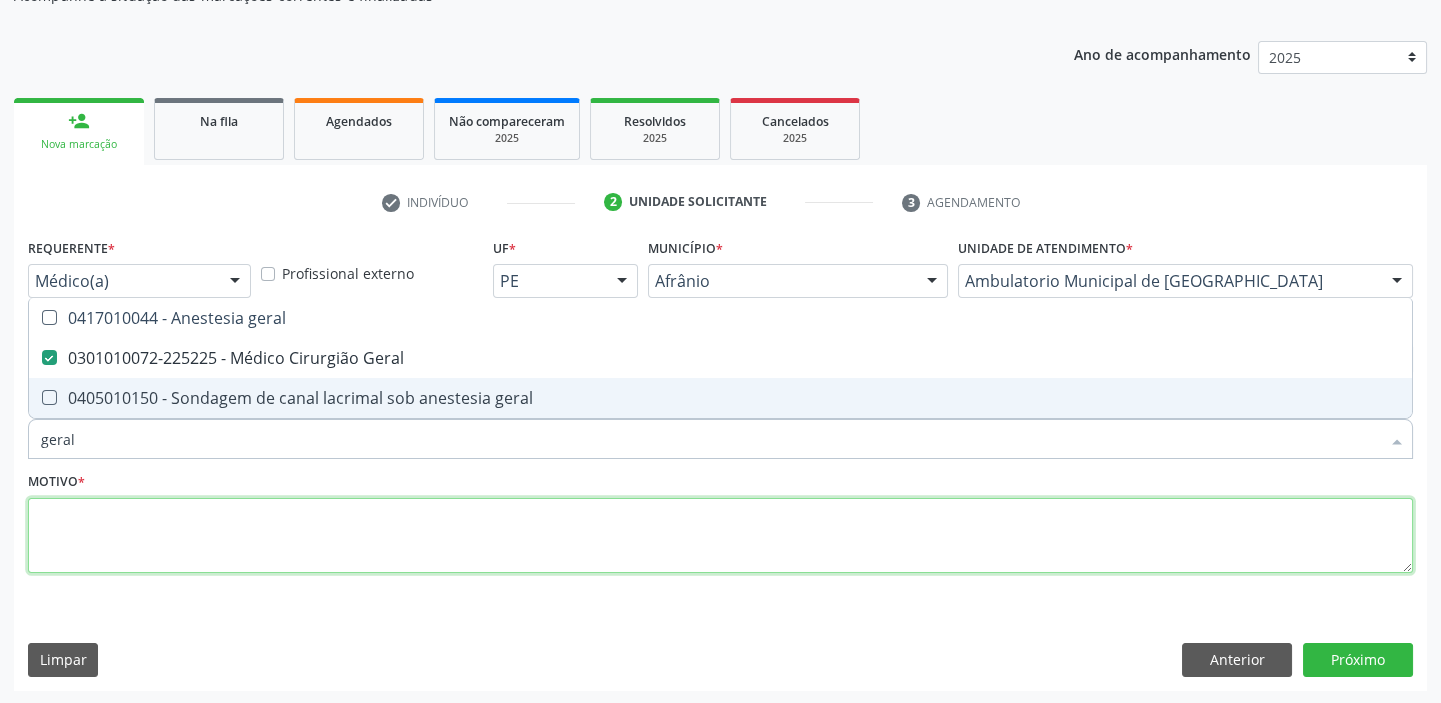 click at bounding box center [720, 536] 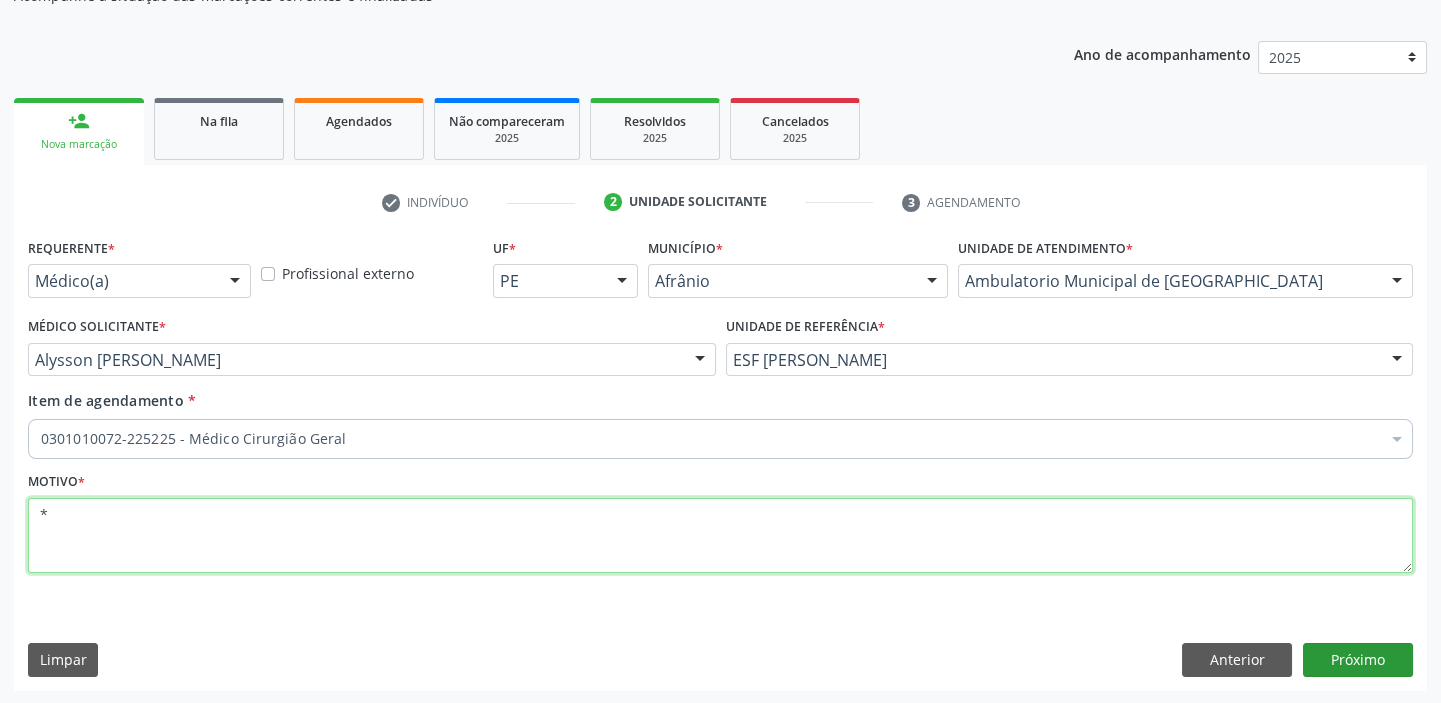 type on "*" 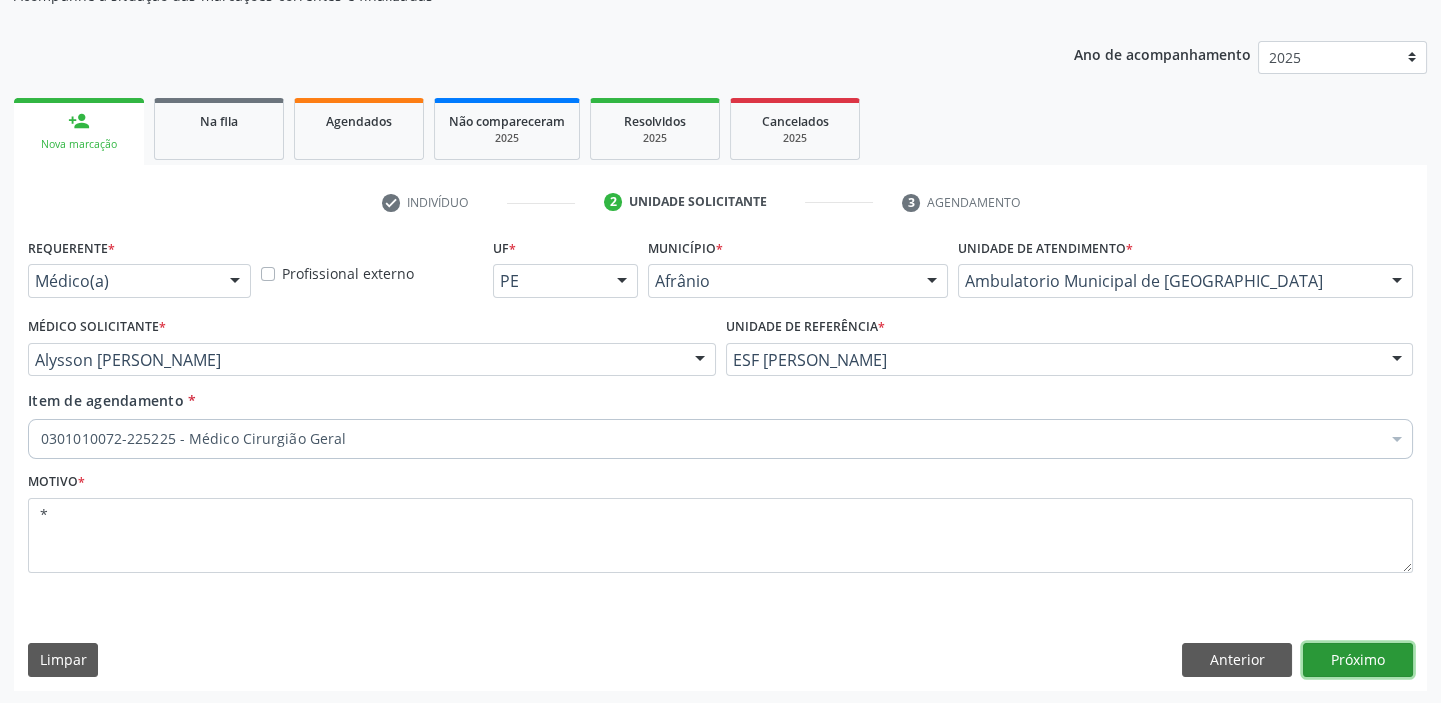 click on "Próximo" at bounding box center (1358, 660) 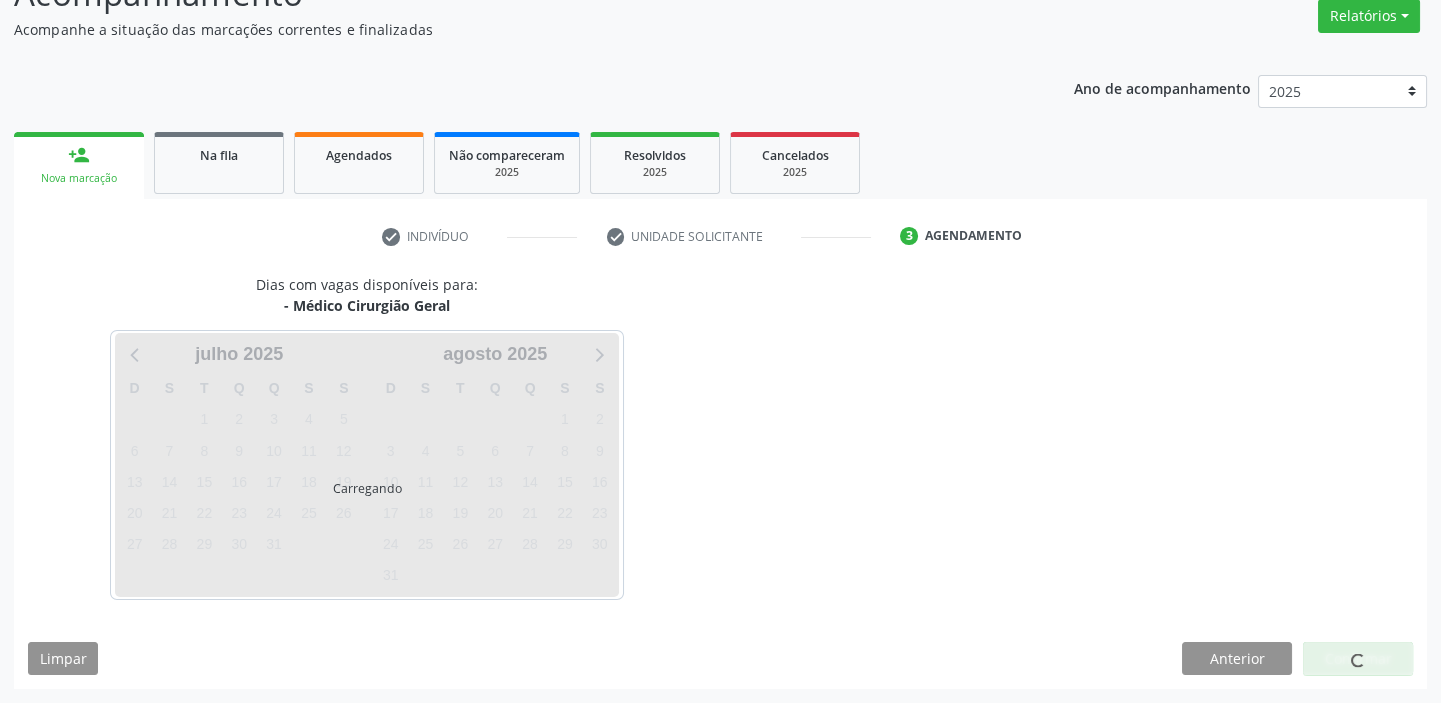 scroll, scrollTop: 166, scrollLeft: 0, axis: vertical 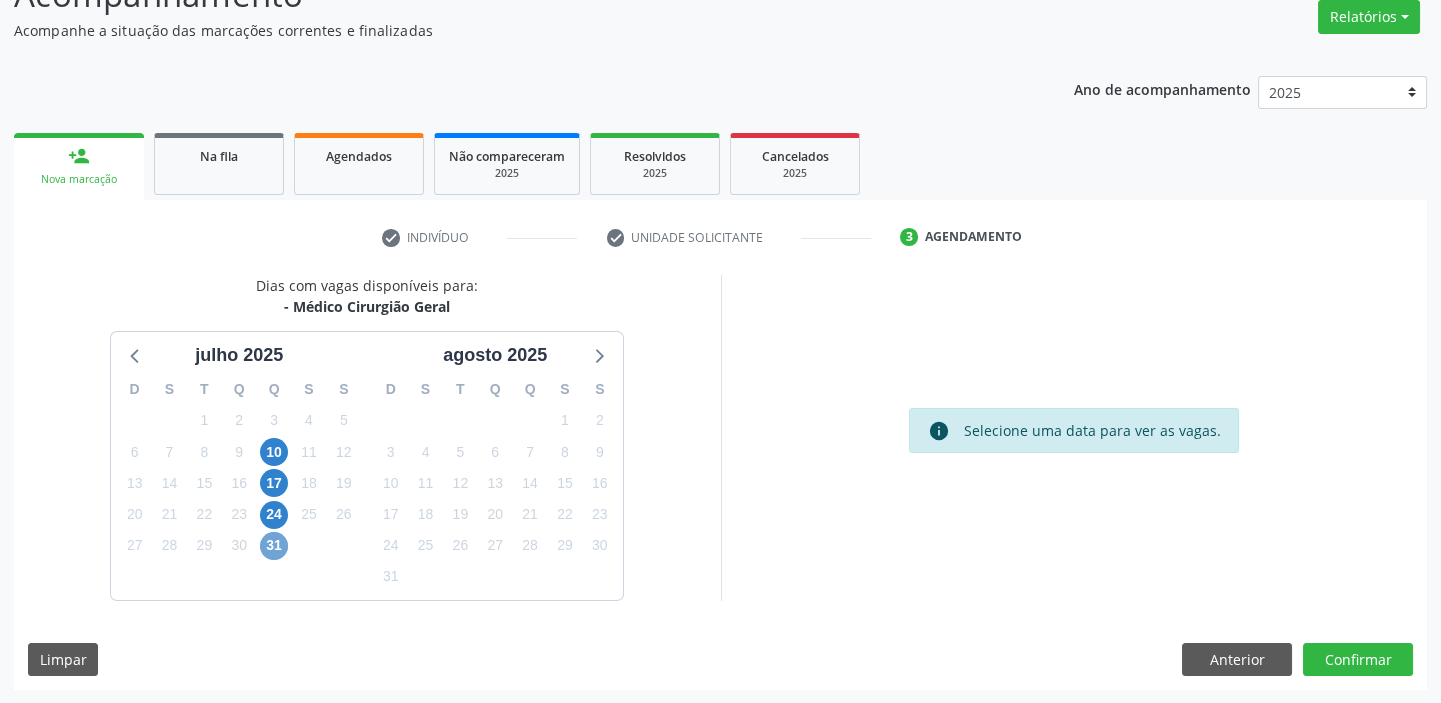 click on "31" at bounding box center (274, 546) 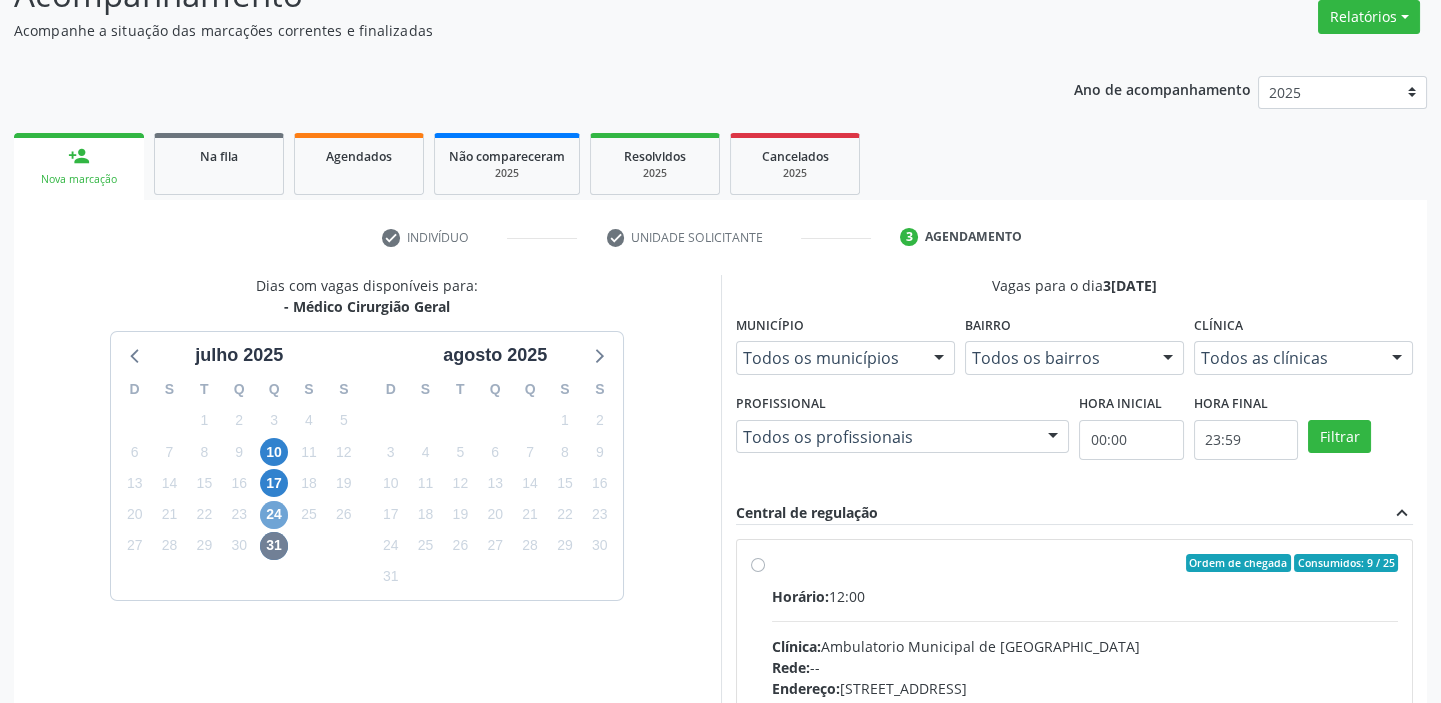 click on "24" at bounding box center [274, 515] 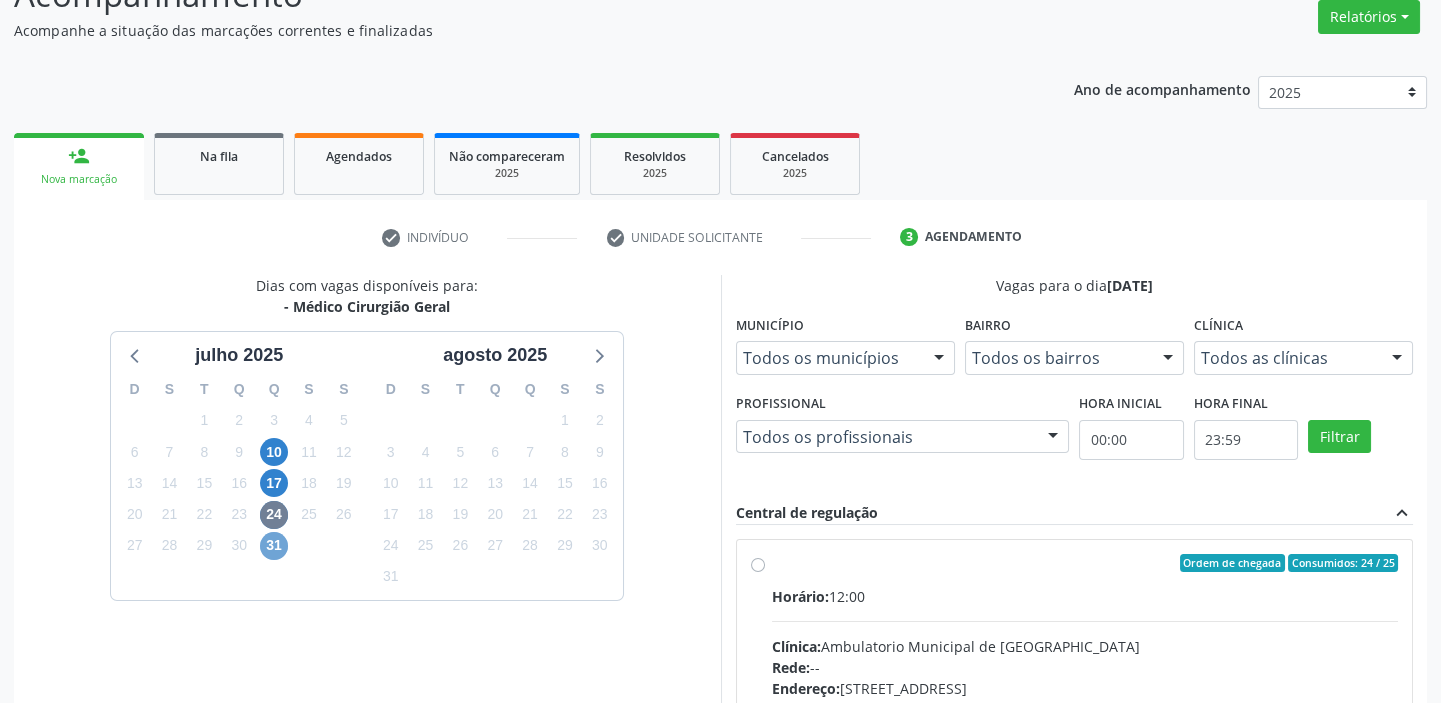 click on "31" at bounding box center [274, 546] 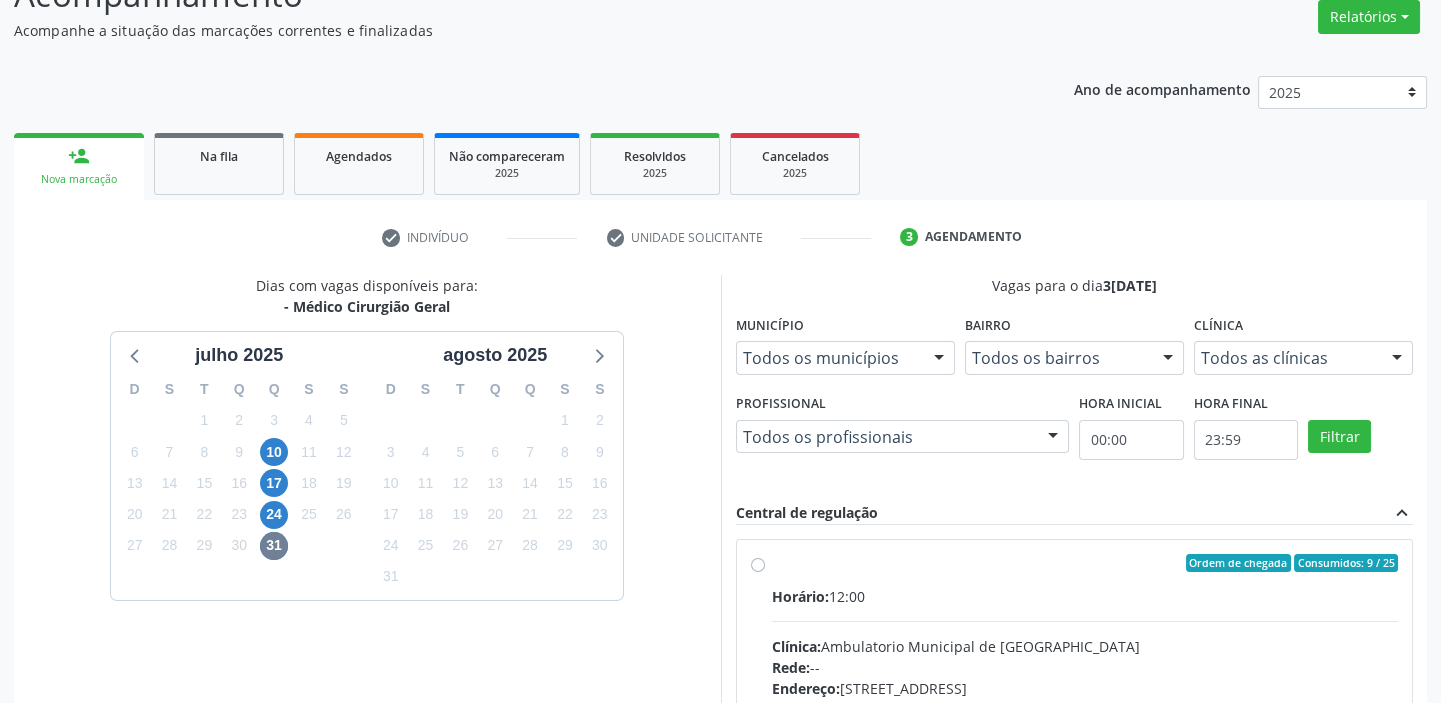 click on "Telefone:   --" at bounding box center [1085, 709] 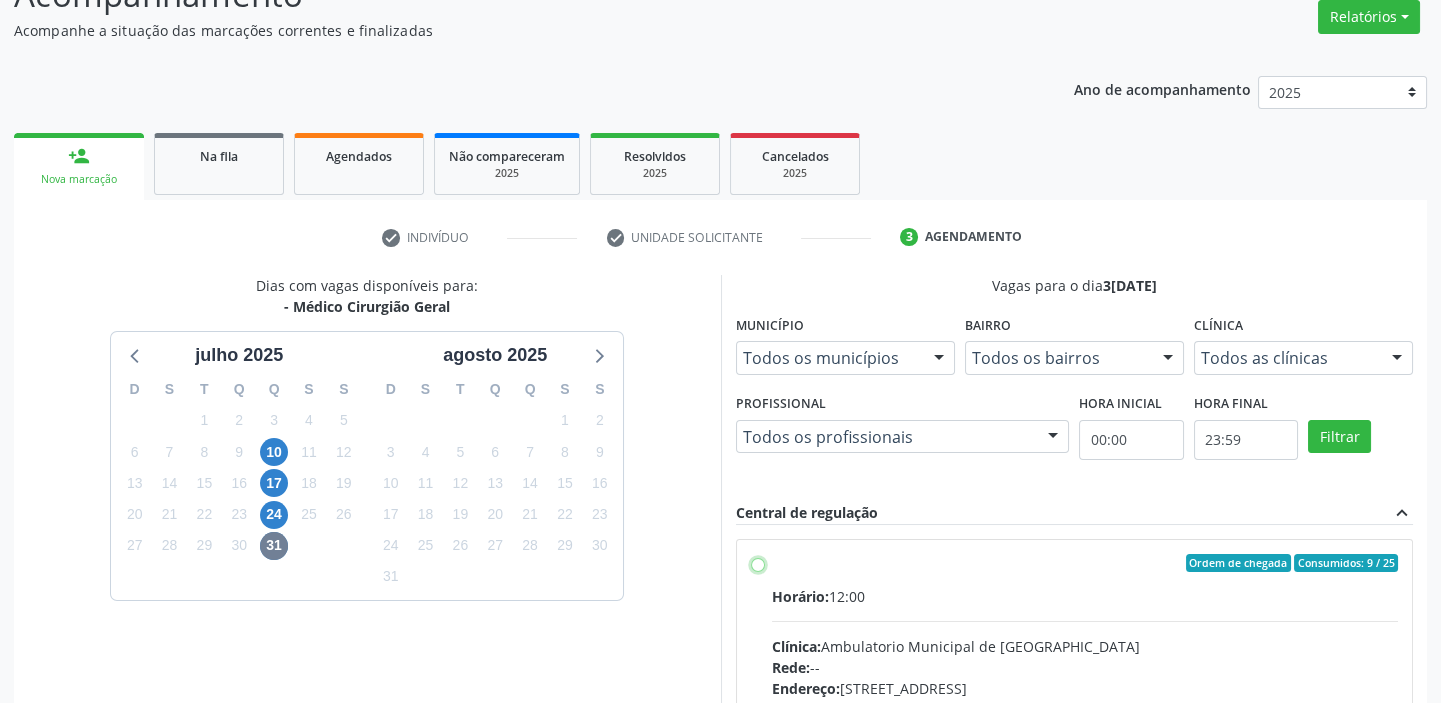 click on "Ordem de chegada
Consumidos: 9 / 25
Horário:   12:00
Clínica:  Ambulatorio Municipal de Saude
Rede:
--
Endereço:   [STREET_ADDRESS]
Telefone:   --
Profissional:
--
Informações adicionais sobre o atendimento
Idade de atendimento:
Sem restrição
Gênero(s) atendido(s):
Sem restrição
Informações adicionais:
--" at bounding box center (758, 563) 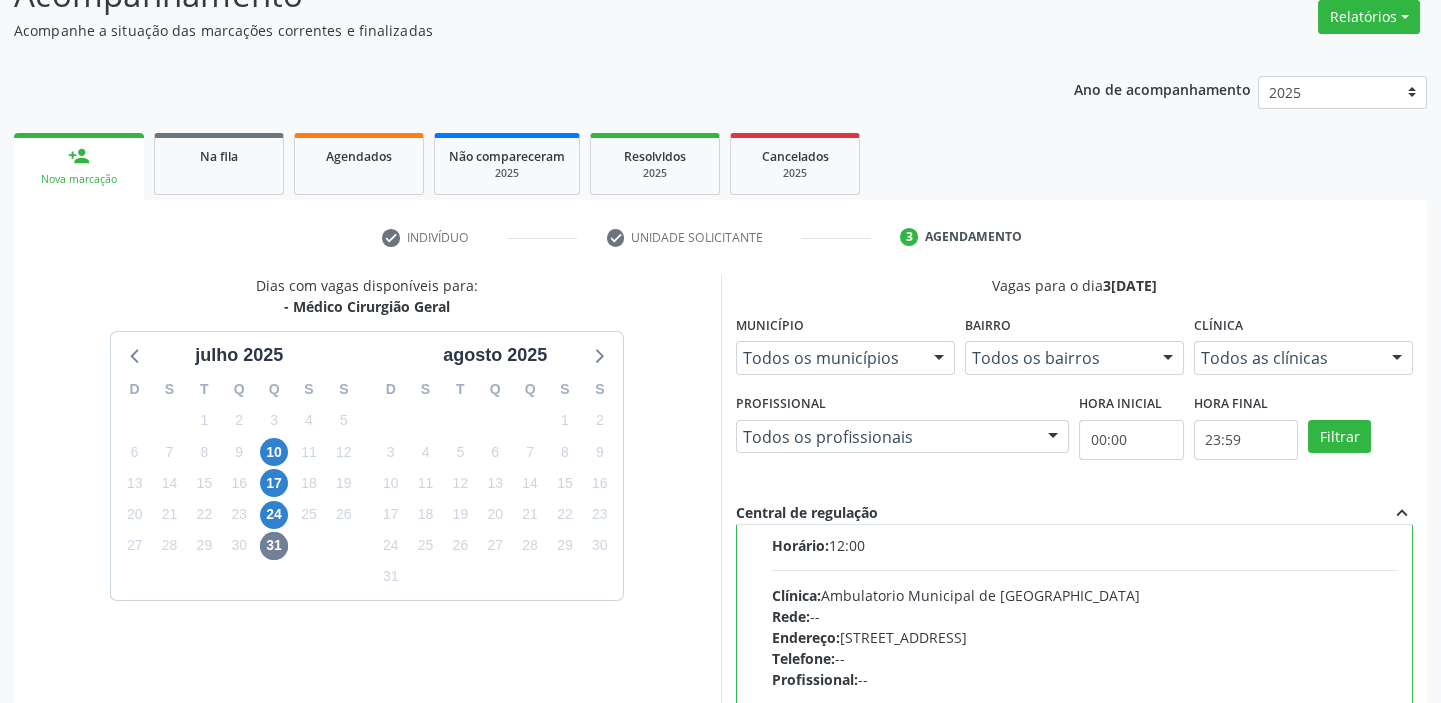 scroll, scrollTop: 99, scrollLeft: 0, axis: vertical 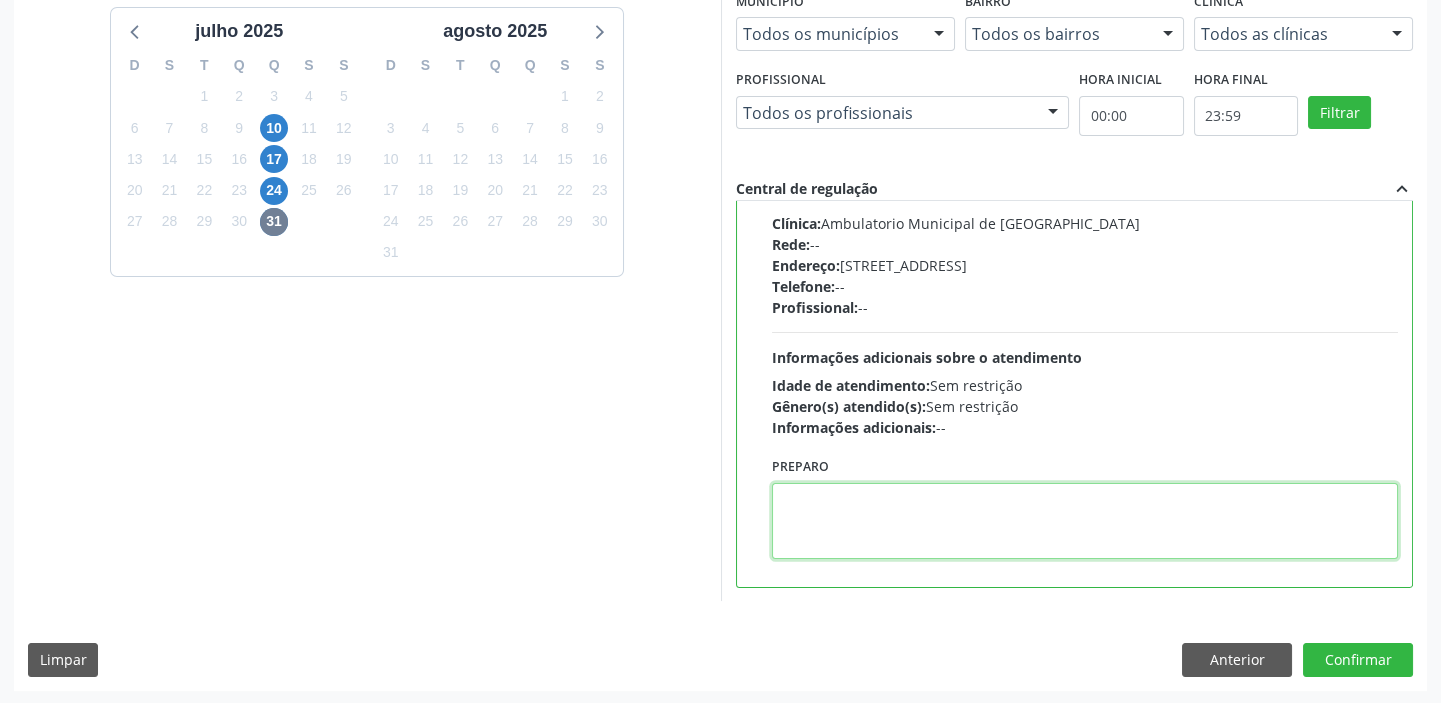 click at bounding box center (1085, 521) 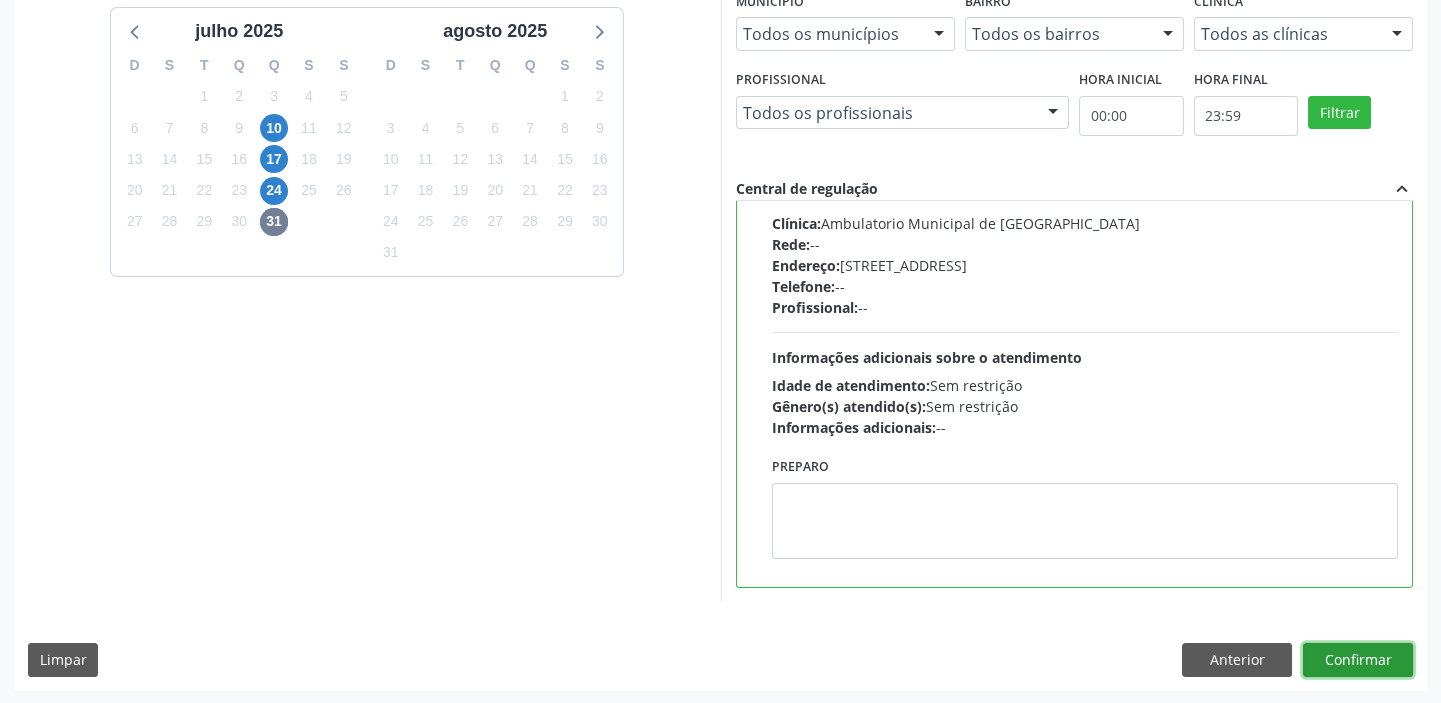 click on "Confirmar" at bounding box center (1358, 660) 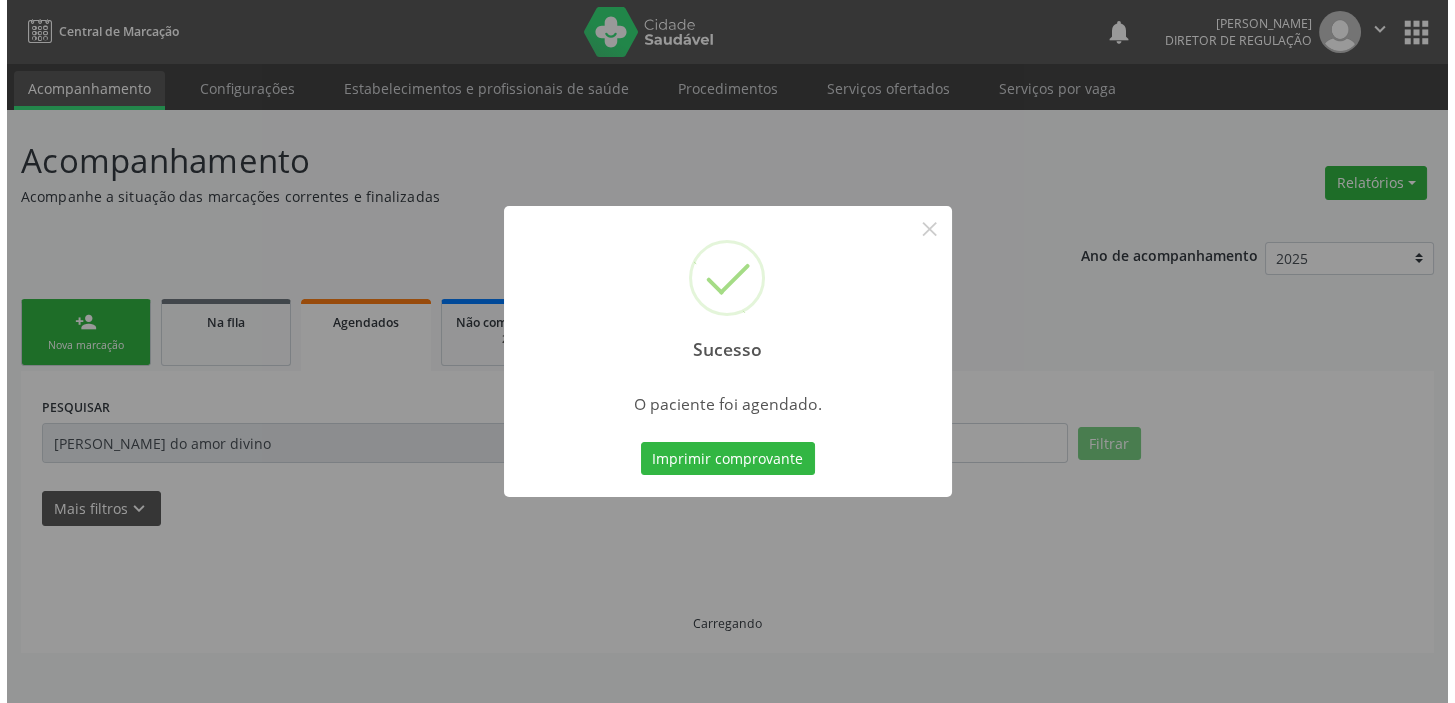 scroll, scrollTop: 0, scrollLeft: 0, axis: both 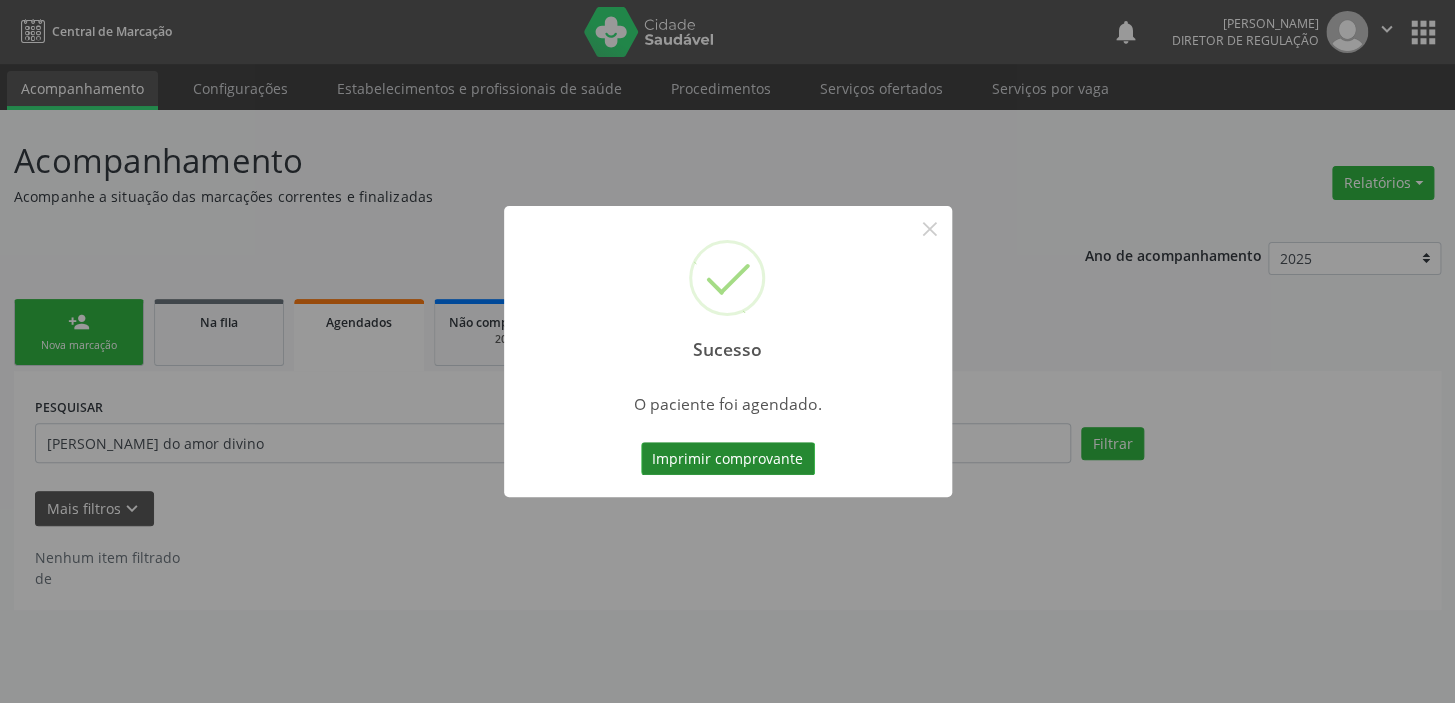 click on "Imprimir comprovante" at bounding box center [728, 459] 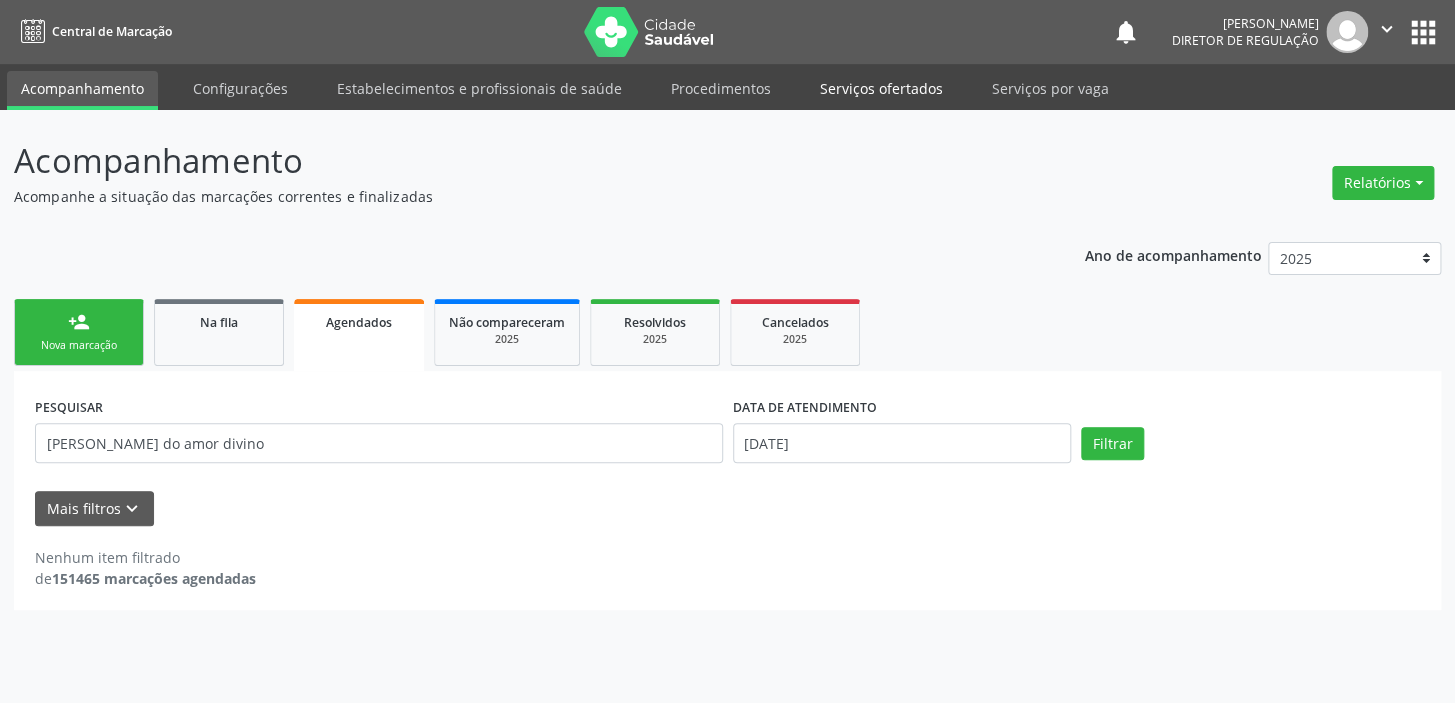 click on "Serviços ofertados" at bounding box center [881, 88] 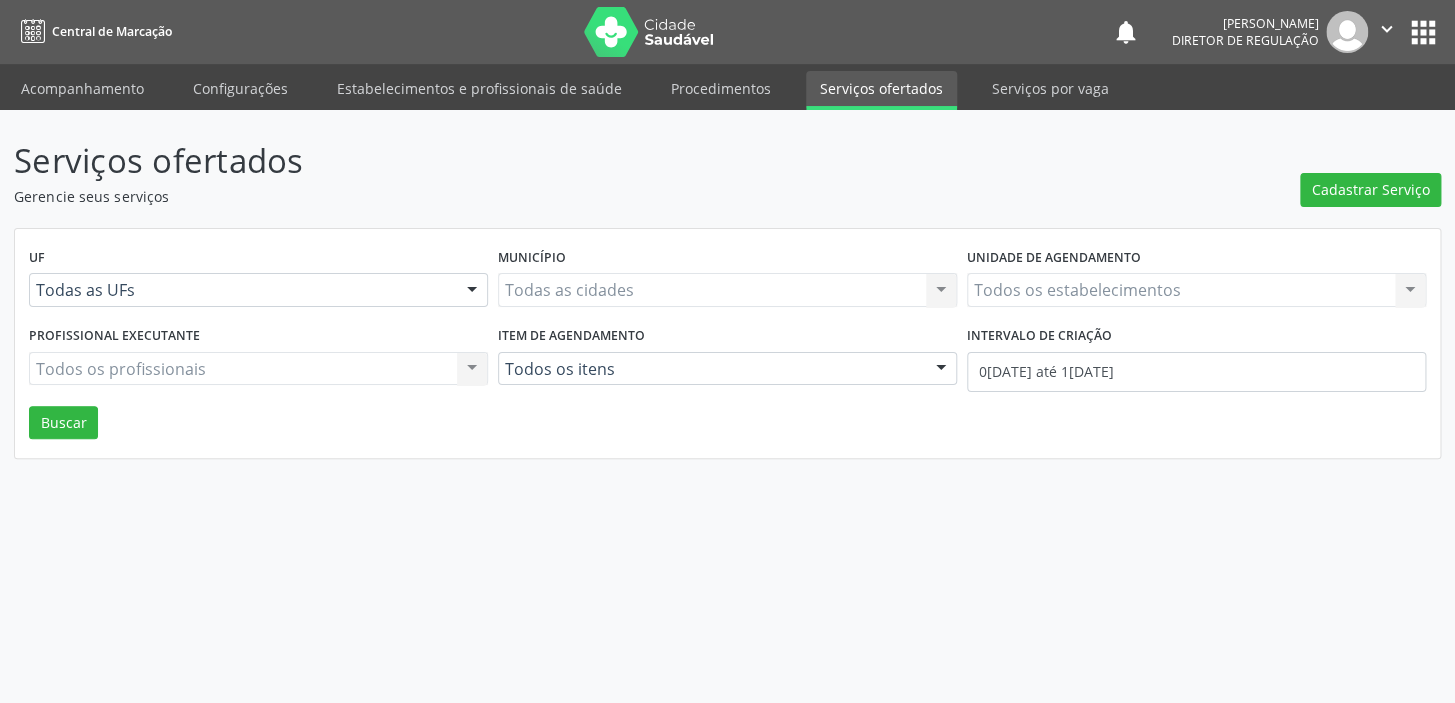 click on "Serviços ofertados" at bounding box center (881, 90) 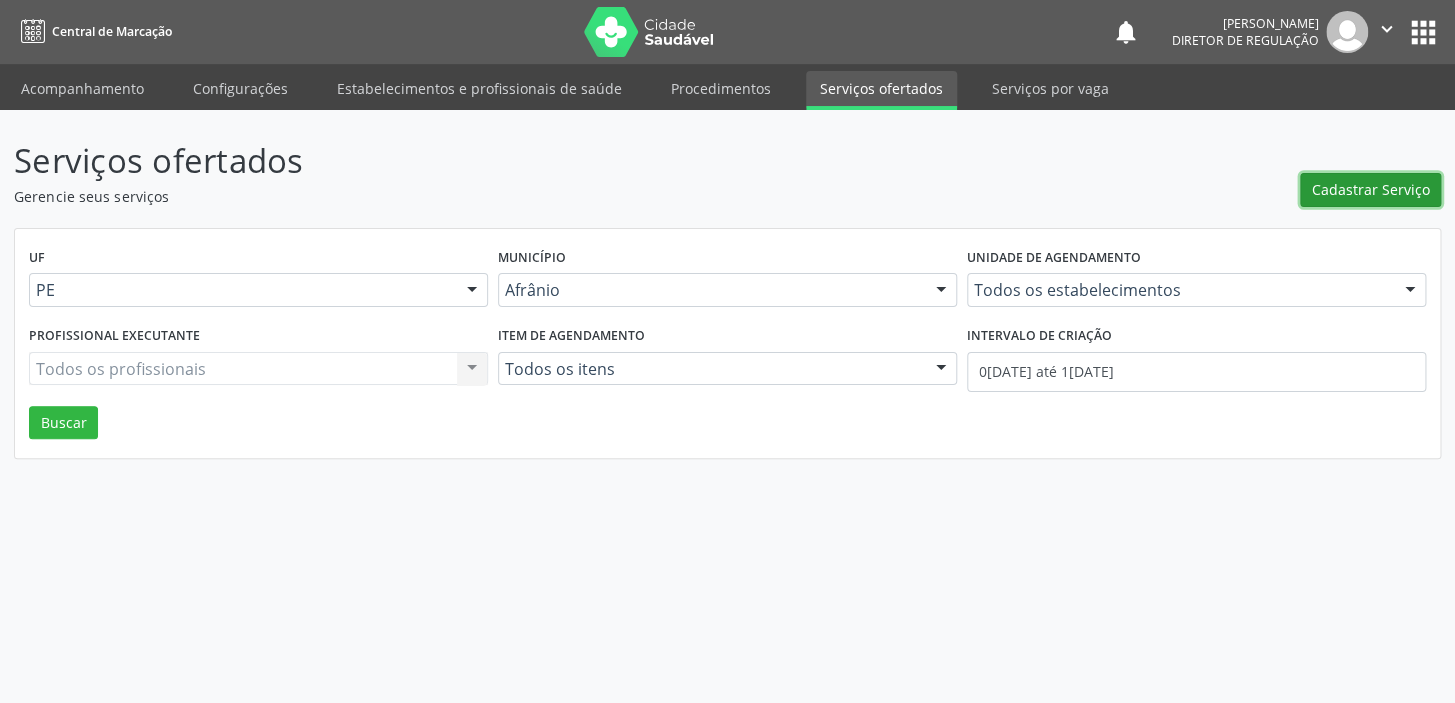 click on "Cadastrar Serviço" at bounding box center [1371, 189] 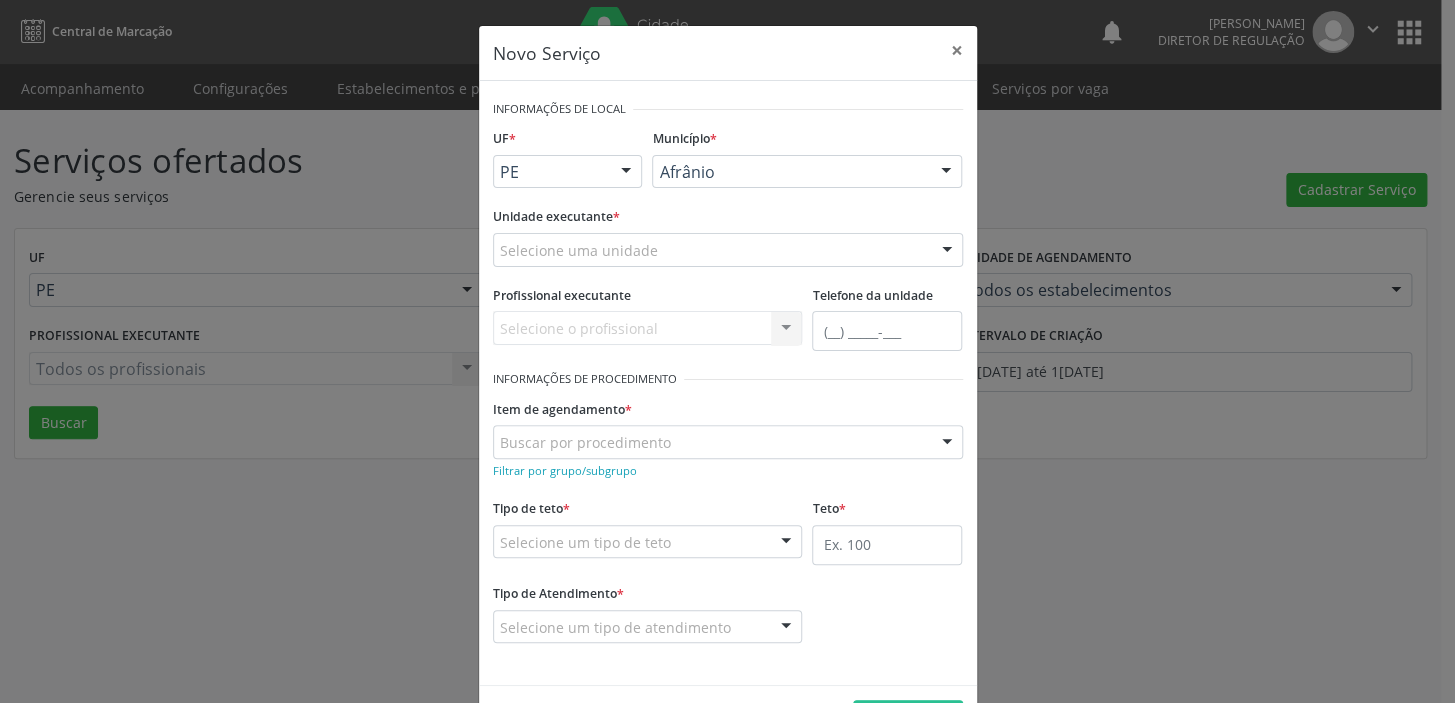 scroll, scrollTop: 0, scrollLeft: 0, axis: both 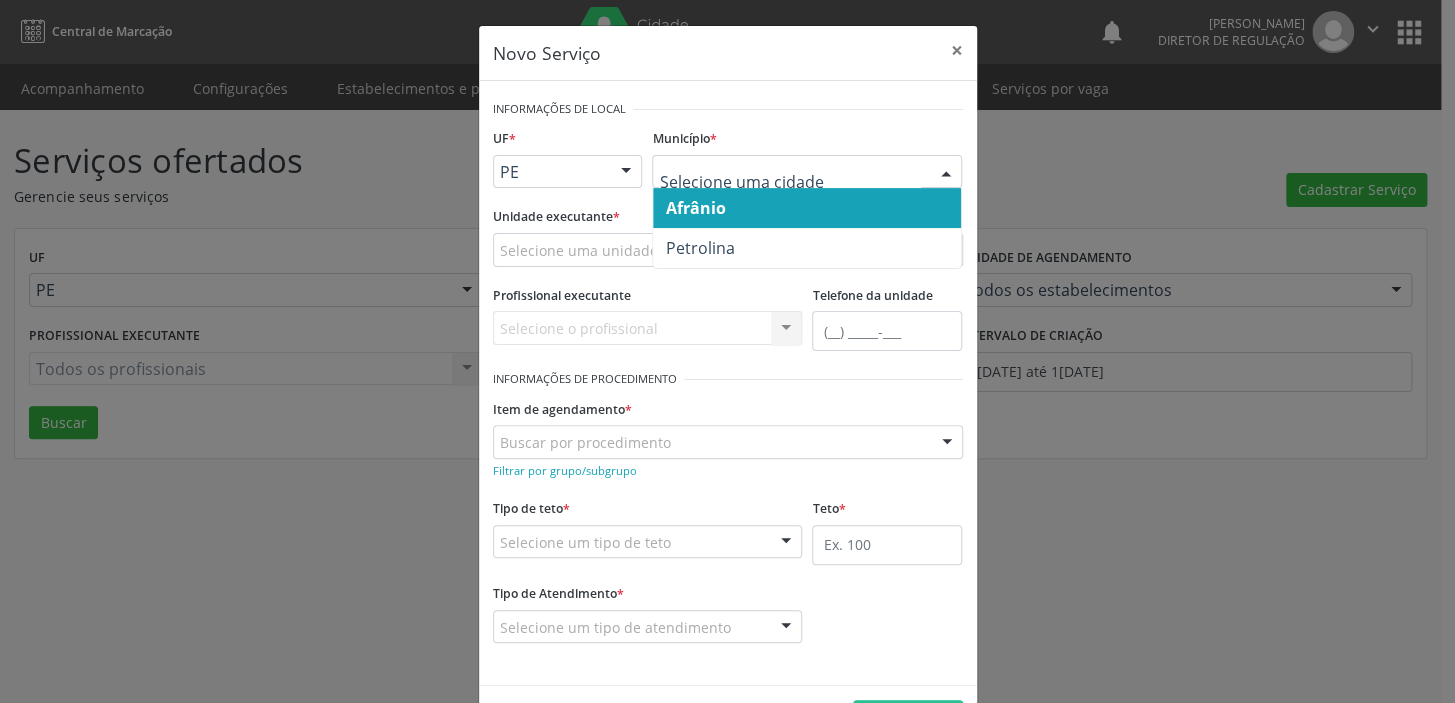 click on "Afrânio" at bounding box center (695, 208) 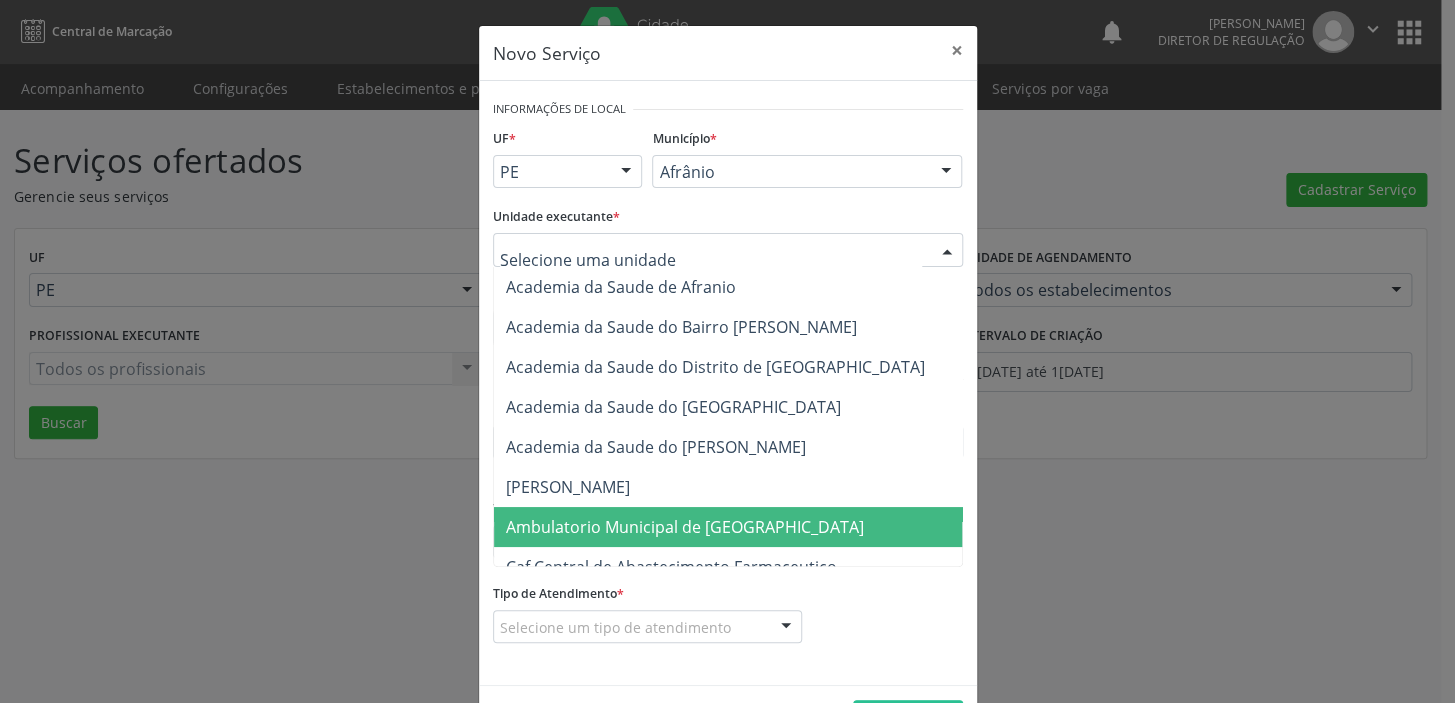 click on "Ambulatorio Municipal de [GEOGRAPHIC_DATA]" at bounding box center (685, 527) 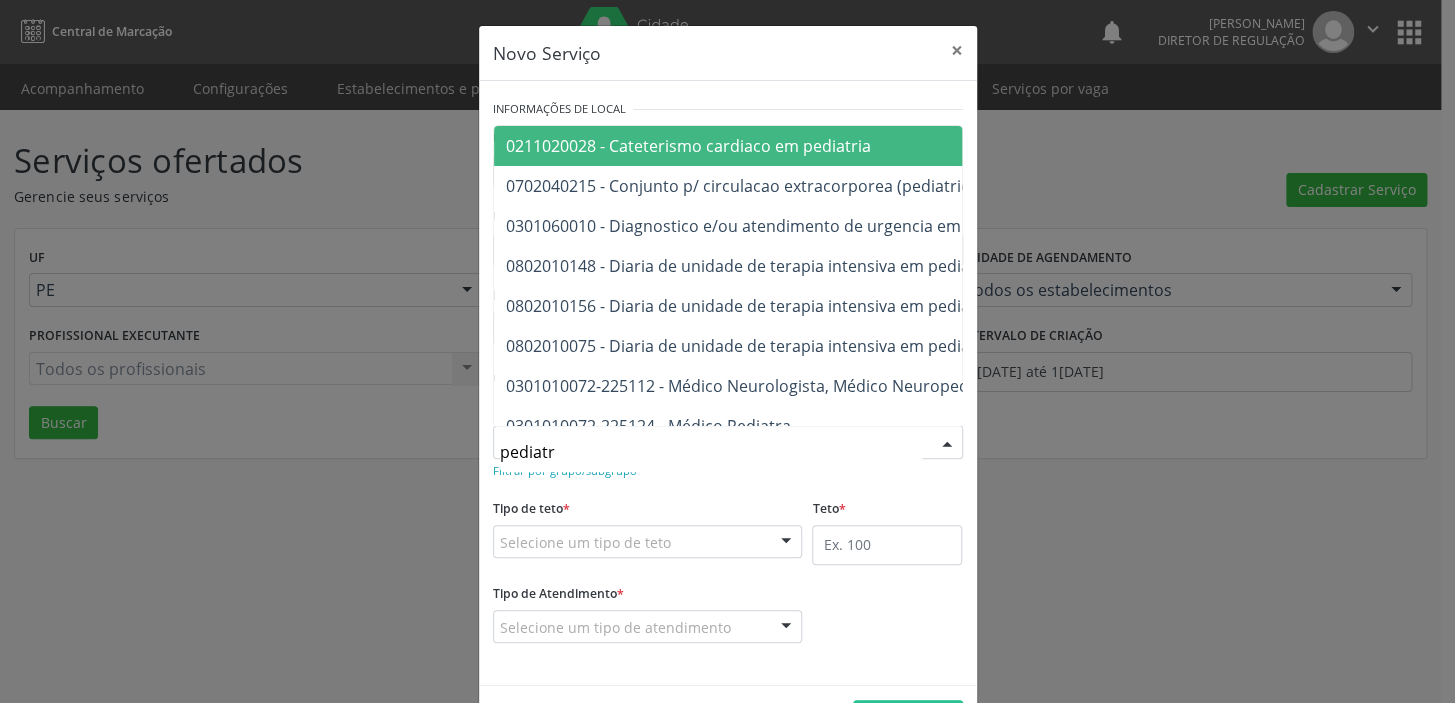 type on "pediatra" 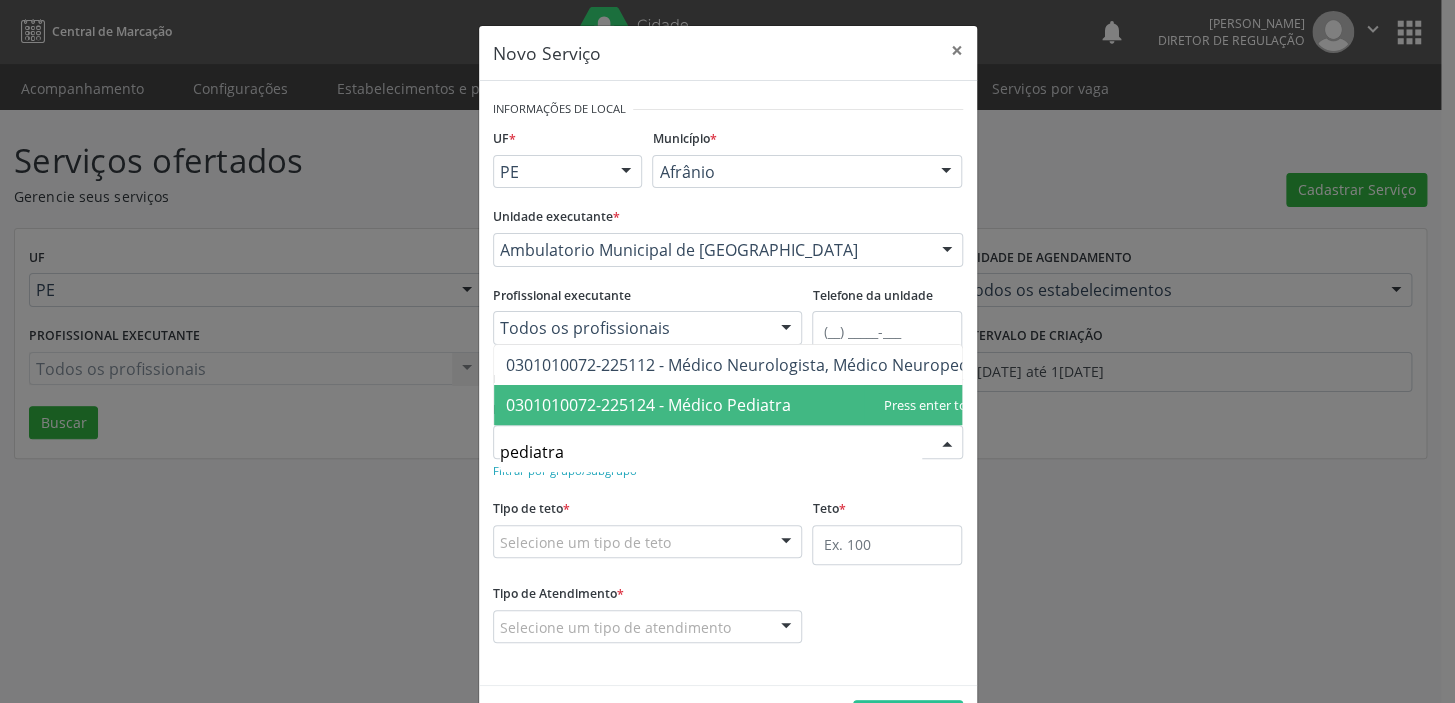 click on "0301010072-225124 - Médico Pediatra" at bounding box center (648, 405) 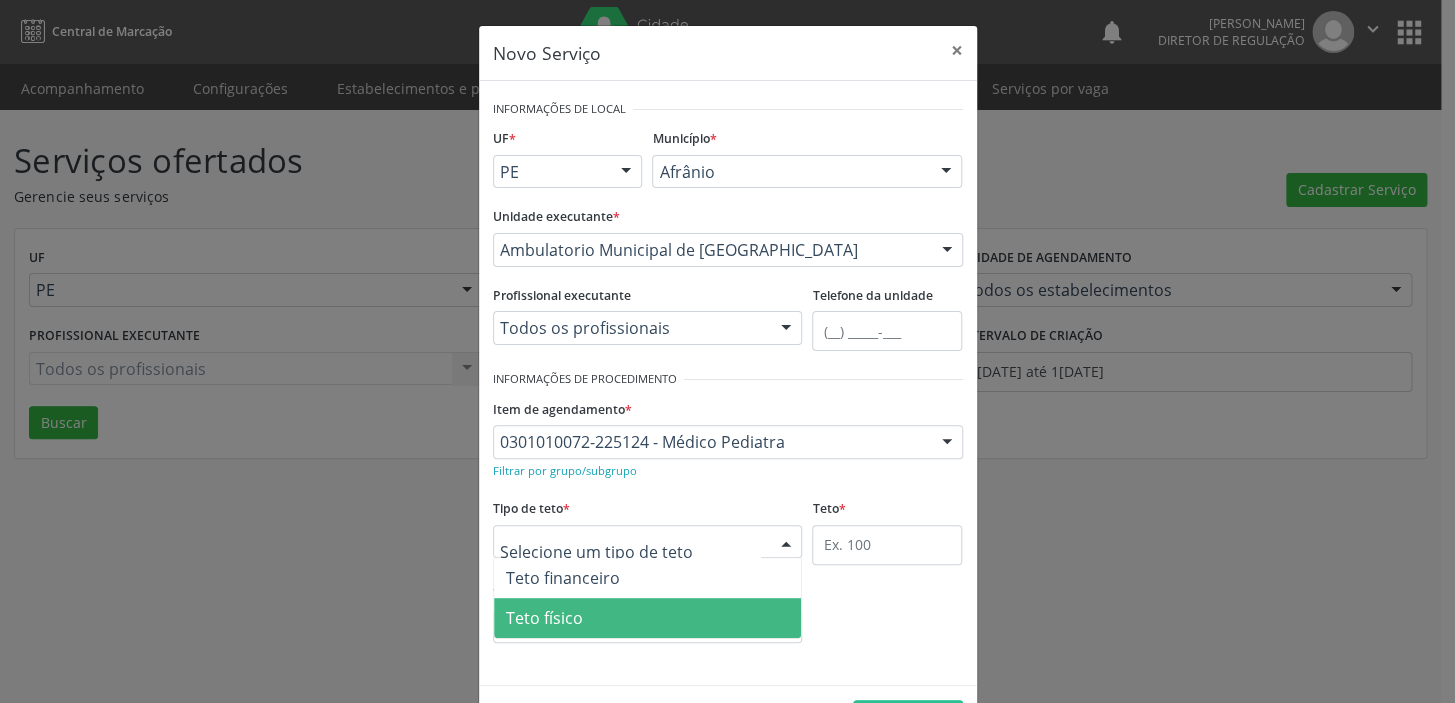 drag, startPoint x: 557, startPoint y: 619, endPoint x: 634, endPoint y: 595, distance: 80.65358 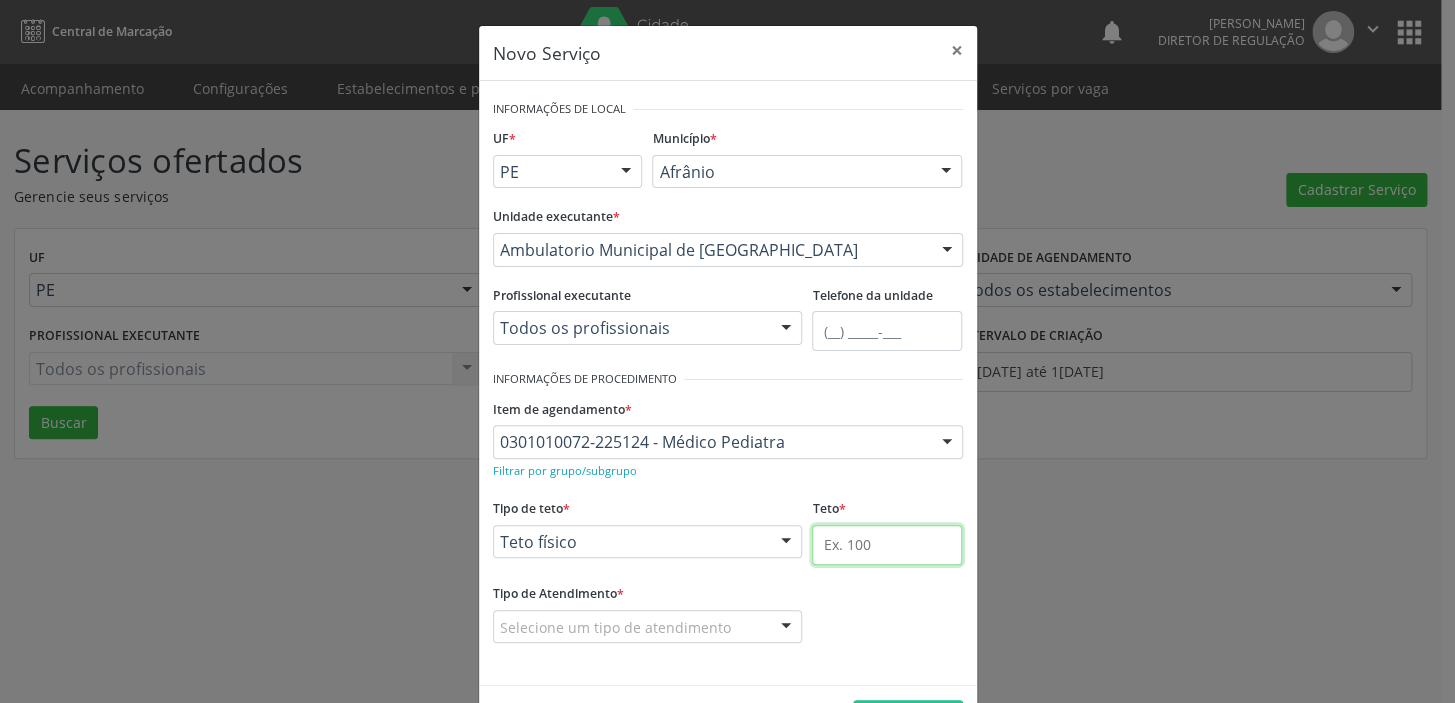 click at bounding box center [887, 545] 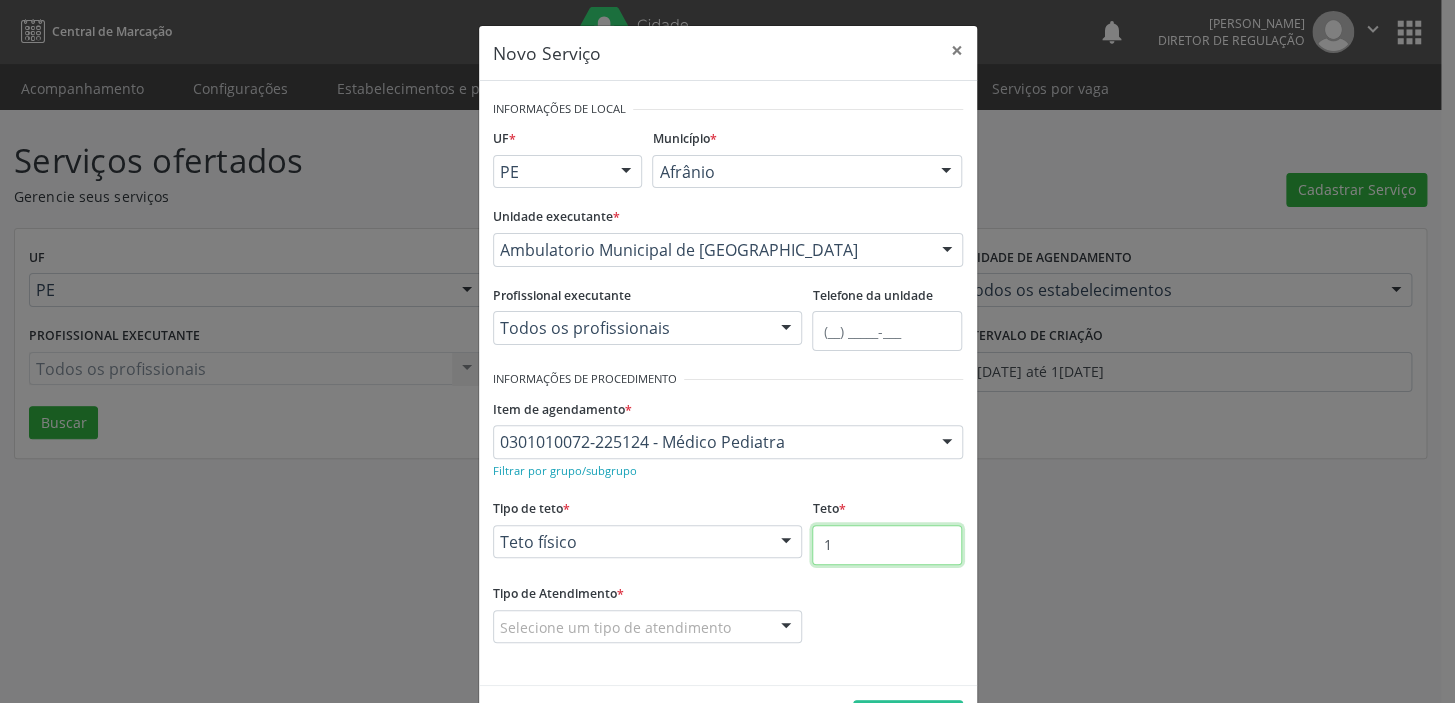 type on "1" 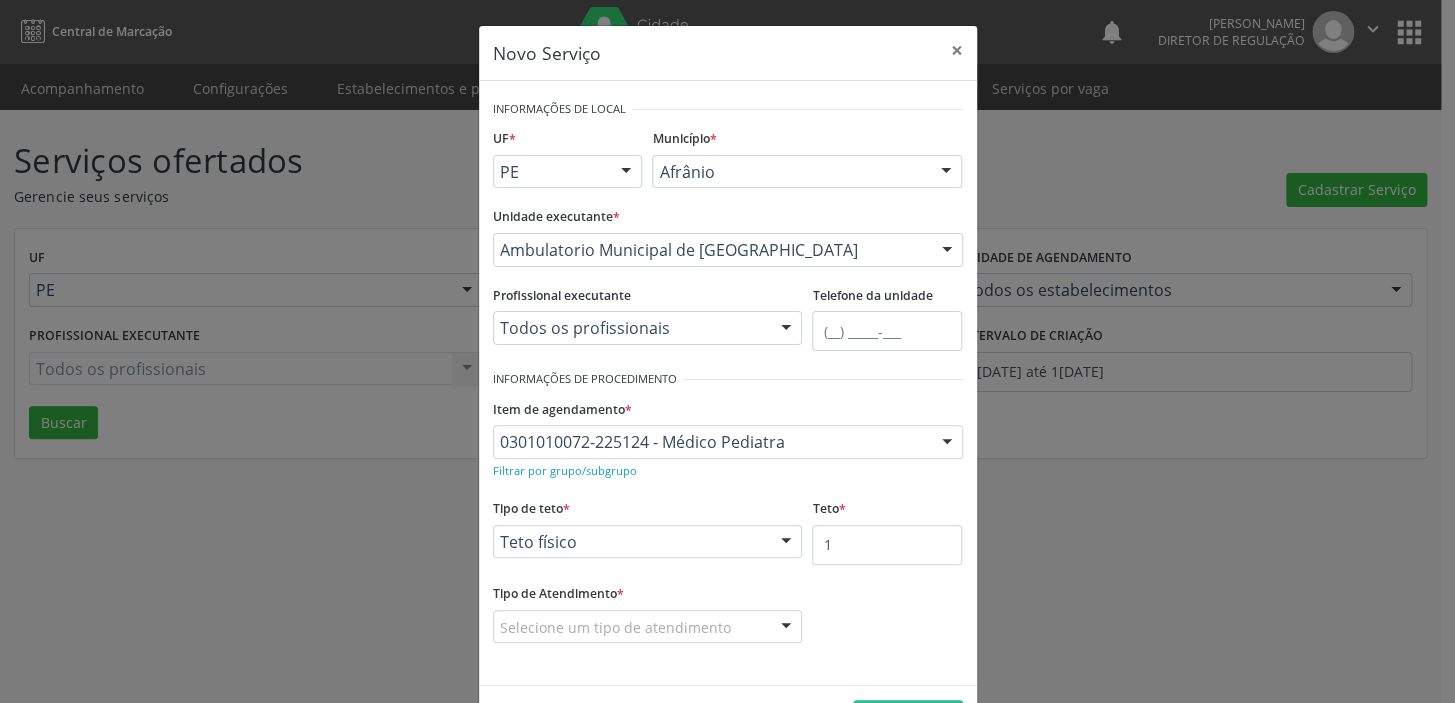 click on "Tipo de Atendimento  *" at bounding box center [558, 594] 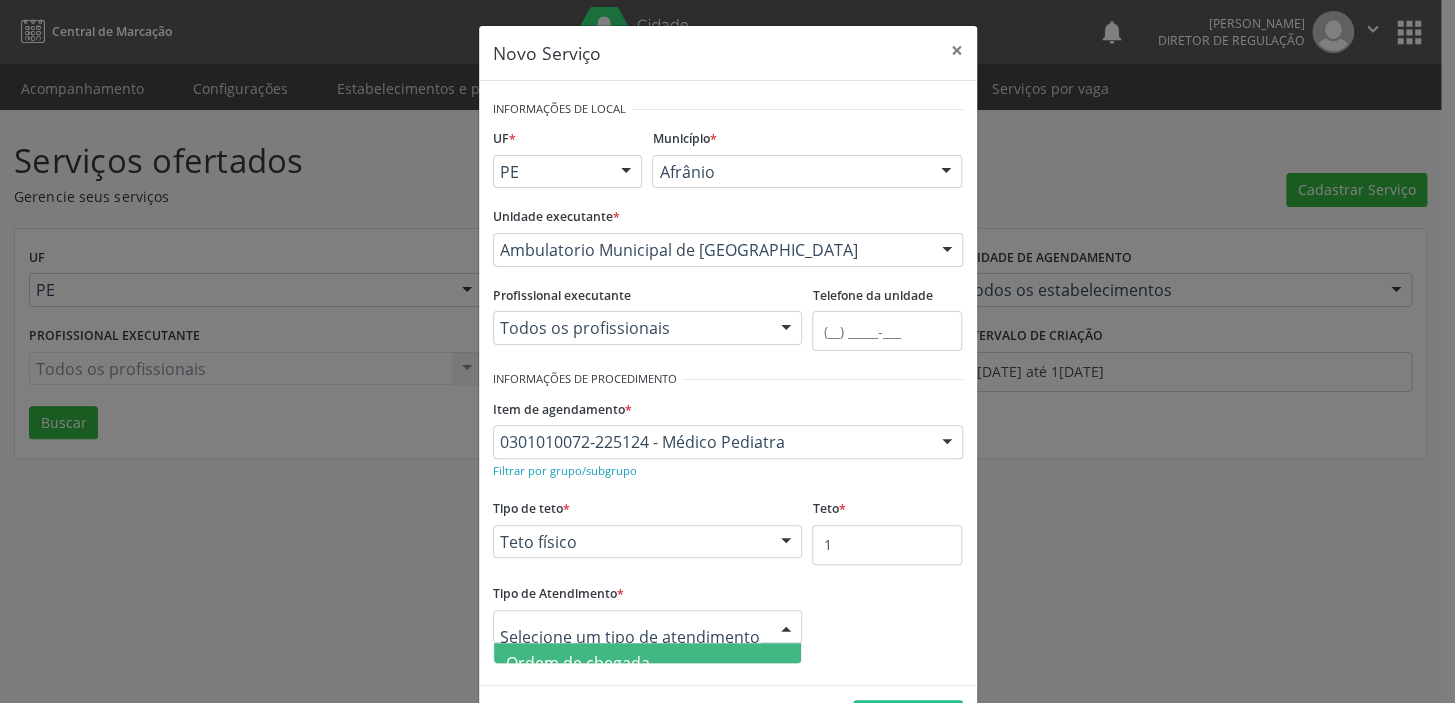 click on "Ordem de chegada" at bounding box center [578, 663] 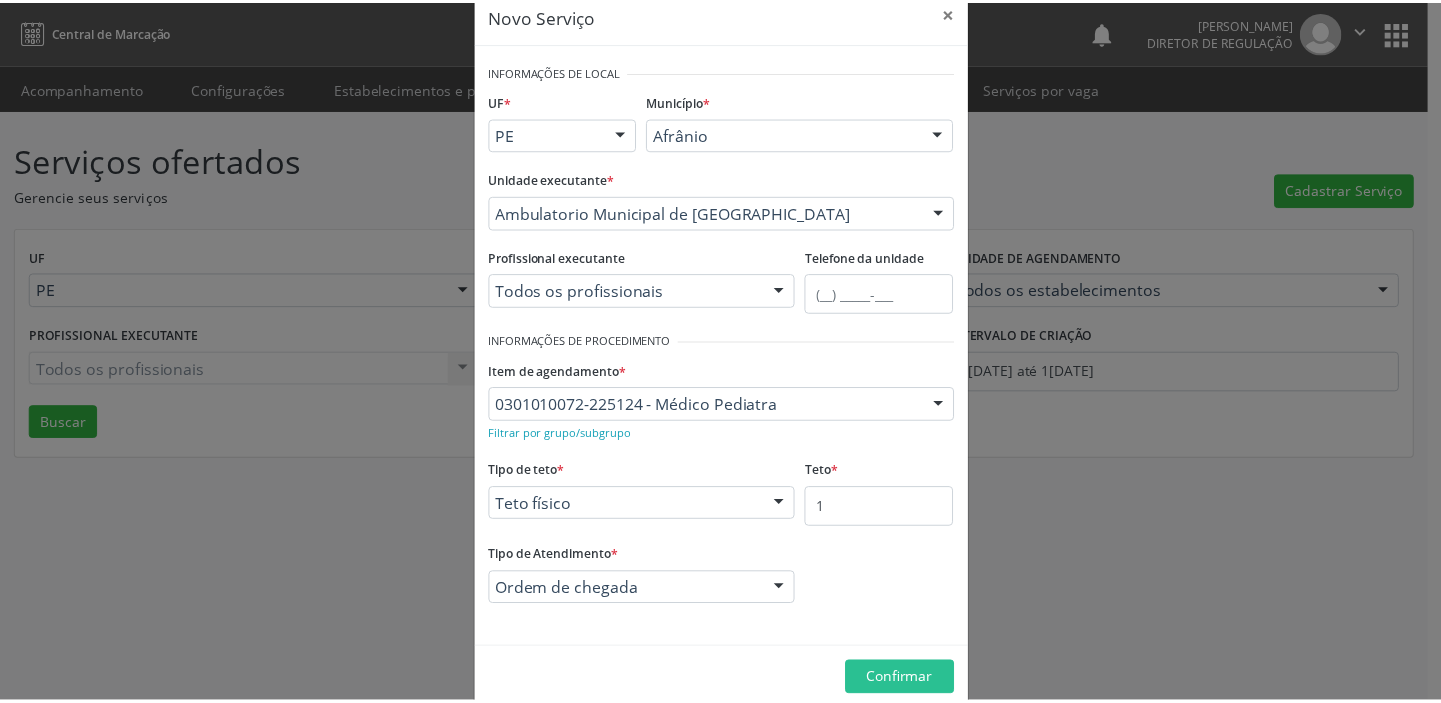 scroll, scrollTop: 69, scrollLeft: 0, axis: vertical 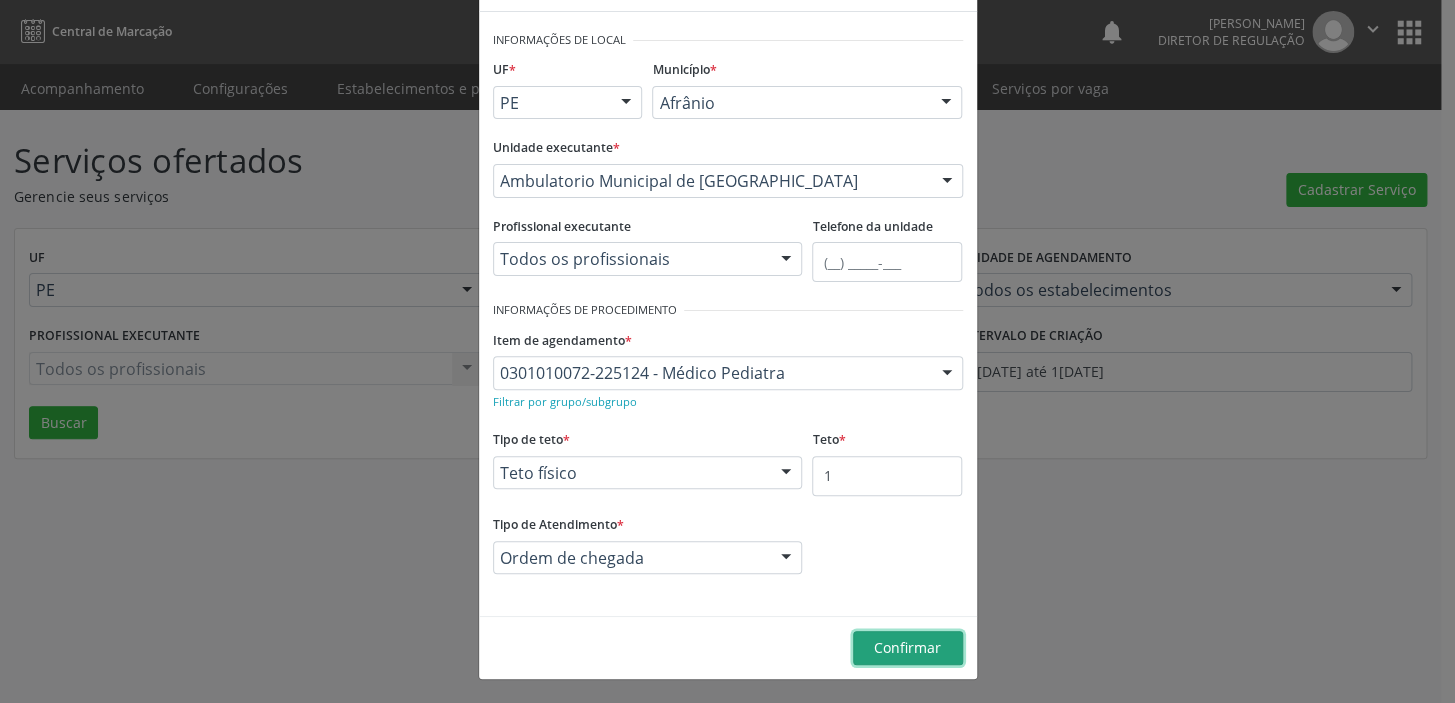 click on "Confirmar" at bounding box center [907, 647] 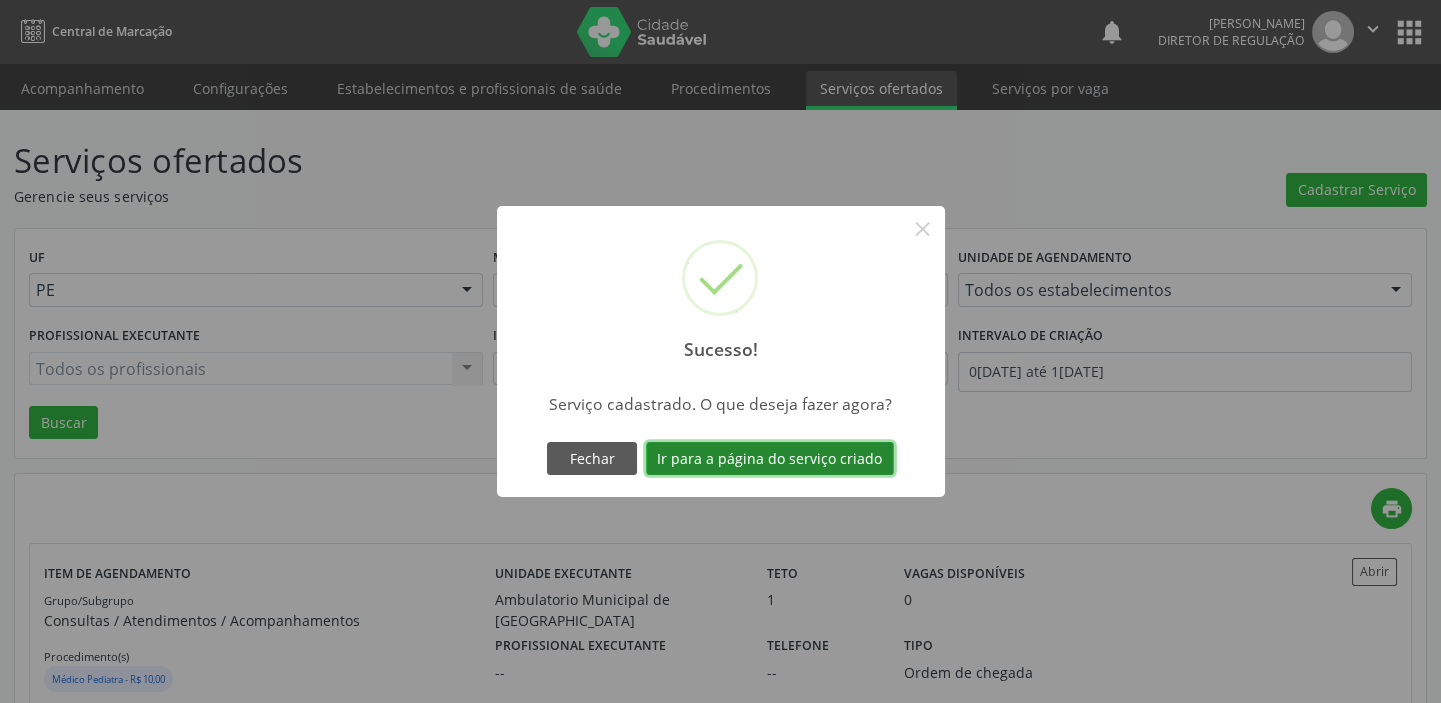 click on "Ir para a página do serviço criado" at bounding box center [770, 459] 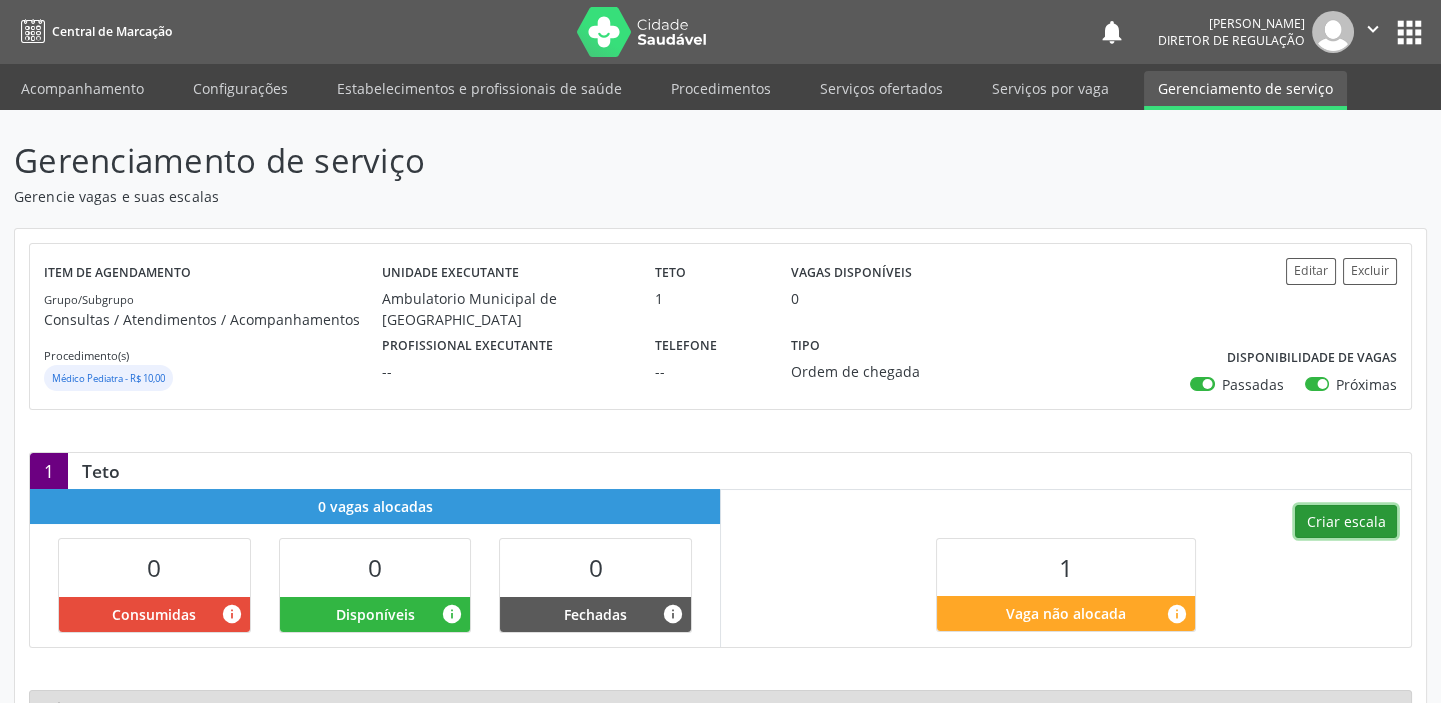 click on "Criar escala" at bounding box center [1346, 522] 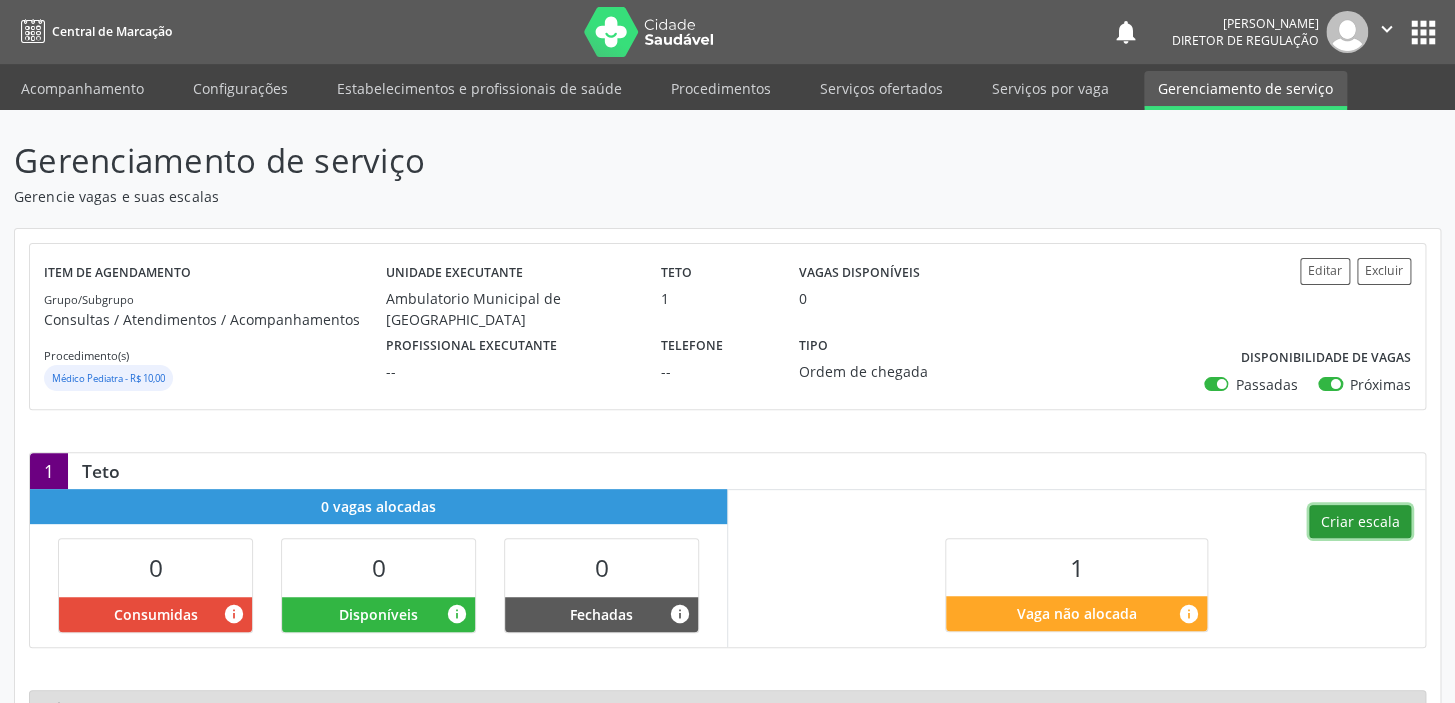select on "6" 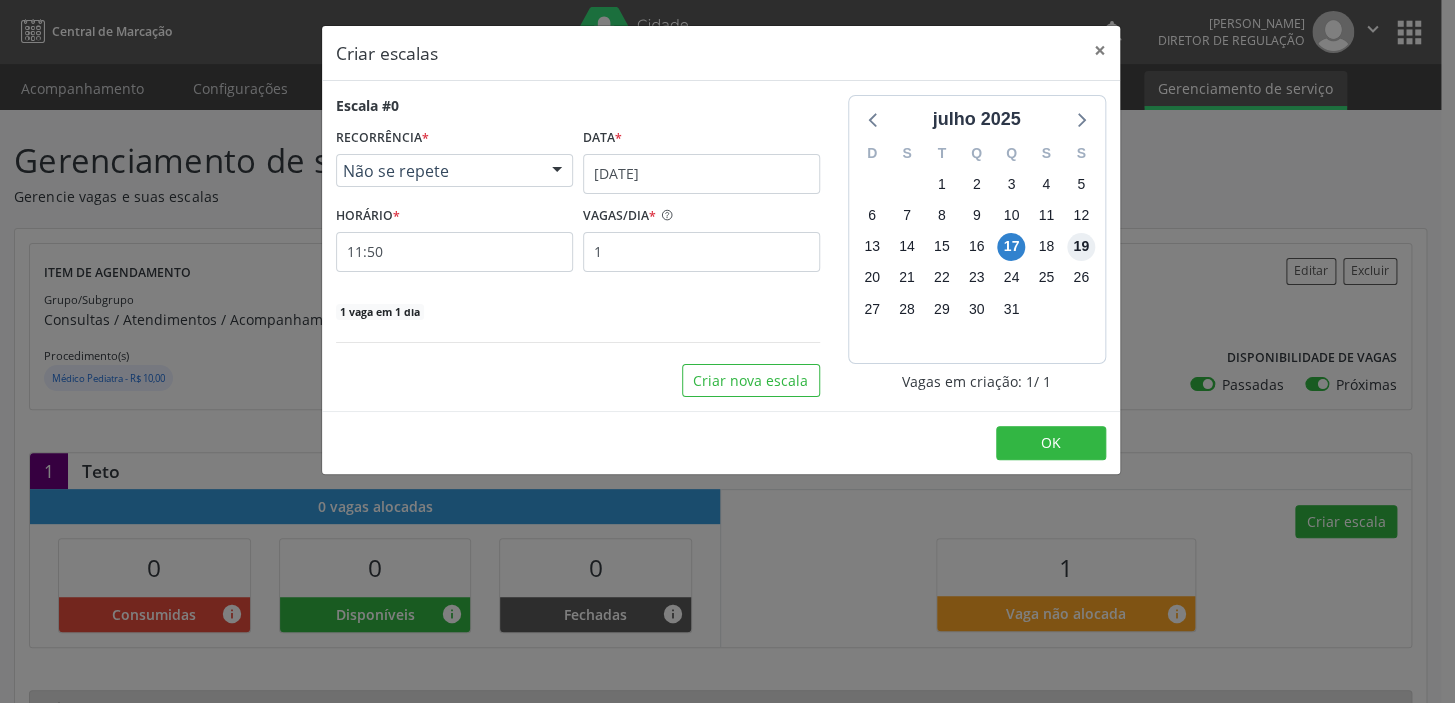 click on "19" at bounding box center [1081, 247] 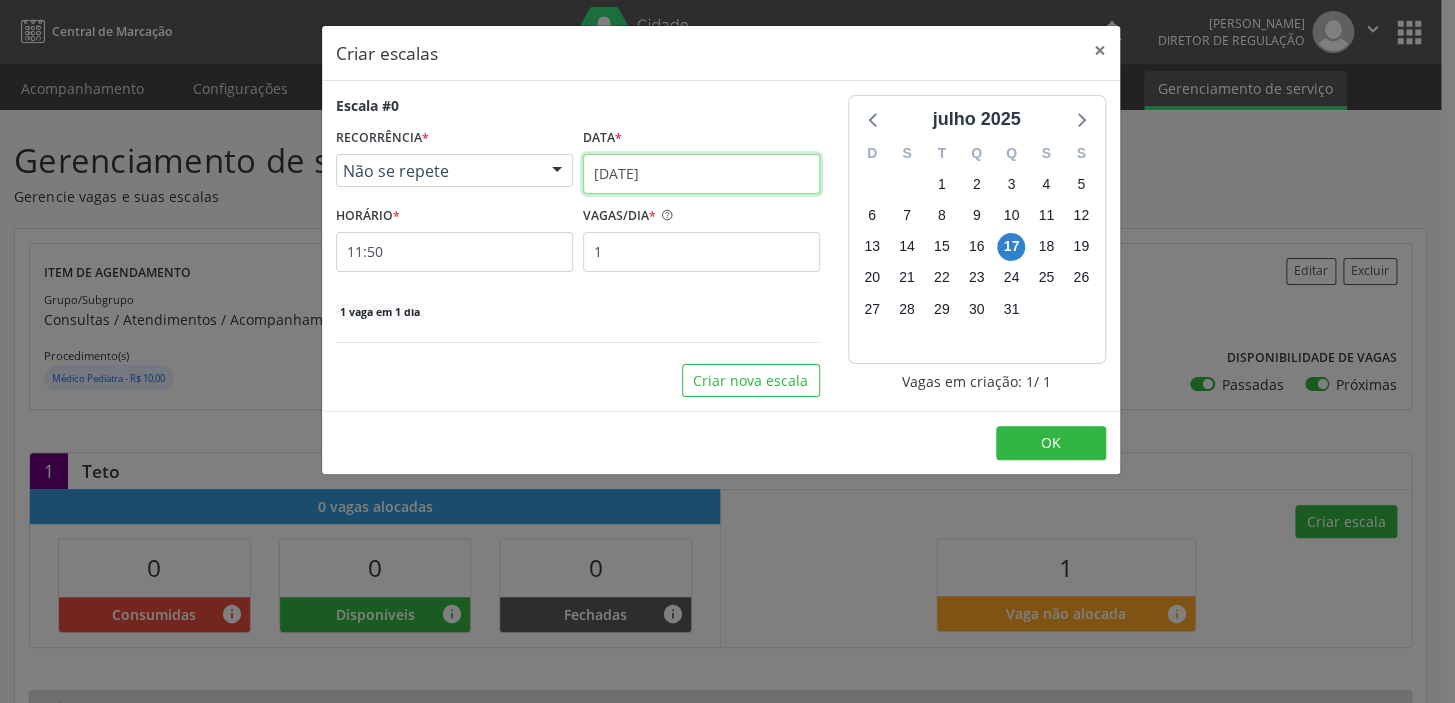 click on "[DATE]" at bounding box center (701, 174) 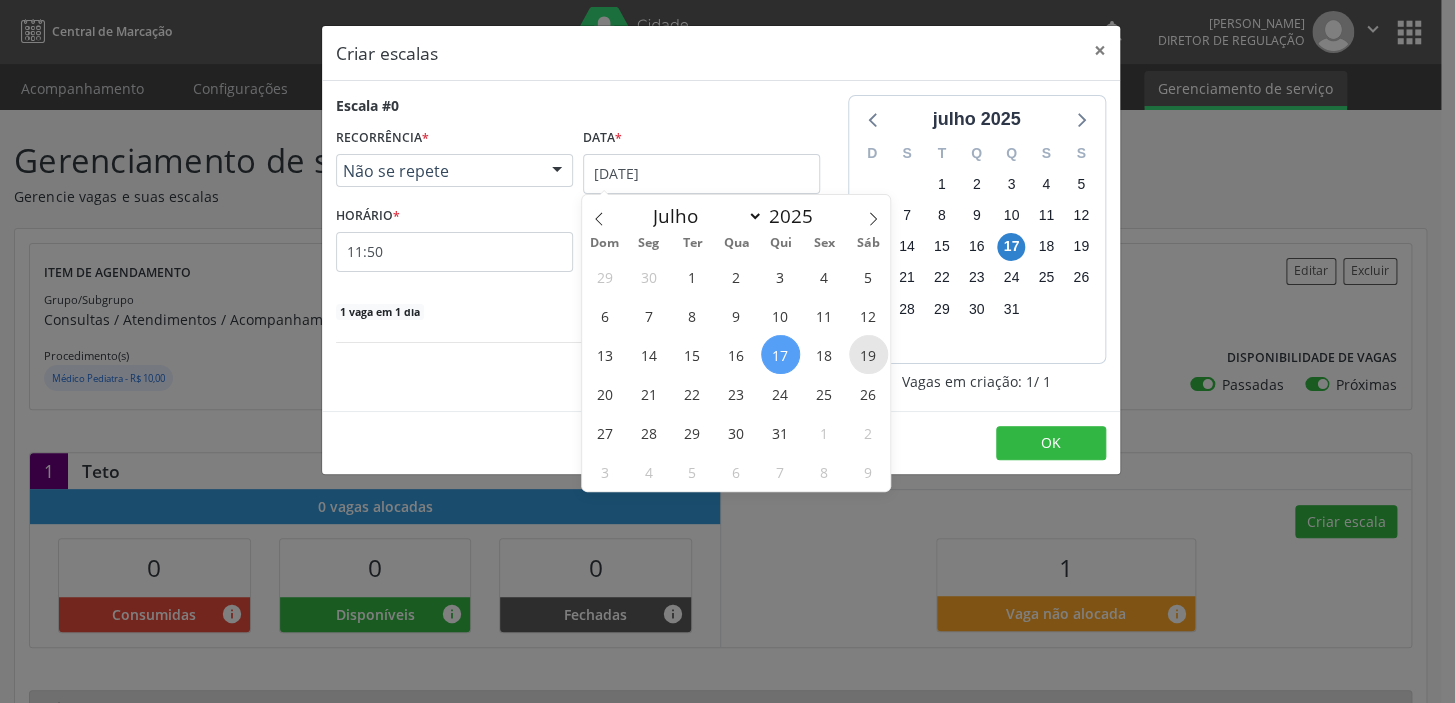 click on "19" at bounding box center (868, 354) 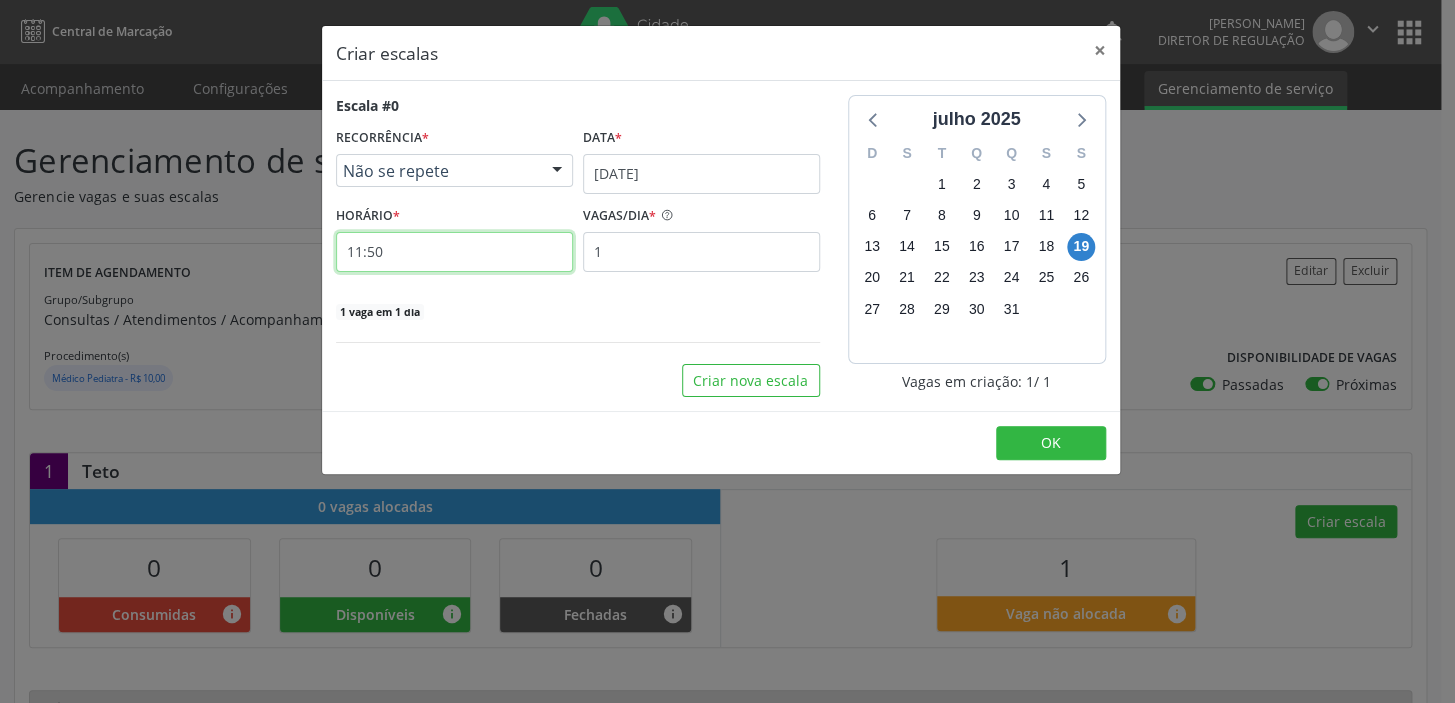 click on "11:50" at bounding box center (454, 252) 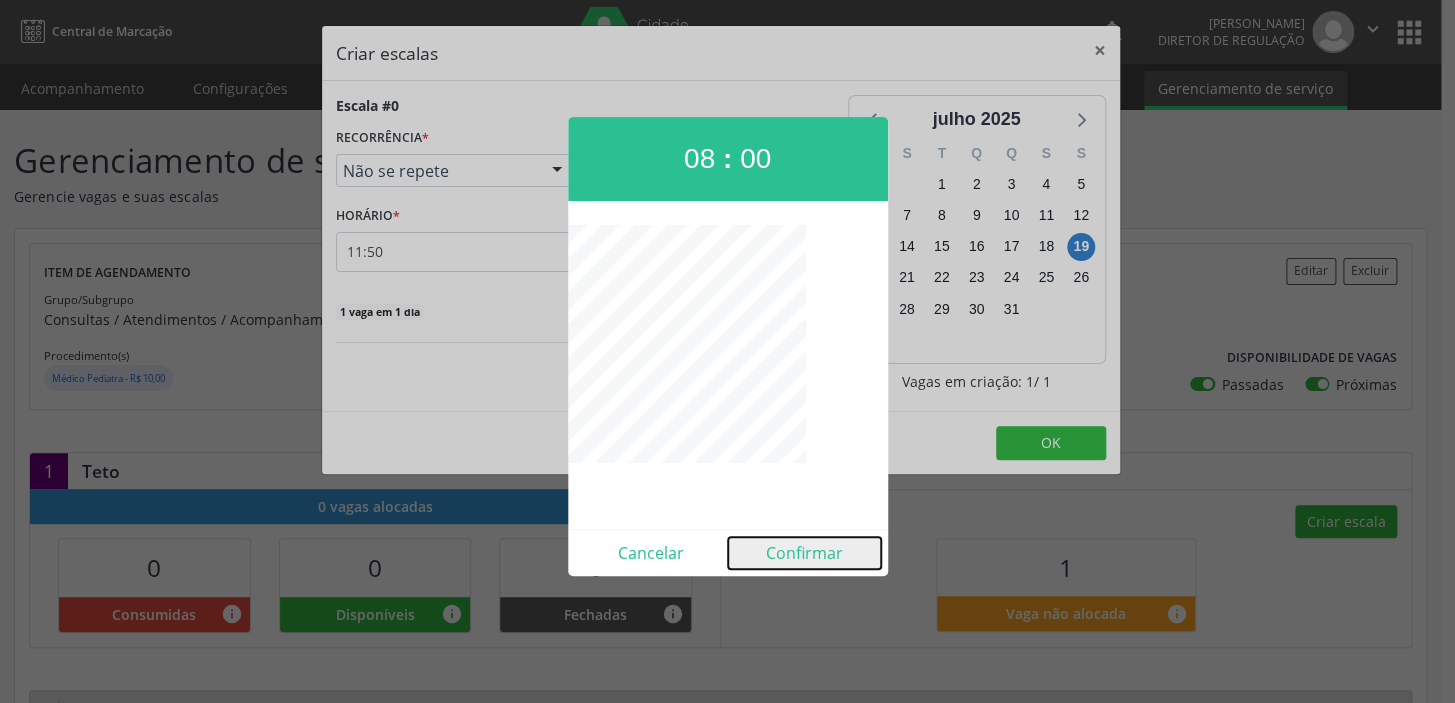click on "Confirmar" at bounding box center [804, 553] 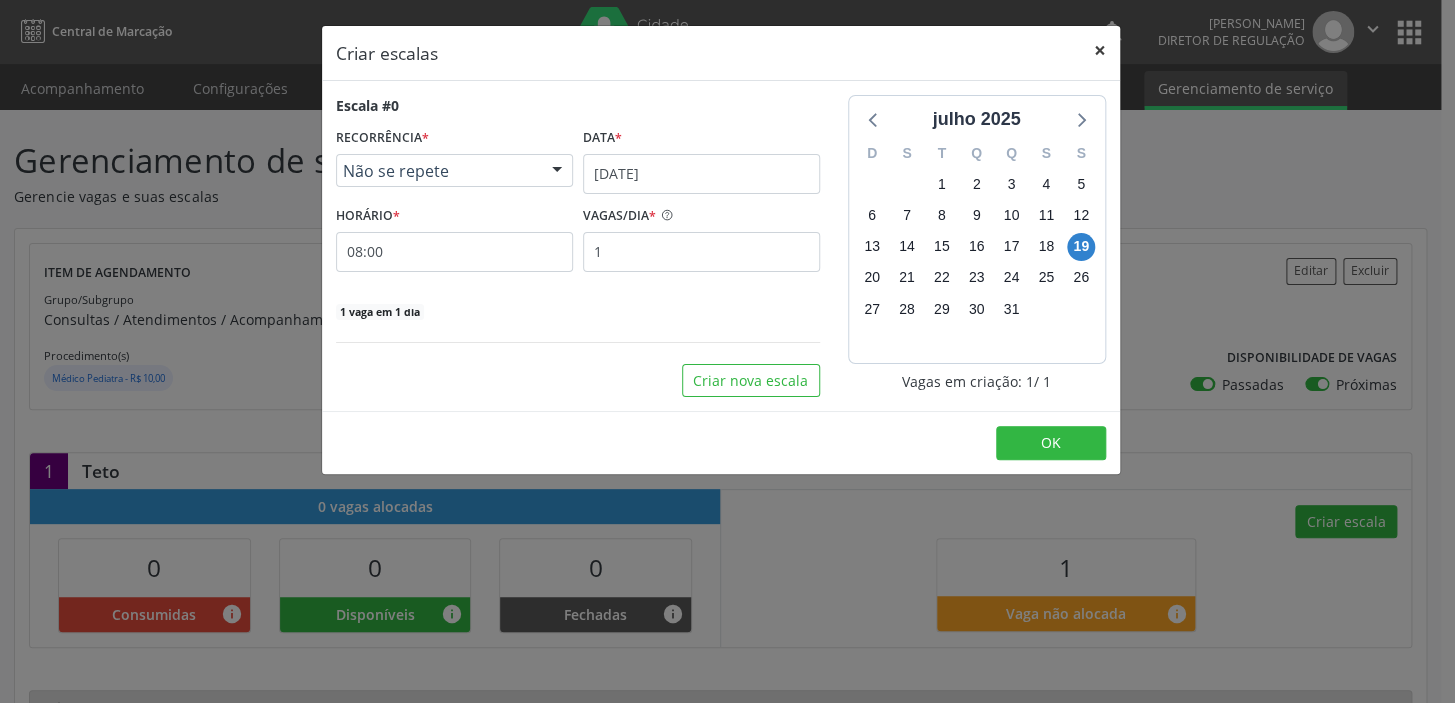 click on "×" at bounding box center [1100, 50] 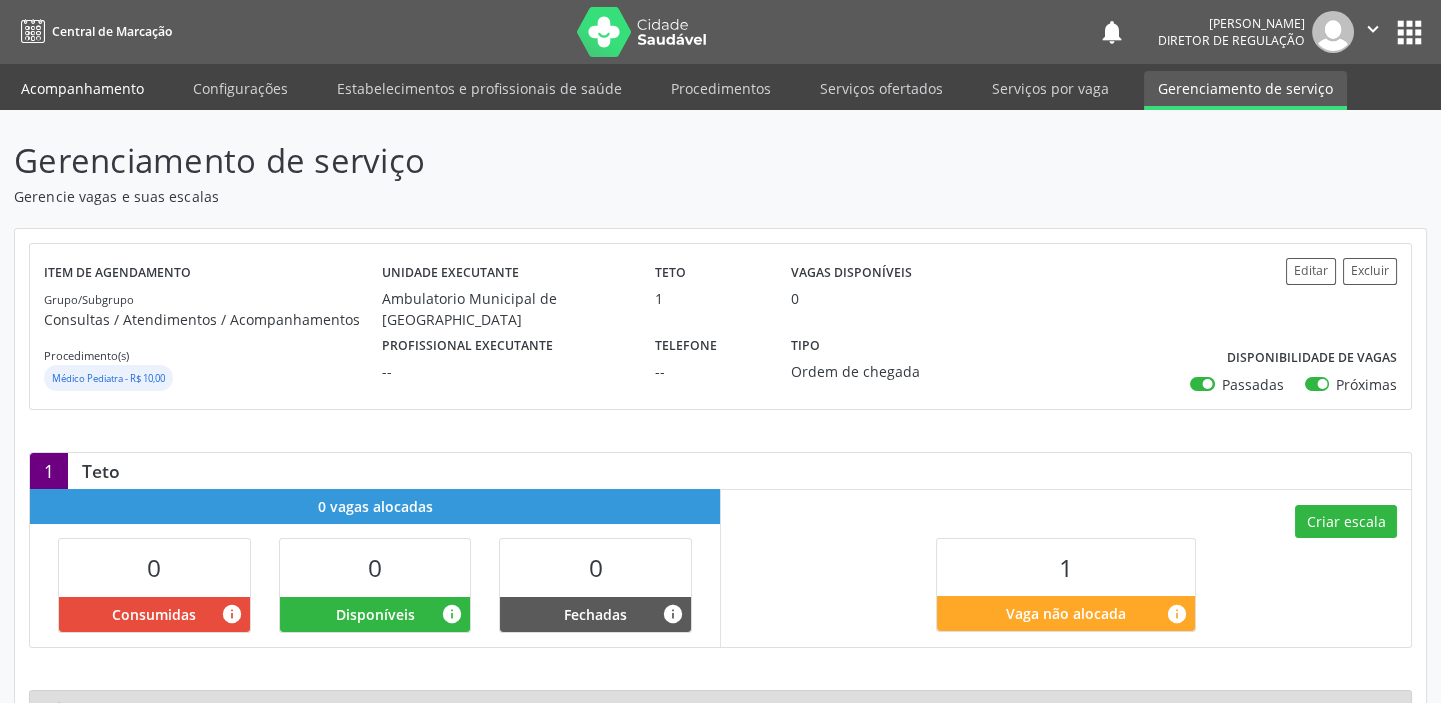 click on "Acompanhamento" at bounding box center (82, 88) 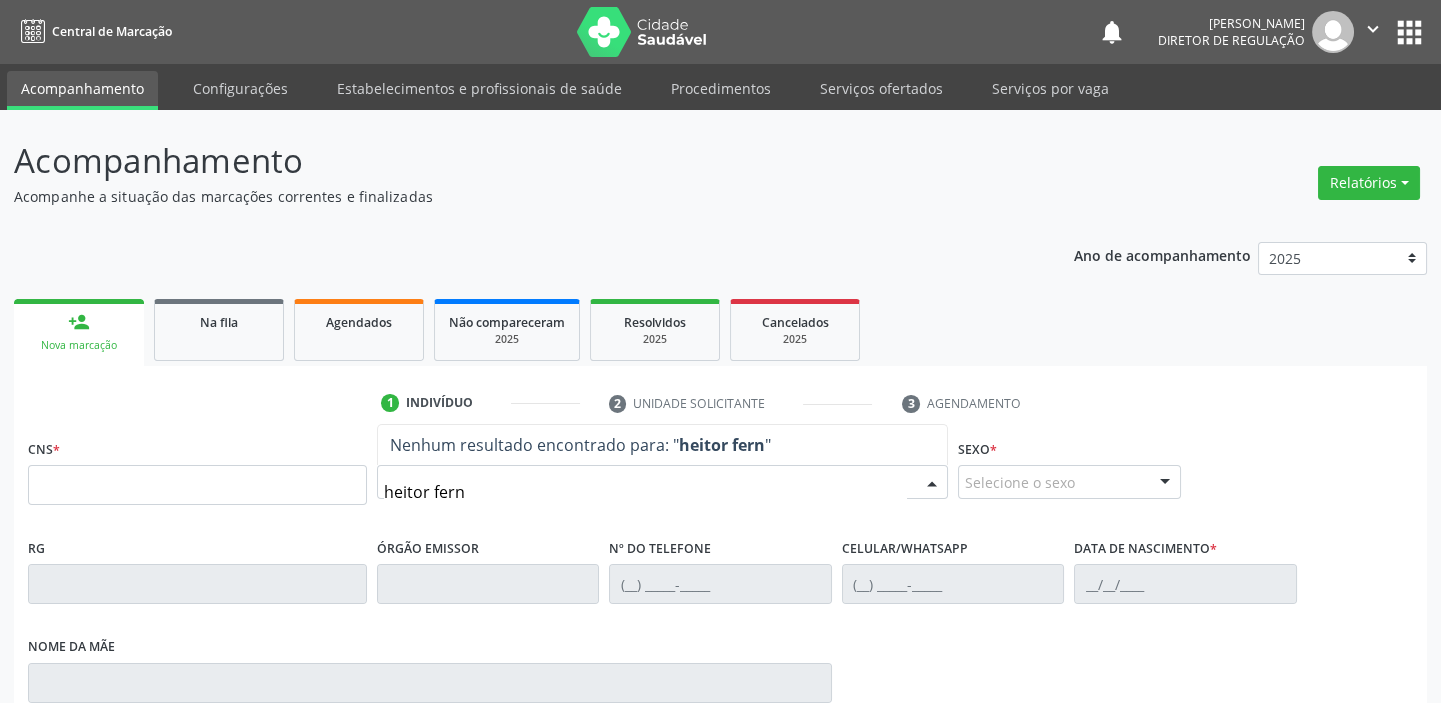type on "[PERSON_NAME]" 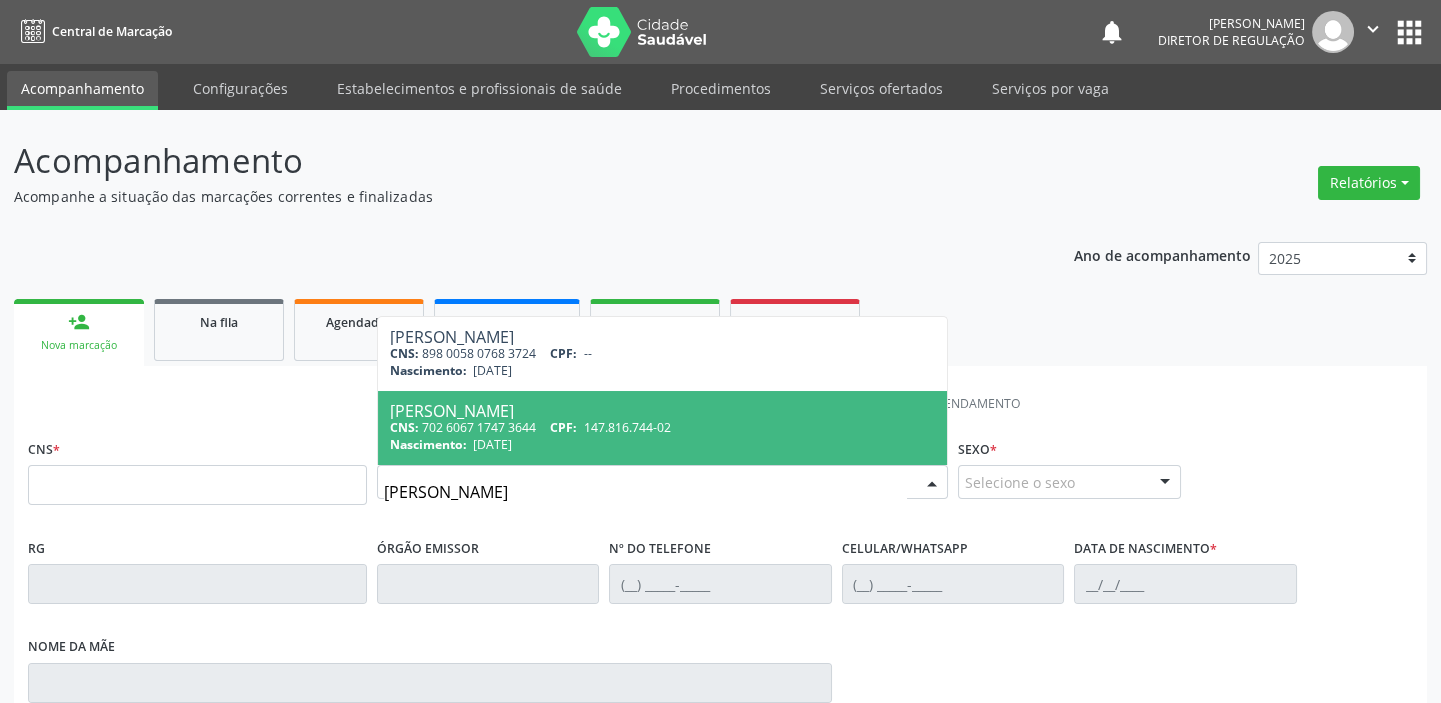 click on "CNS:
702 6067 1747 3644
CPF:
147.816.744-02" at bounding box center [662, 427] 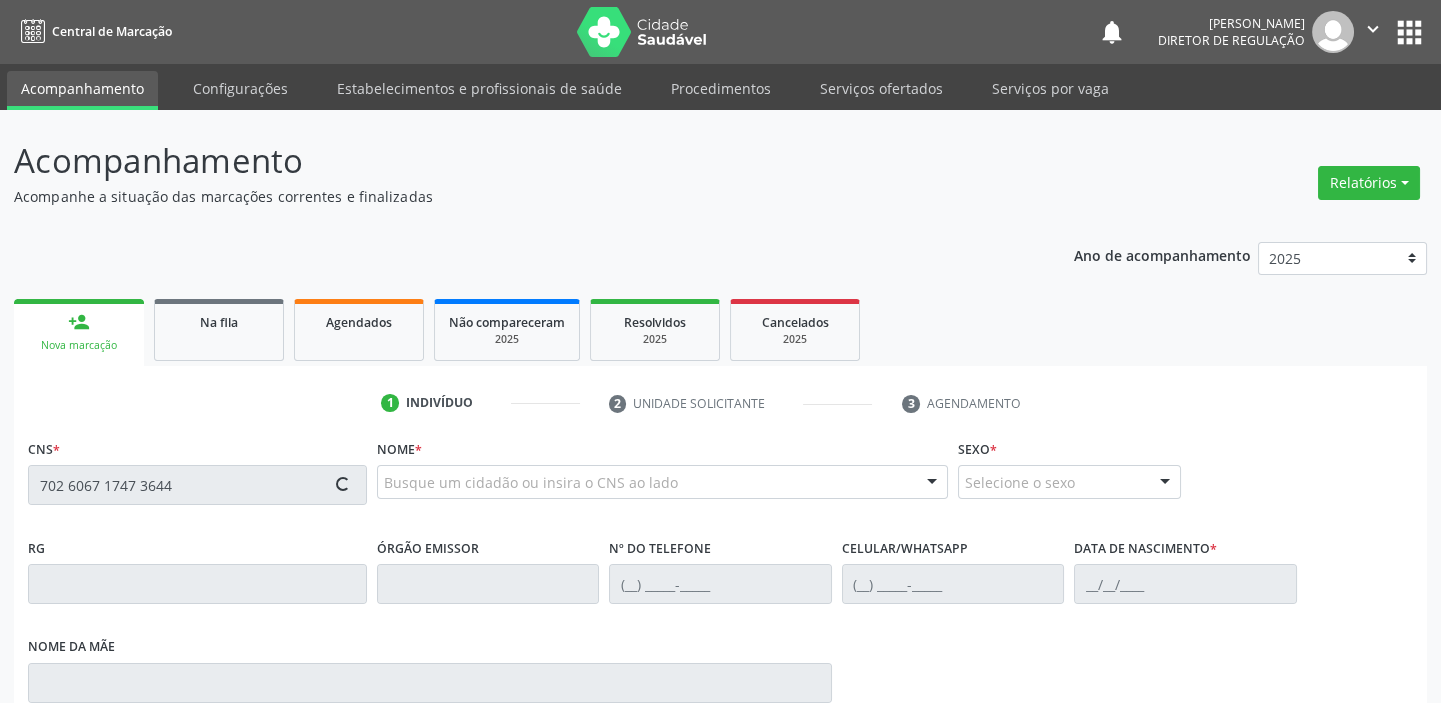 type on "702 6067 1747 3644" 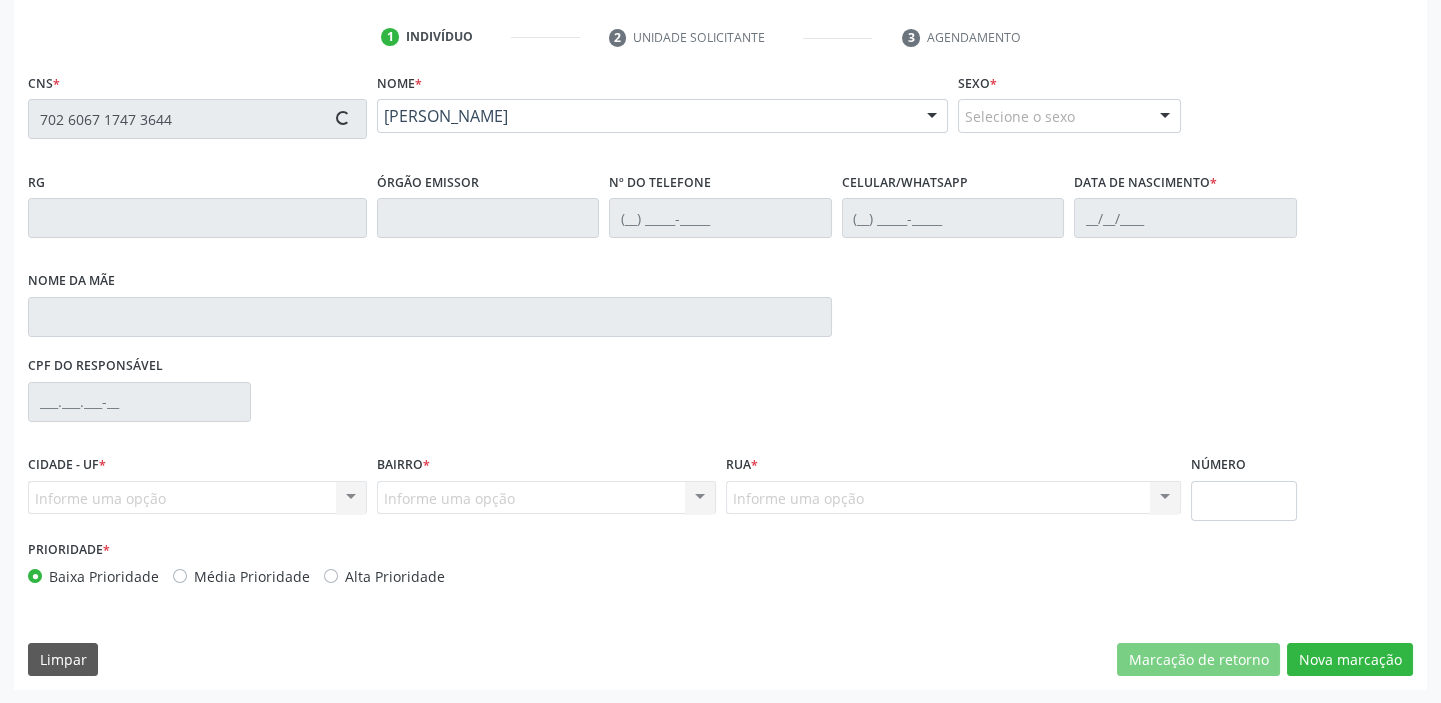 type on "[PHONE_NUMBER]" 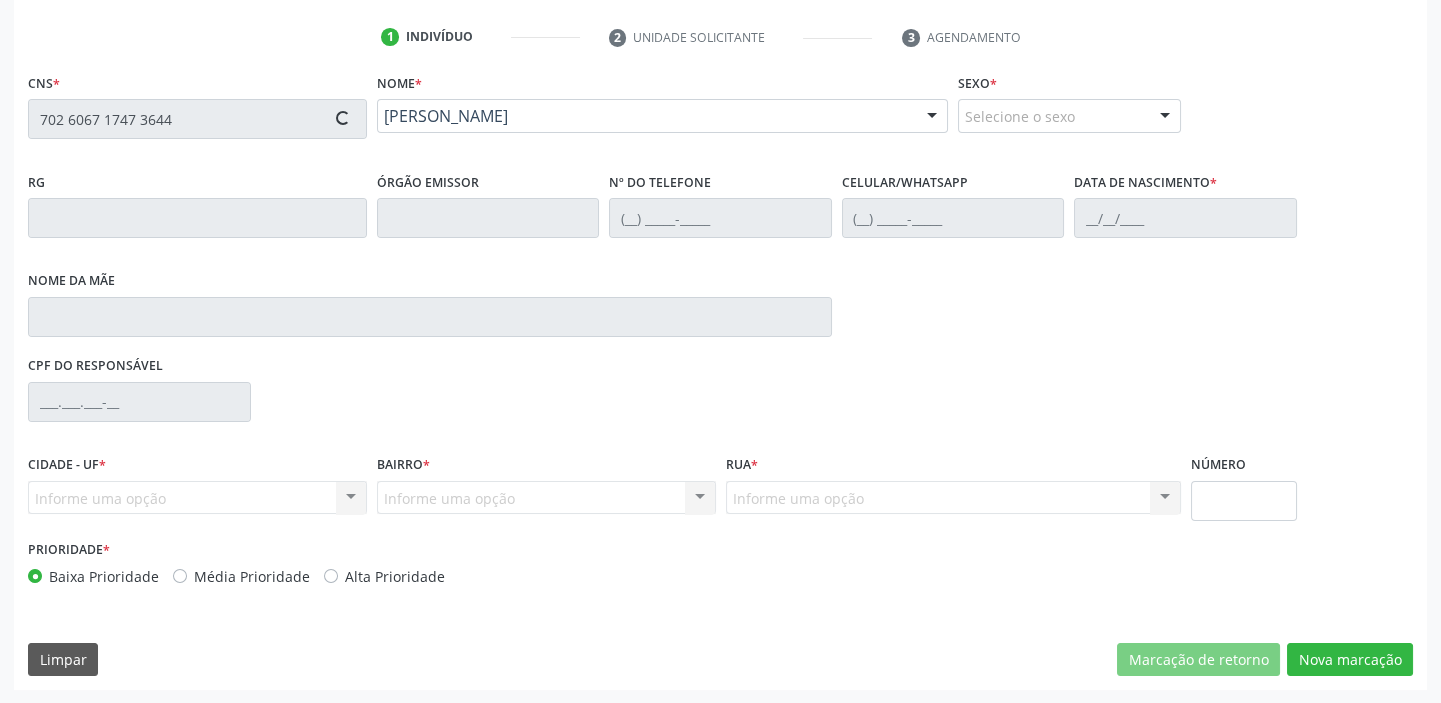 type on "[DATE]" 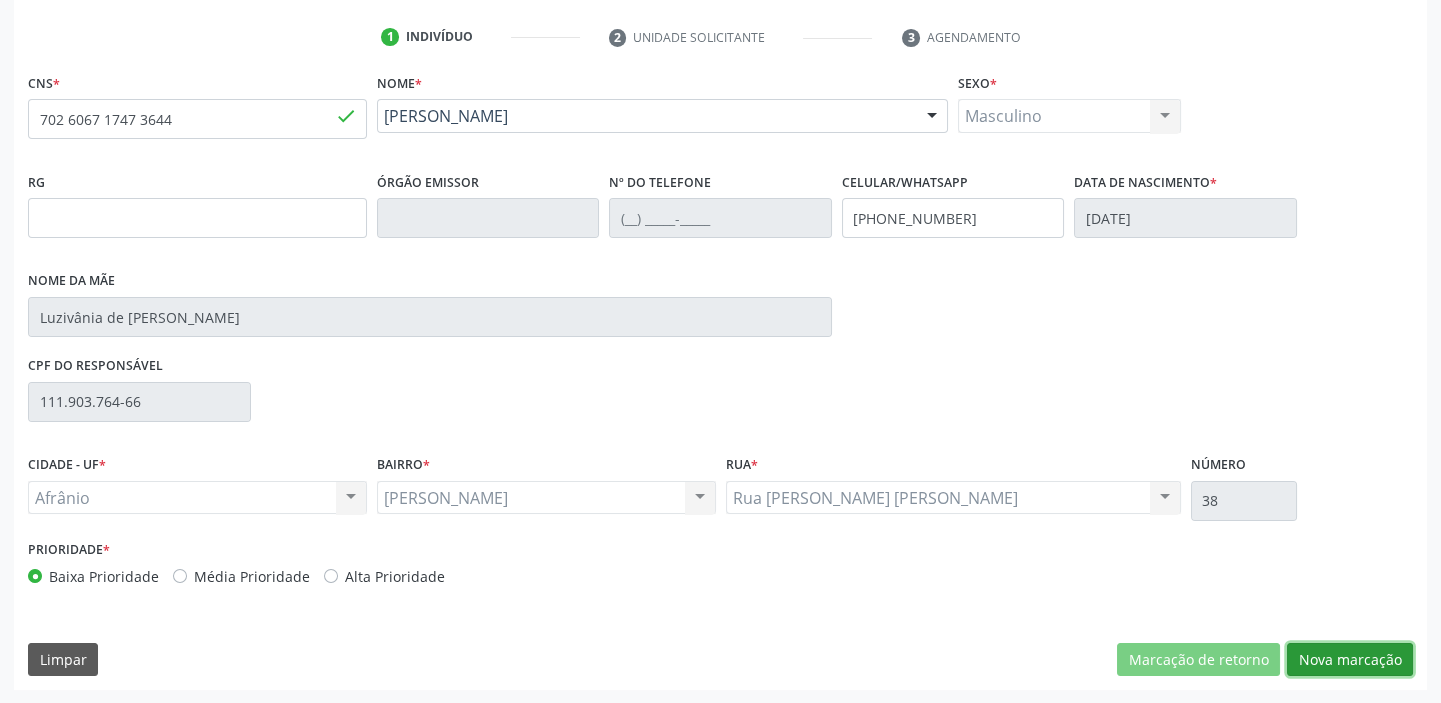 click on "Nova marcação" at bounding box center [1350, 660] 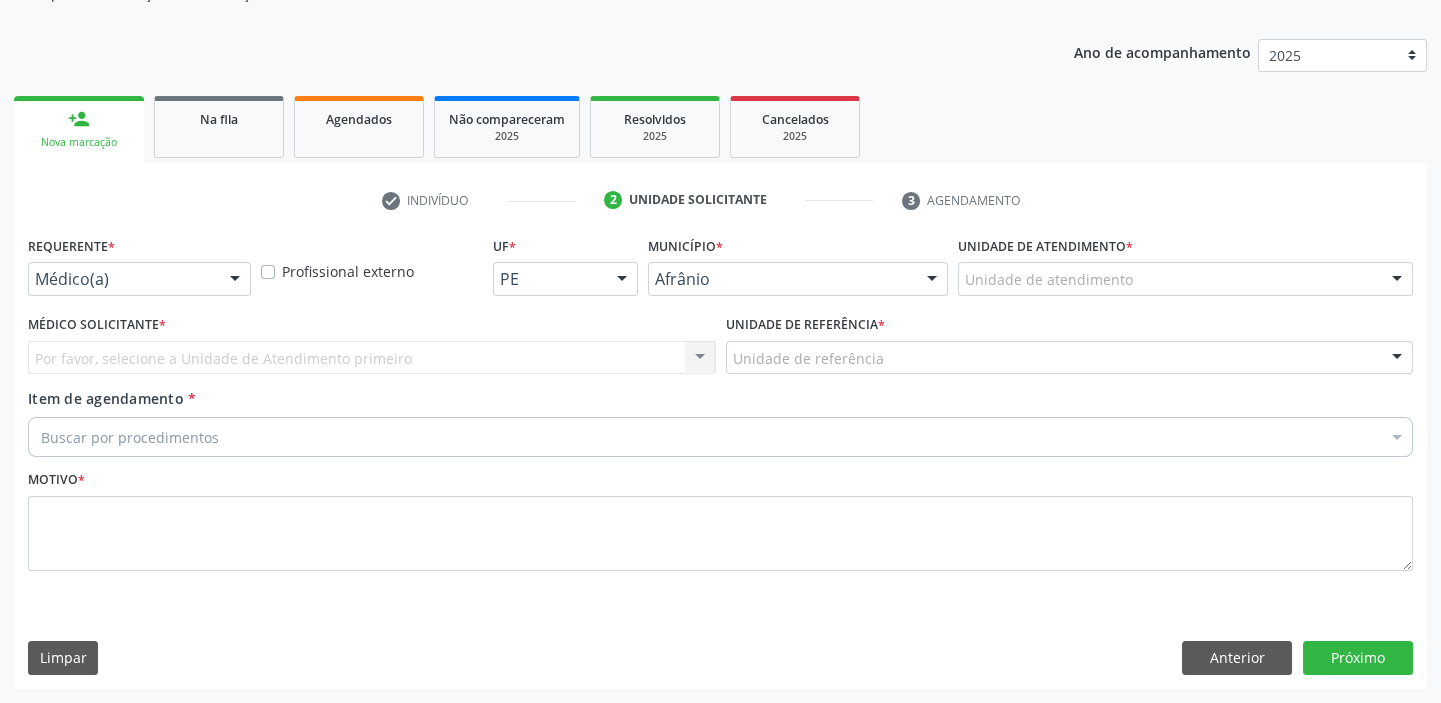 scroll, scrollTop: 201, scrollLeft: 0, axis: vertical 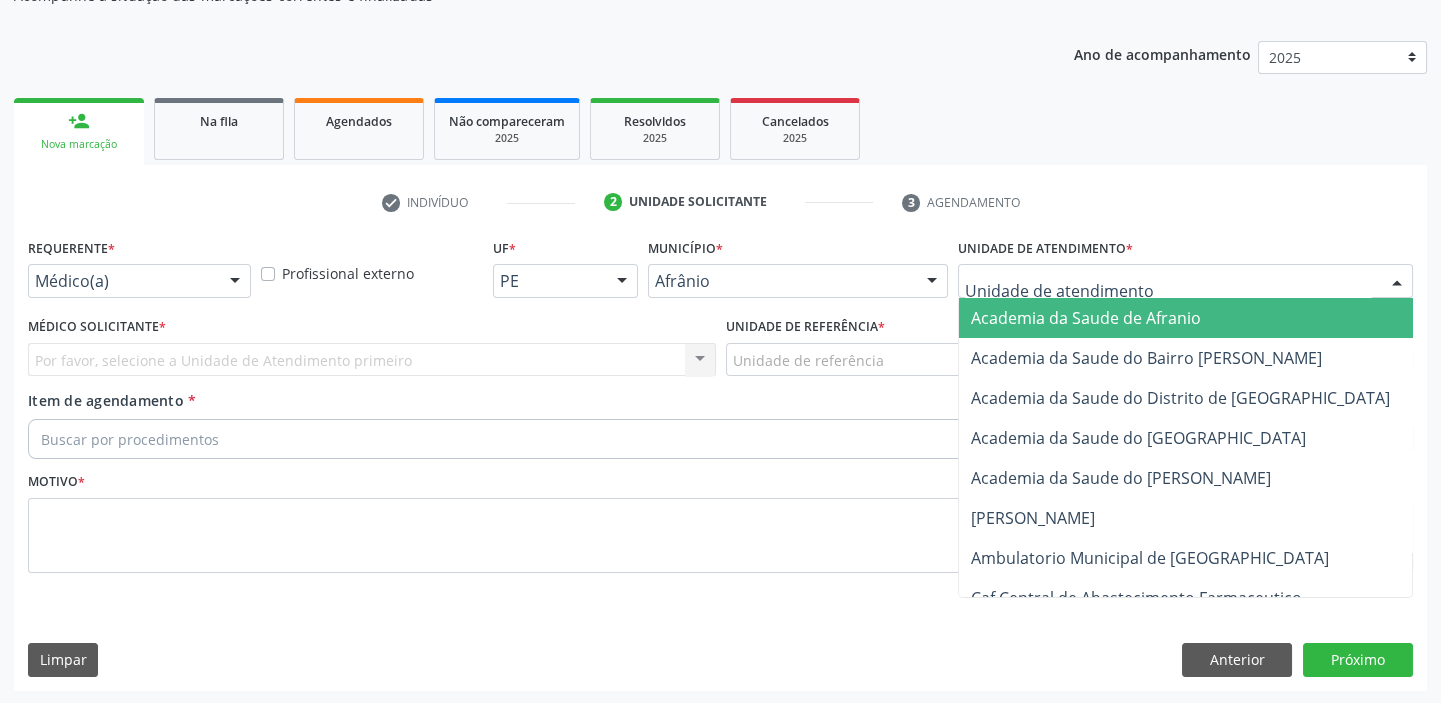 drag, startPoint x: 1002, startPoint y: 277, endPoint x: 1024, endPoint y: 449, distance: 173.40128 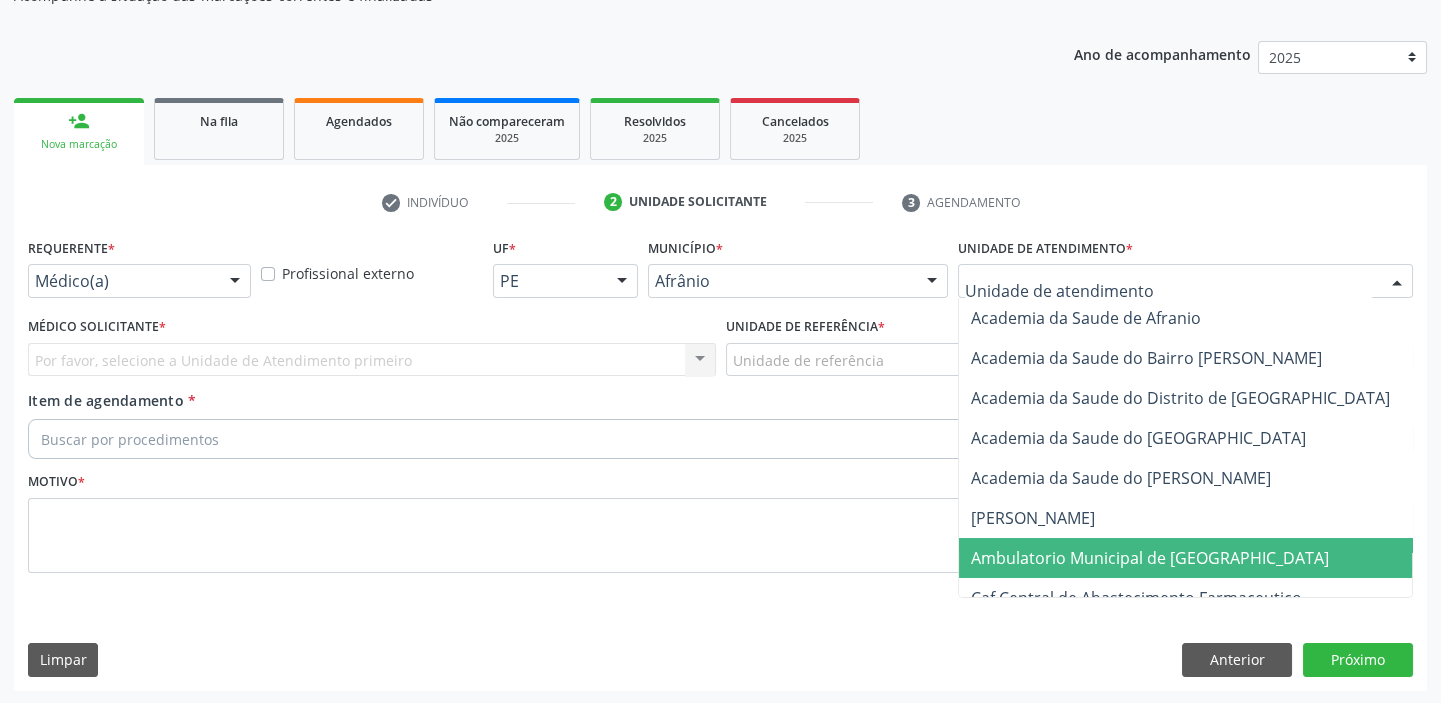 click on "Ambulatorio Municipal de [GEOGRAPHIC_DATA]" at bounding box center [1203, 558] 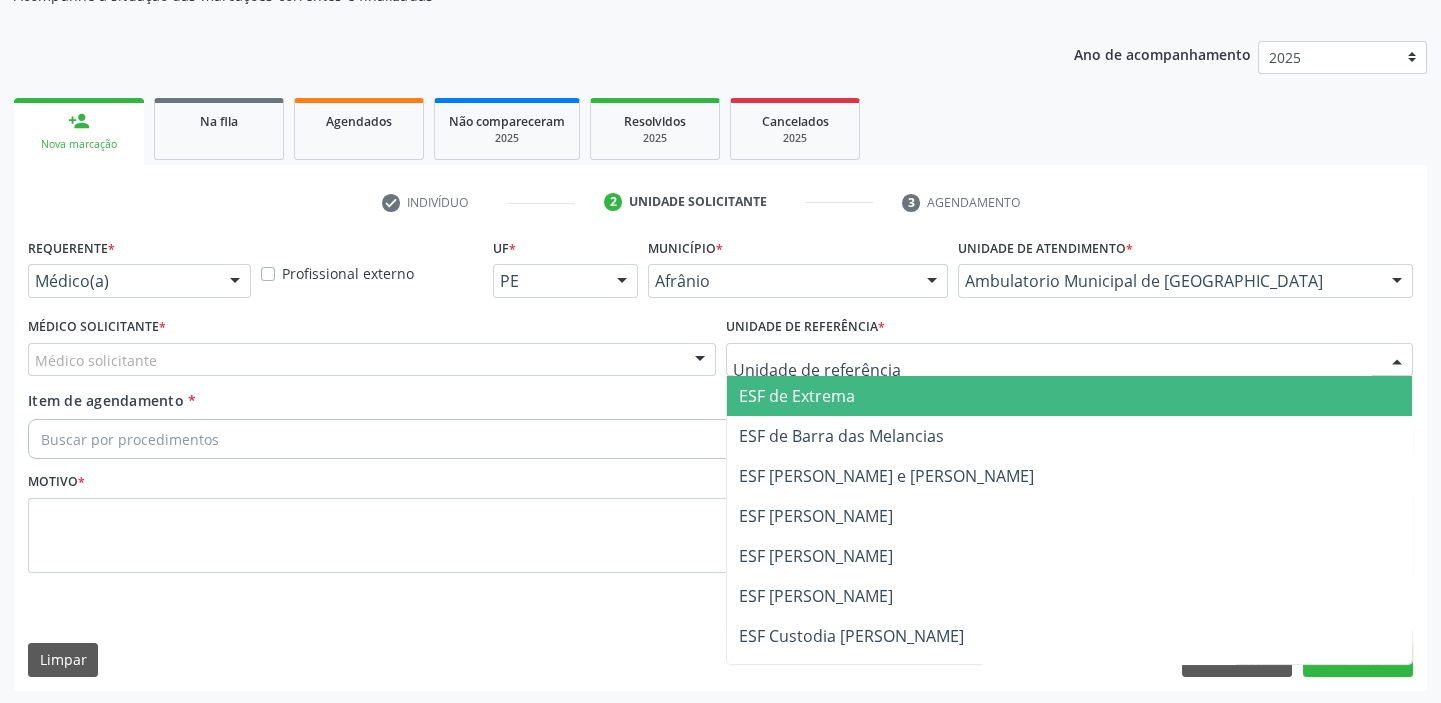 drag, startPoint x: 763, startPoint y: 363, endPoint x: 780, endPoint y: 493, distance: 131.10683 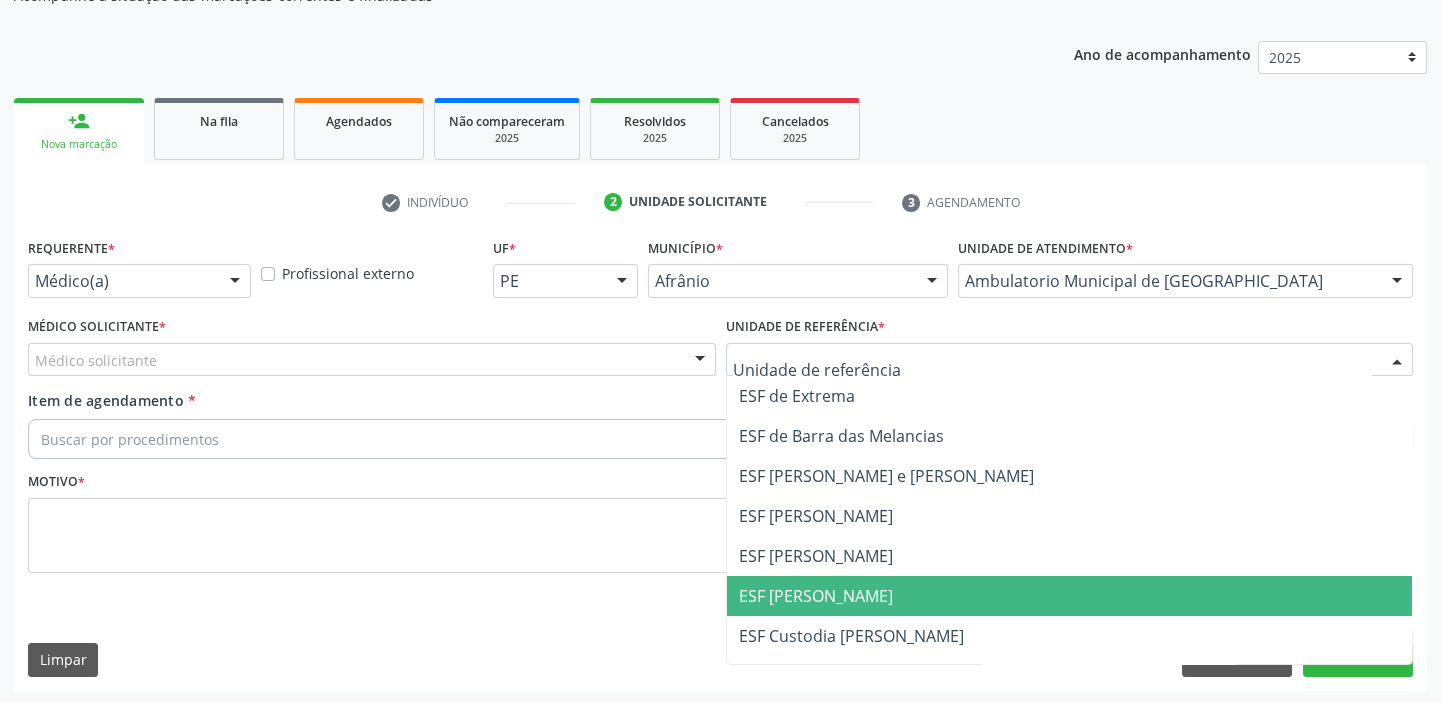 click on "ESF [PERSON_NAME]" at bounding box center (1070, 596) 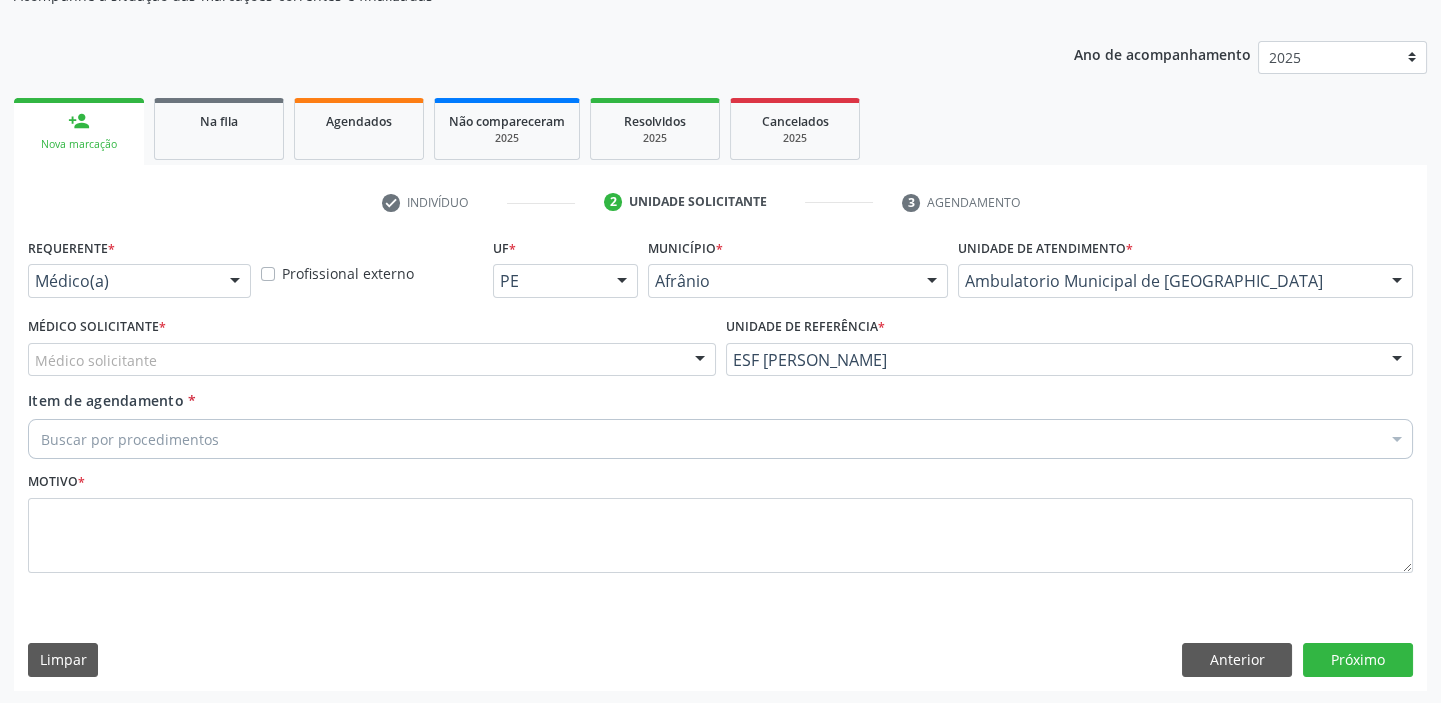 drag, startPoint x: 146, startPoint y: 365, endPoint x: 144, endPoint y: 391, distance: 26.076809 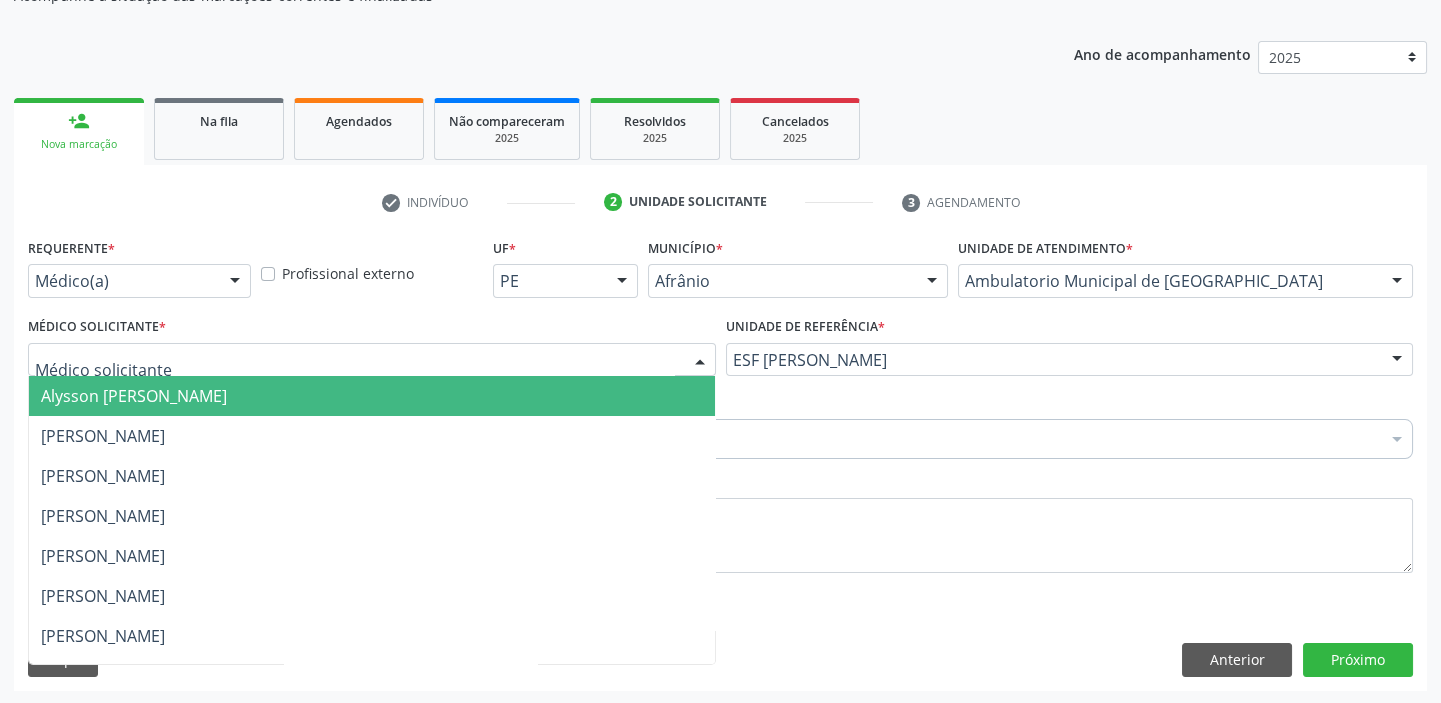 drag, startPoint x: 145, startPoint y: 396, endPoint x: 151, endPoint y: 415, distance: 19.924858 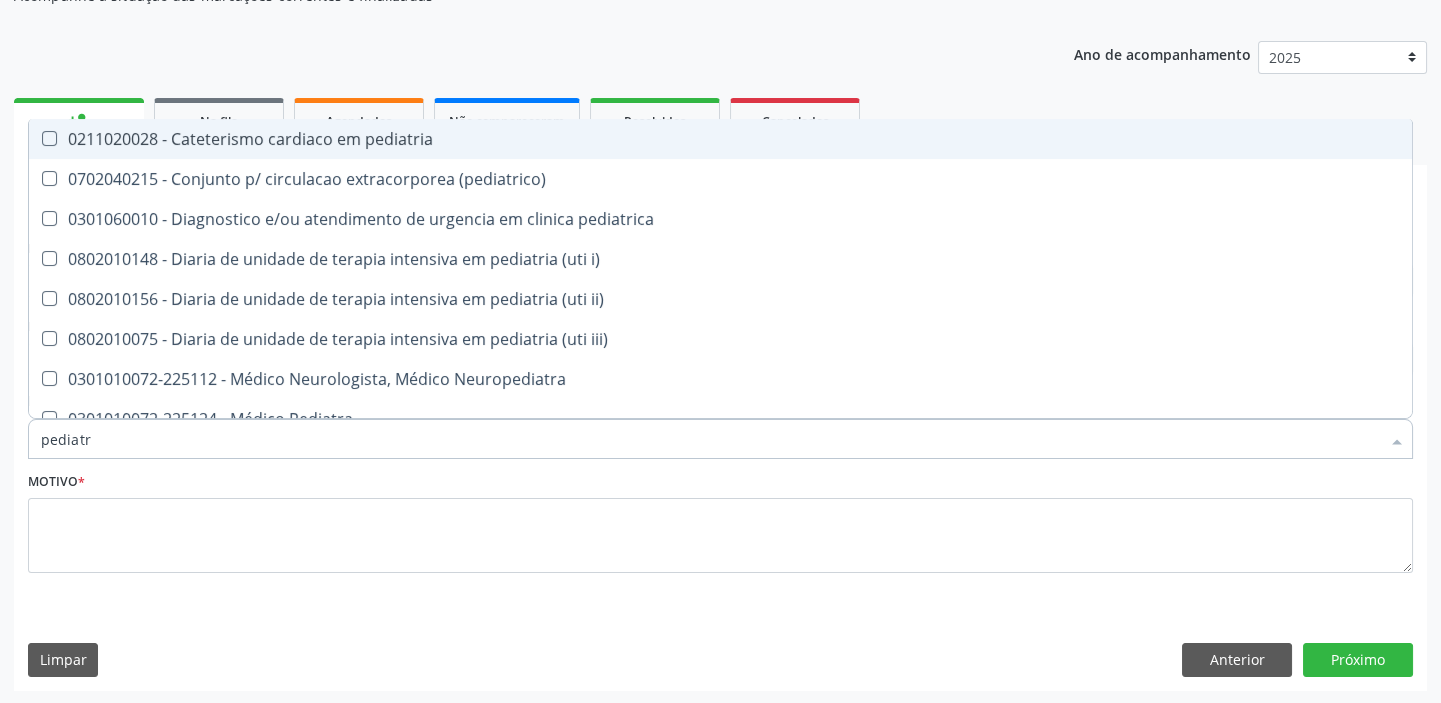 type on "pediatra" 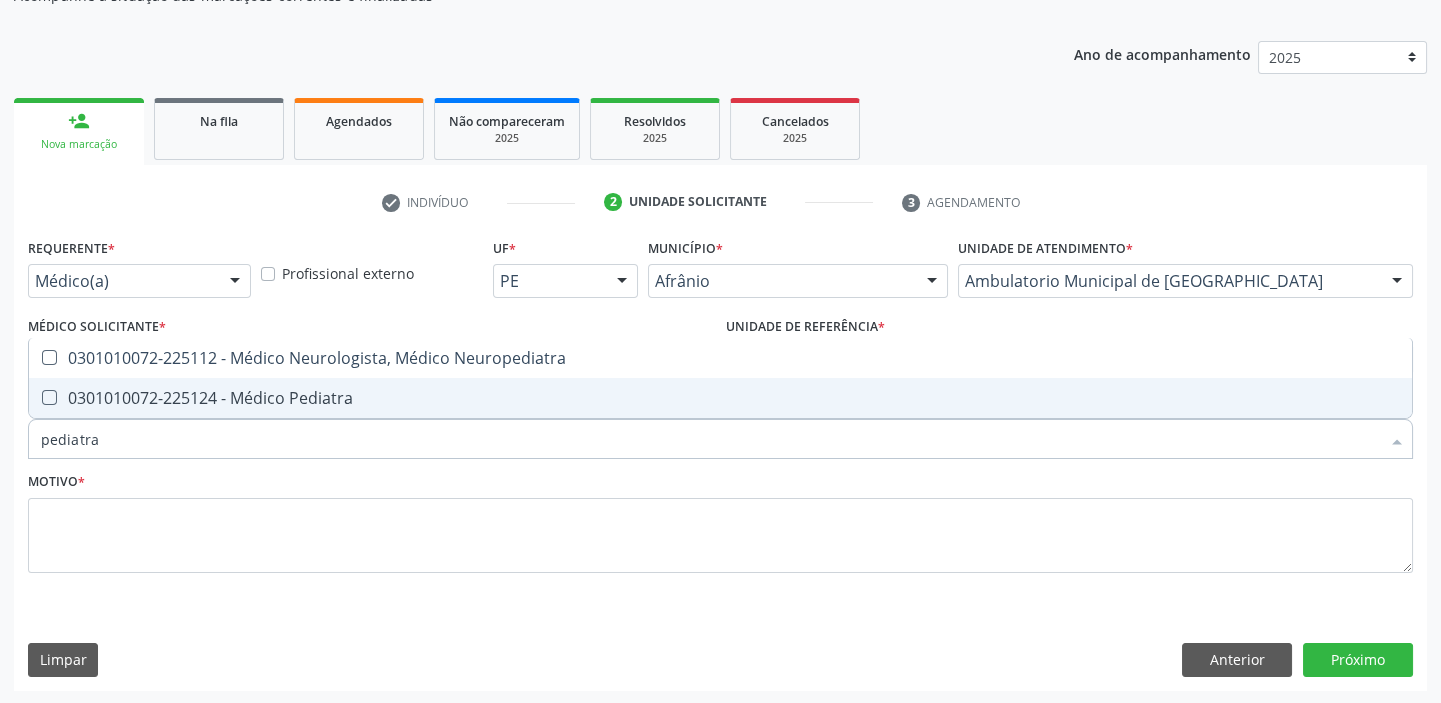 click on "0301010072-225124 - Médico Pediatra" at bounding box center [720, 398] 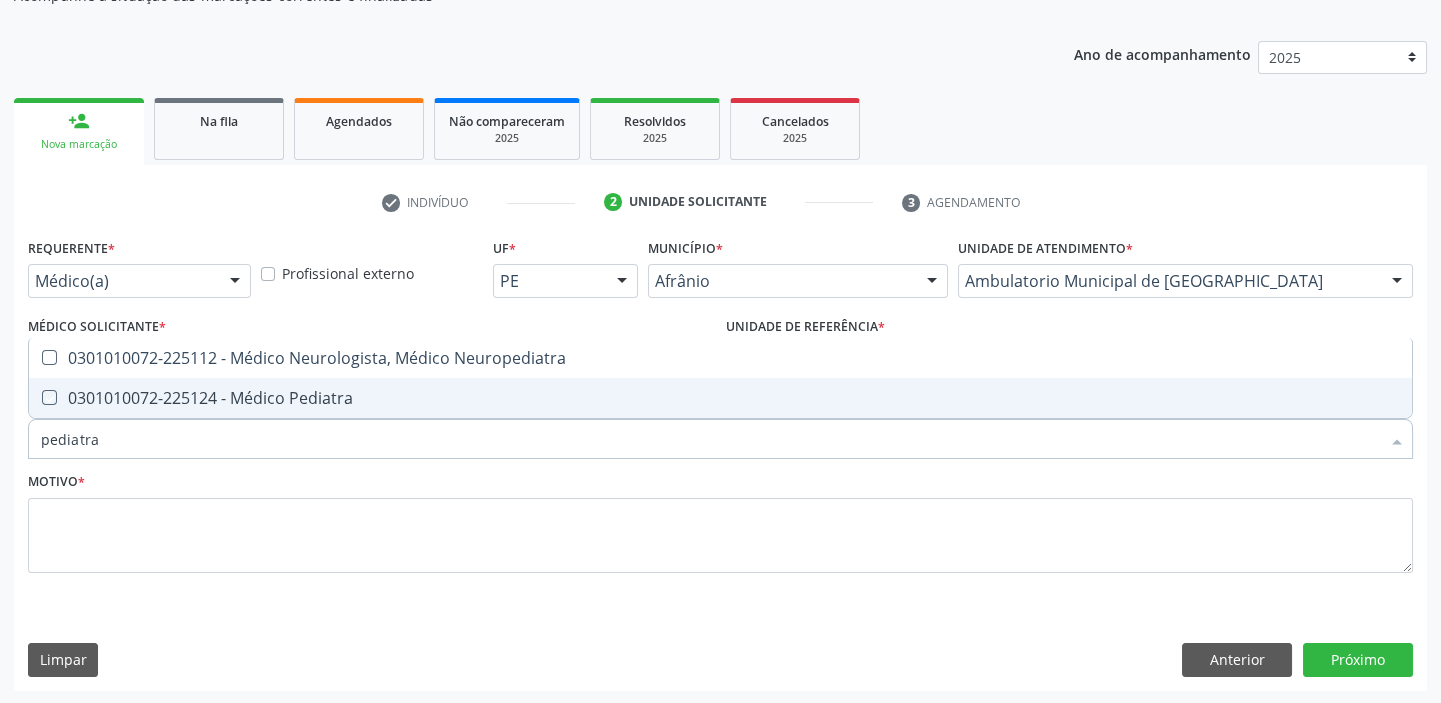 checkbox on "true" 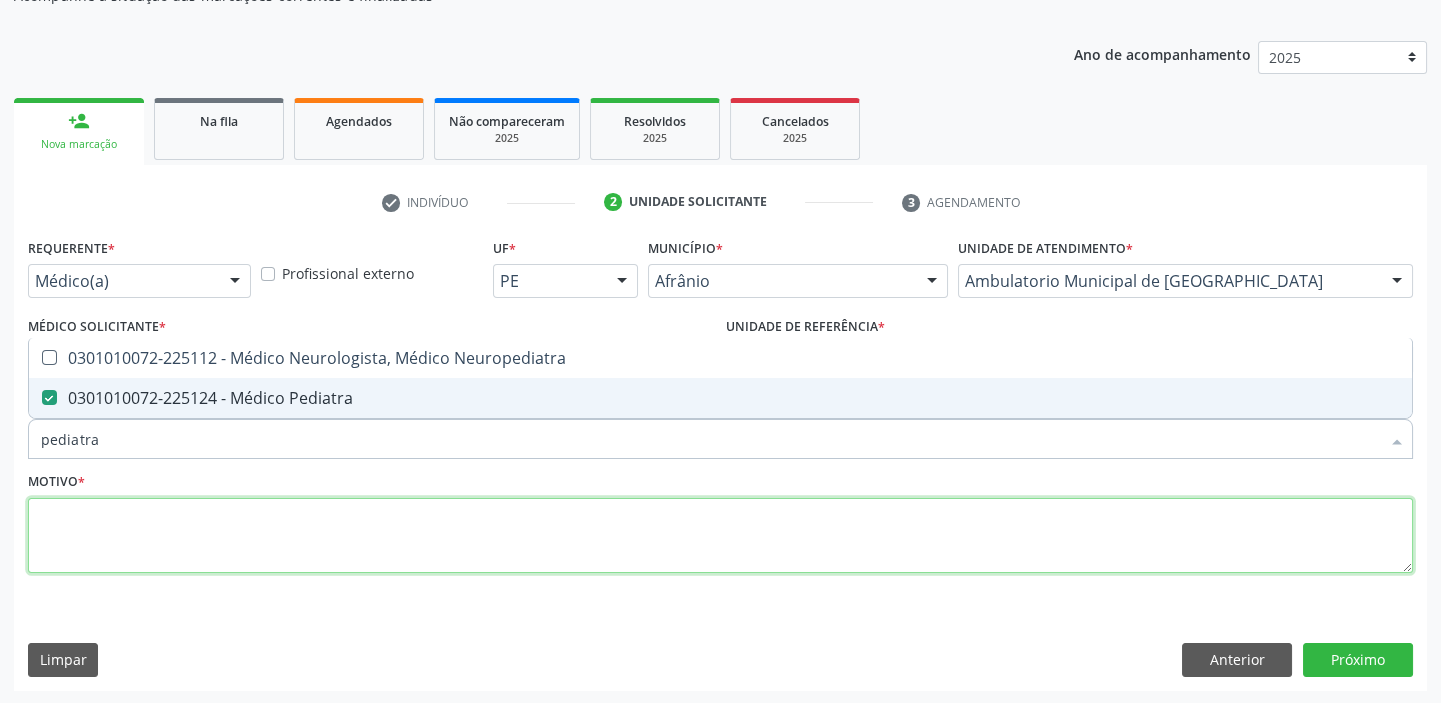click at bounding box center (720, 536) 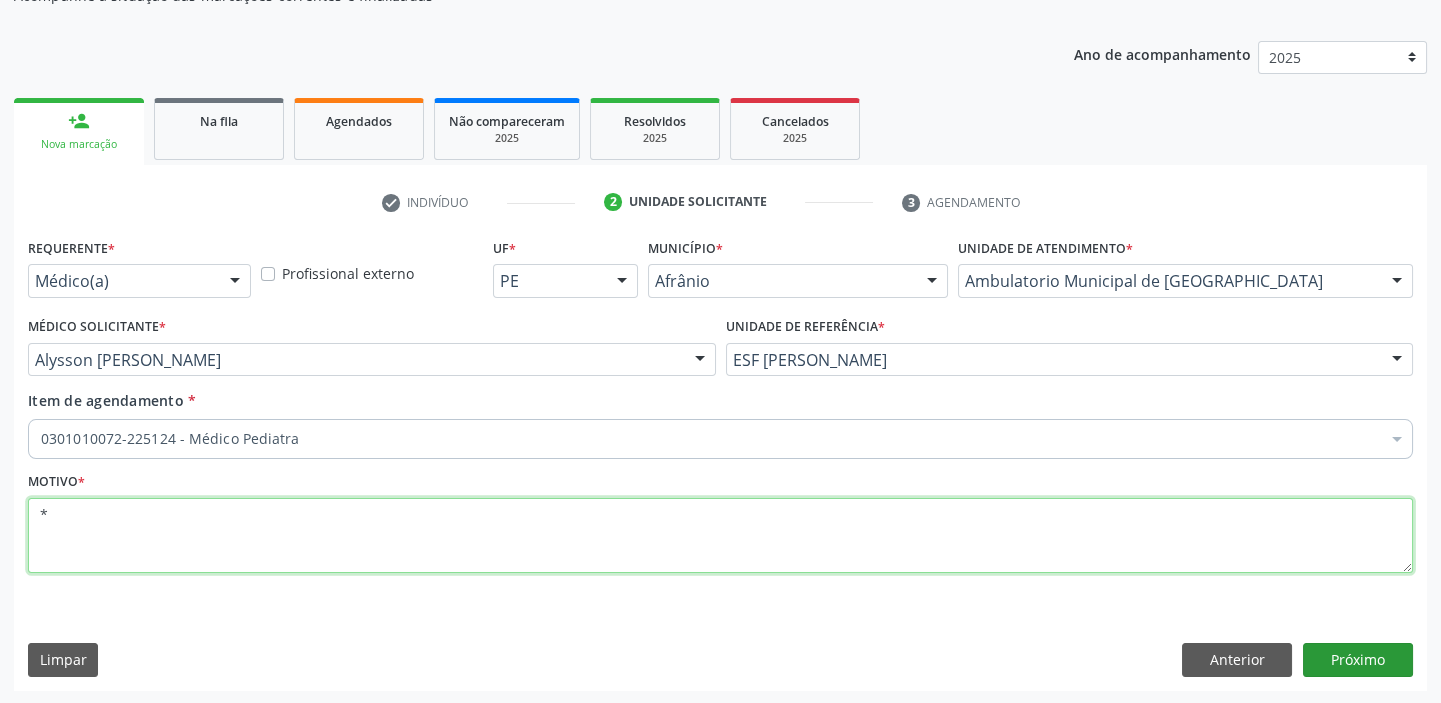 type on "*" 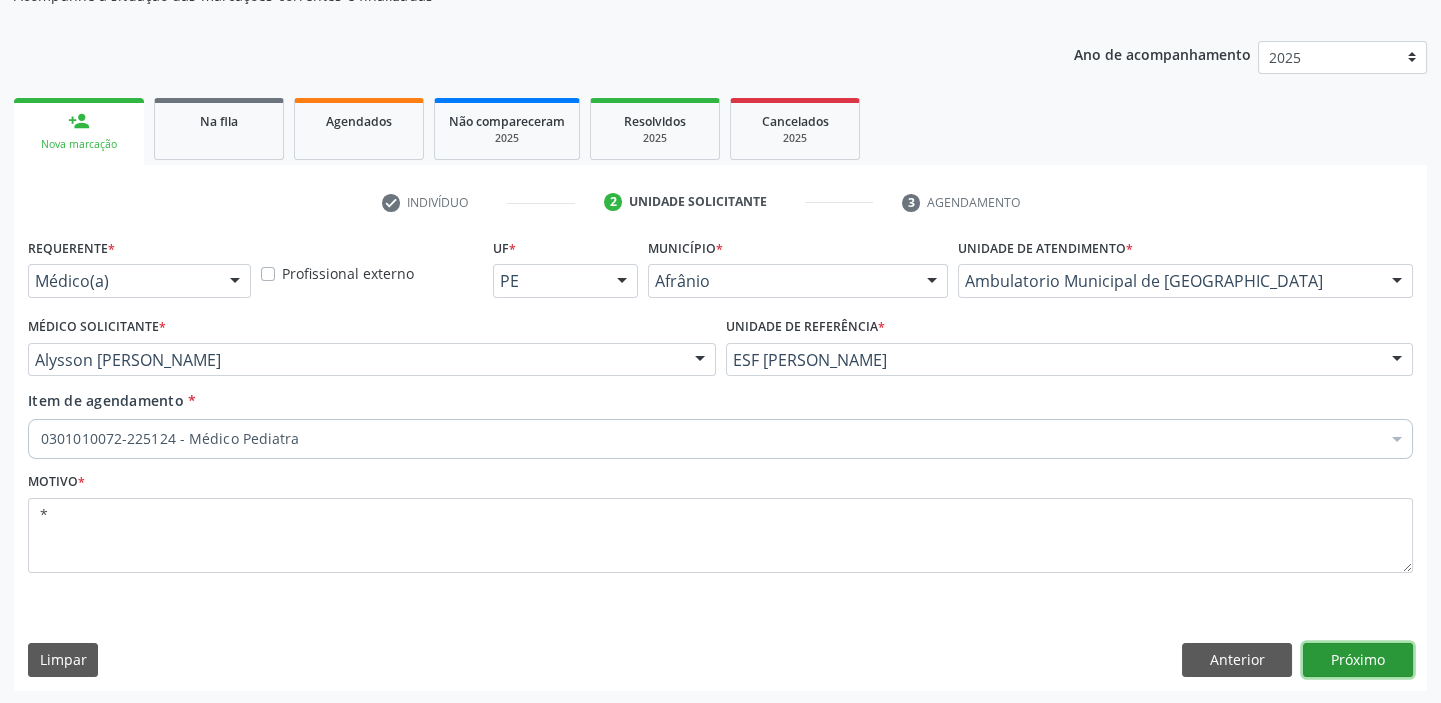 click on "Próximo" at bounding box center (1358, 660) 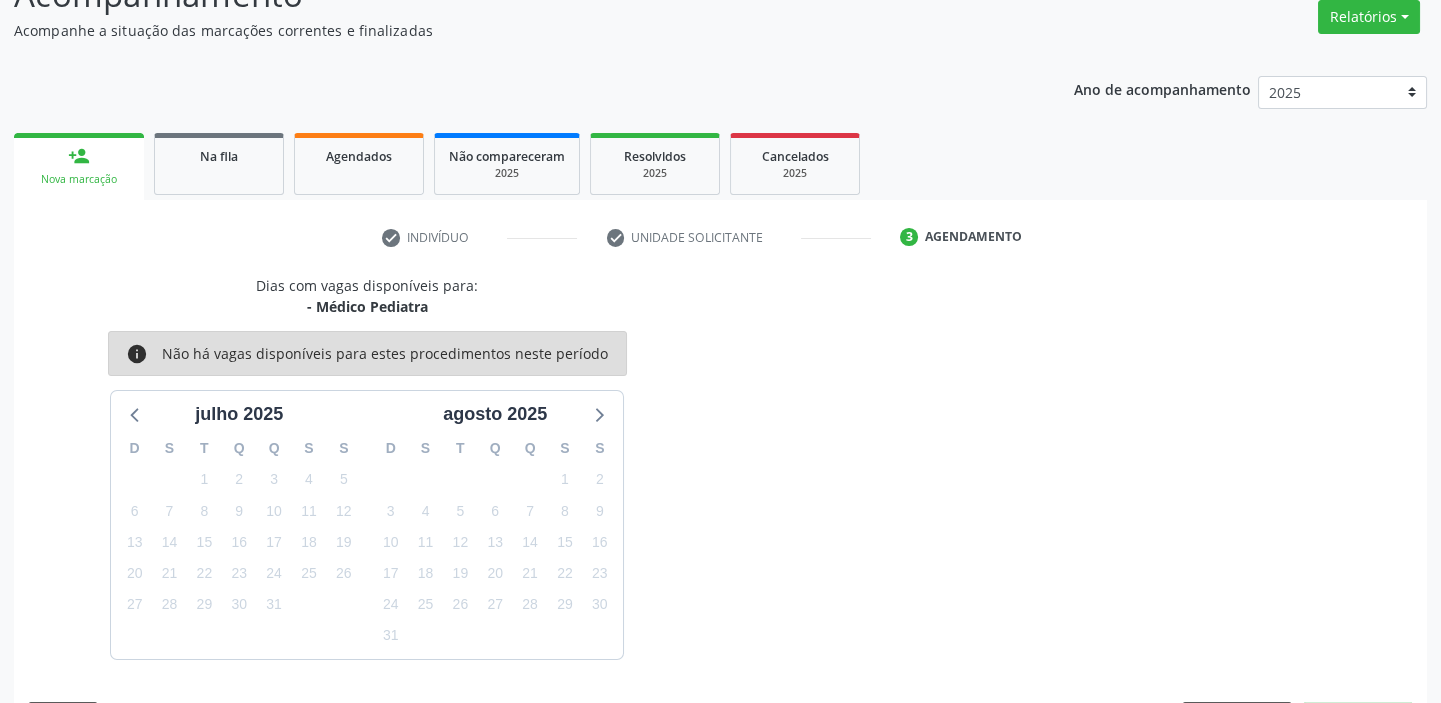 scroll, scrollTop: 201, scrollLeft: 0, axis: vertical 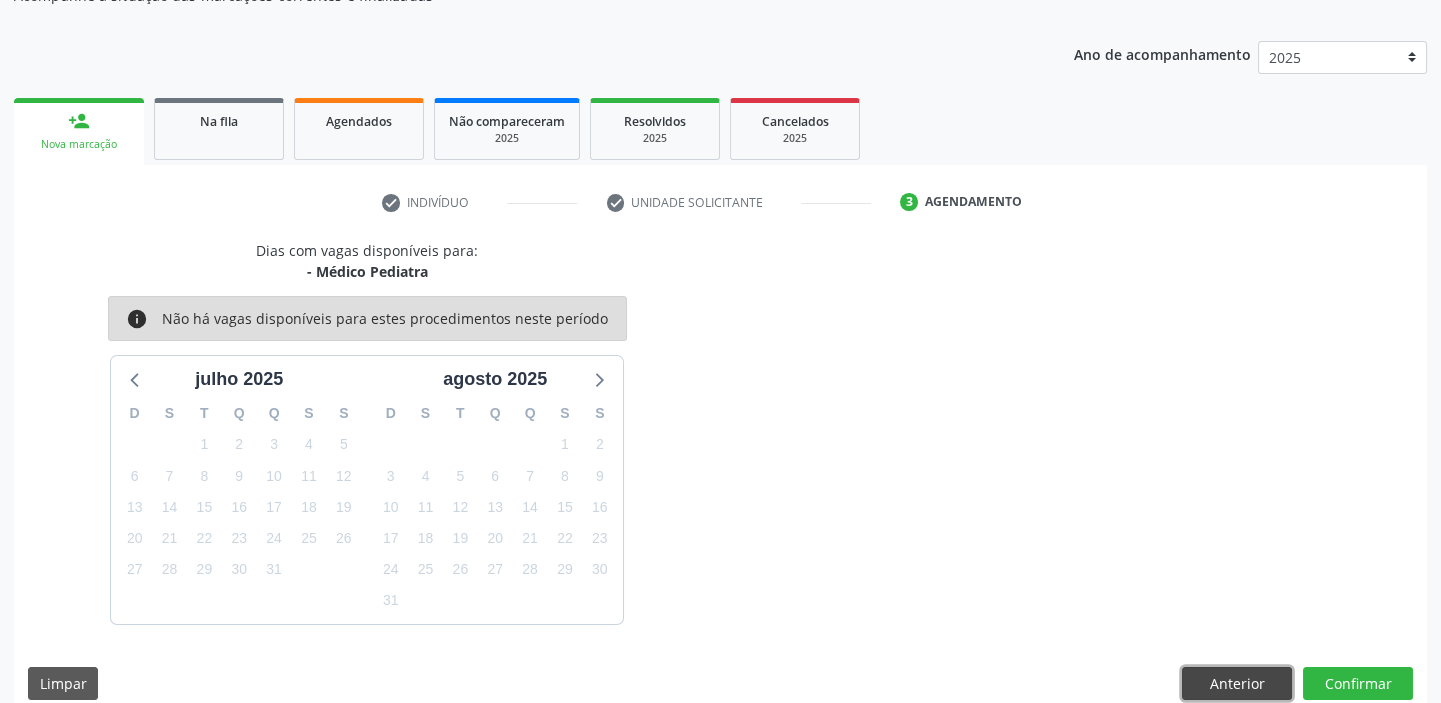 click on "Anterior" at bounding box center (1237, 684) 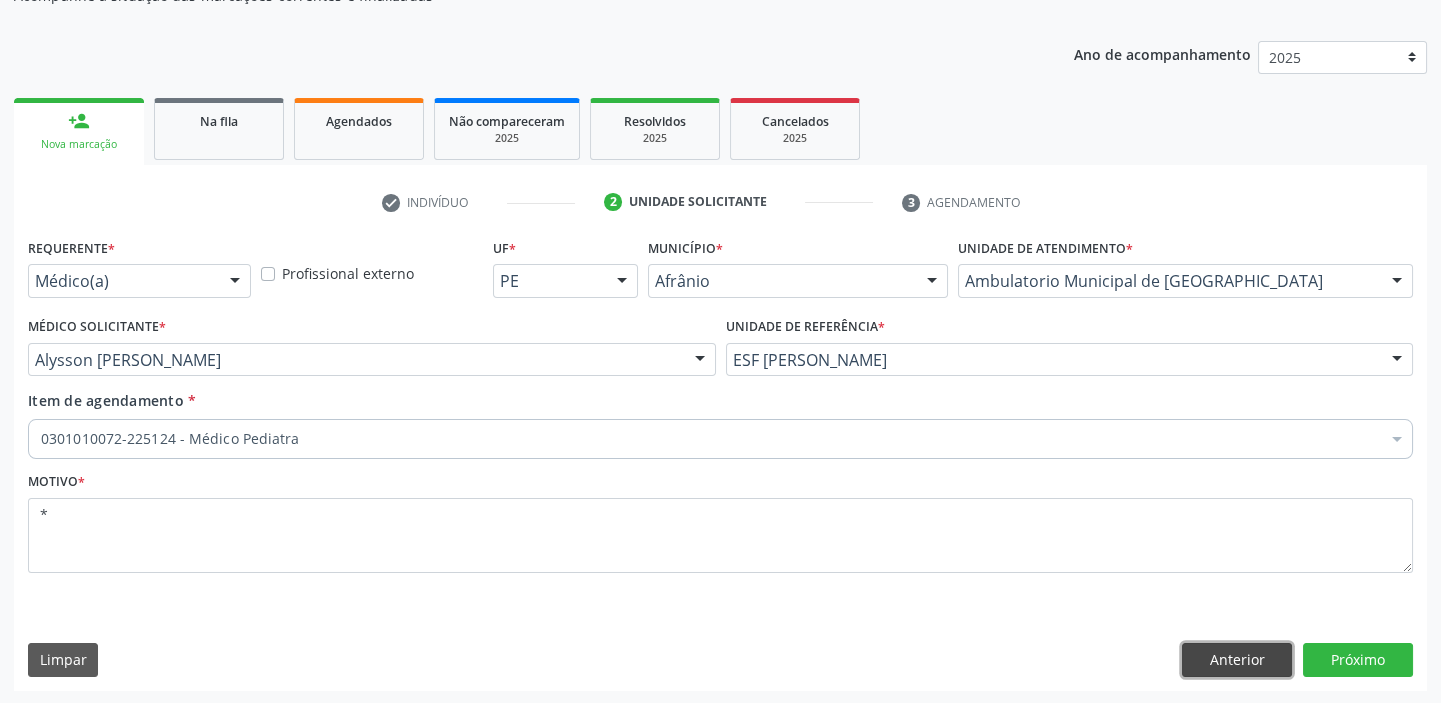 click on "Anterior" at bounding box center (1237, 660) 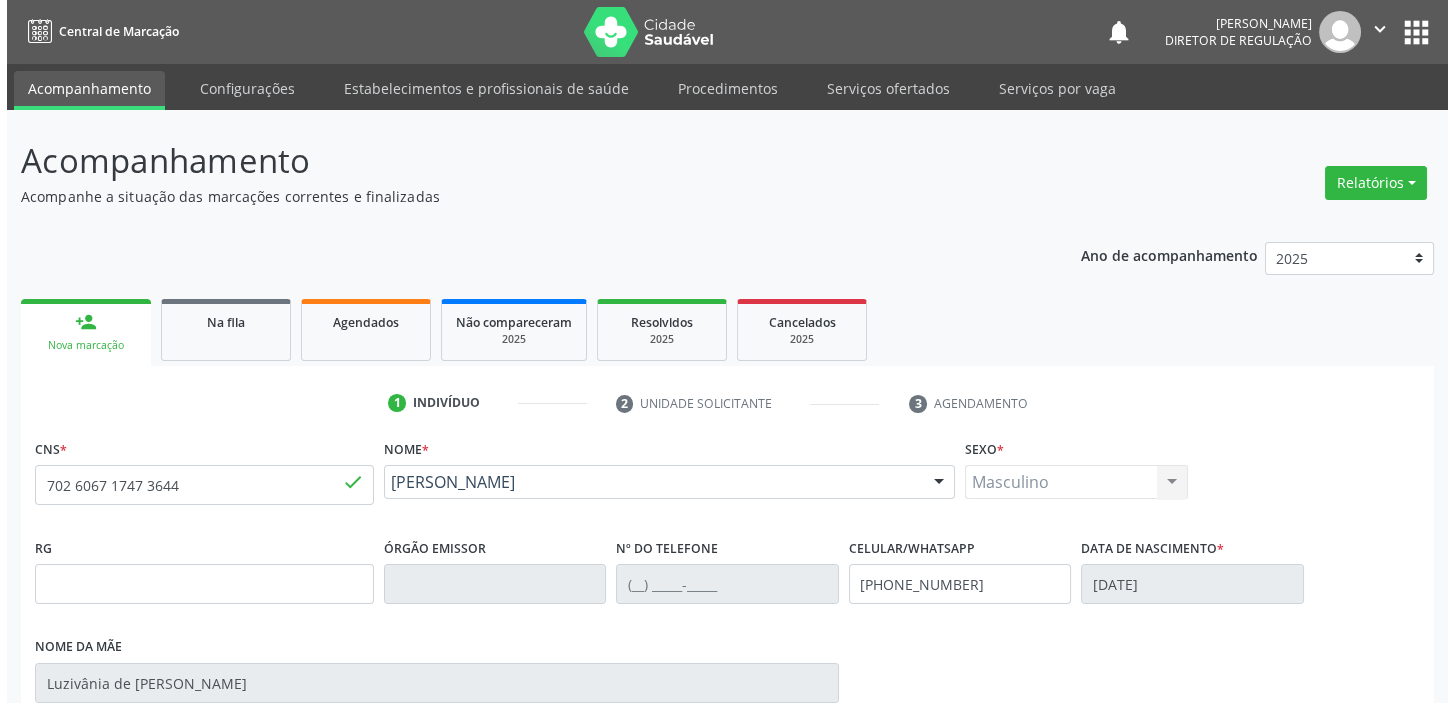 scroll, scrollTop: 0, scrollLeft: 0, axis: both 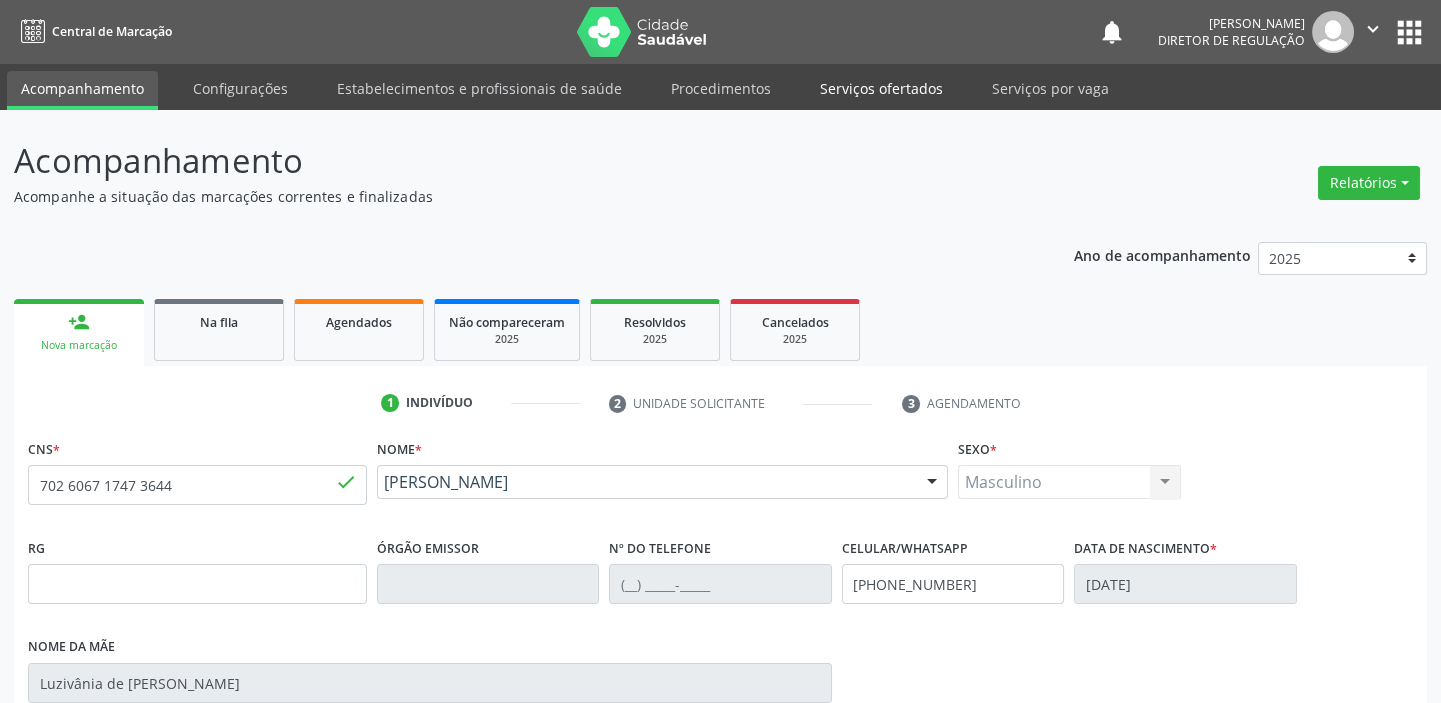 click on "Serviços ofertados" at bounding box center [881, 88] 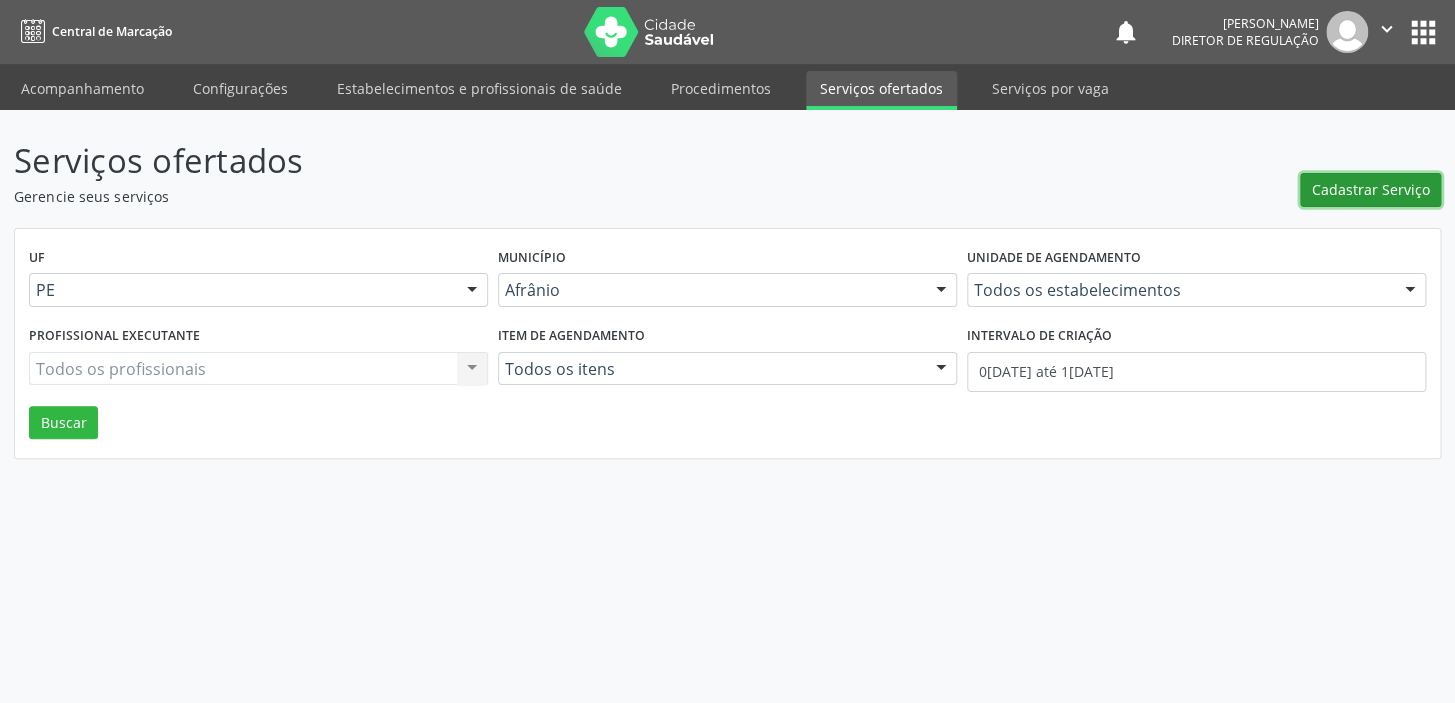 click on "Cadastrar Serviço" at bounding box center (1371, 189) 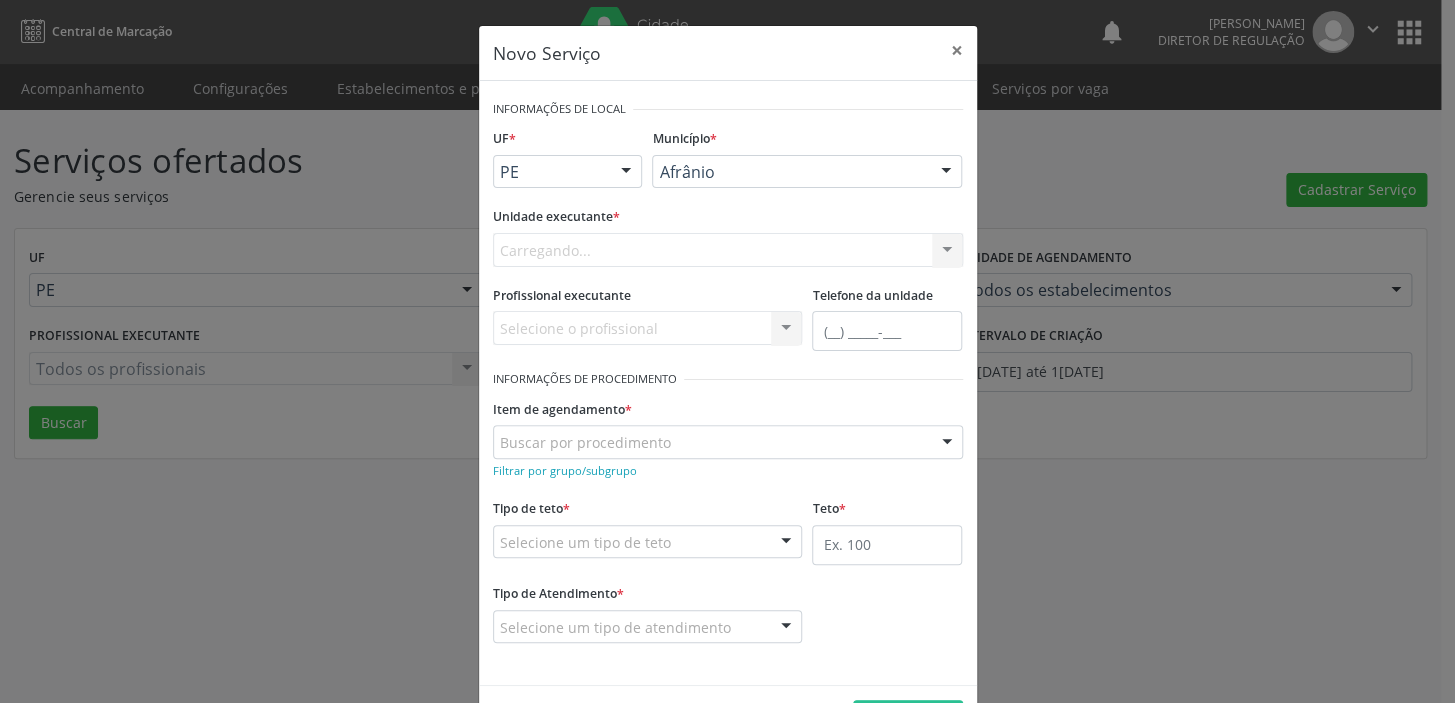 scroll, scrollTop: 0, scrollLeft: 0, axis: both 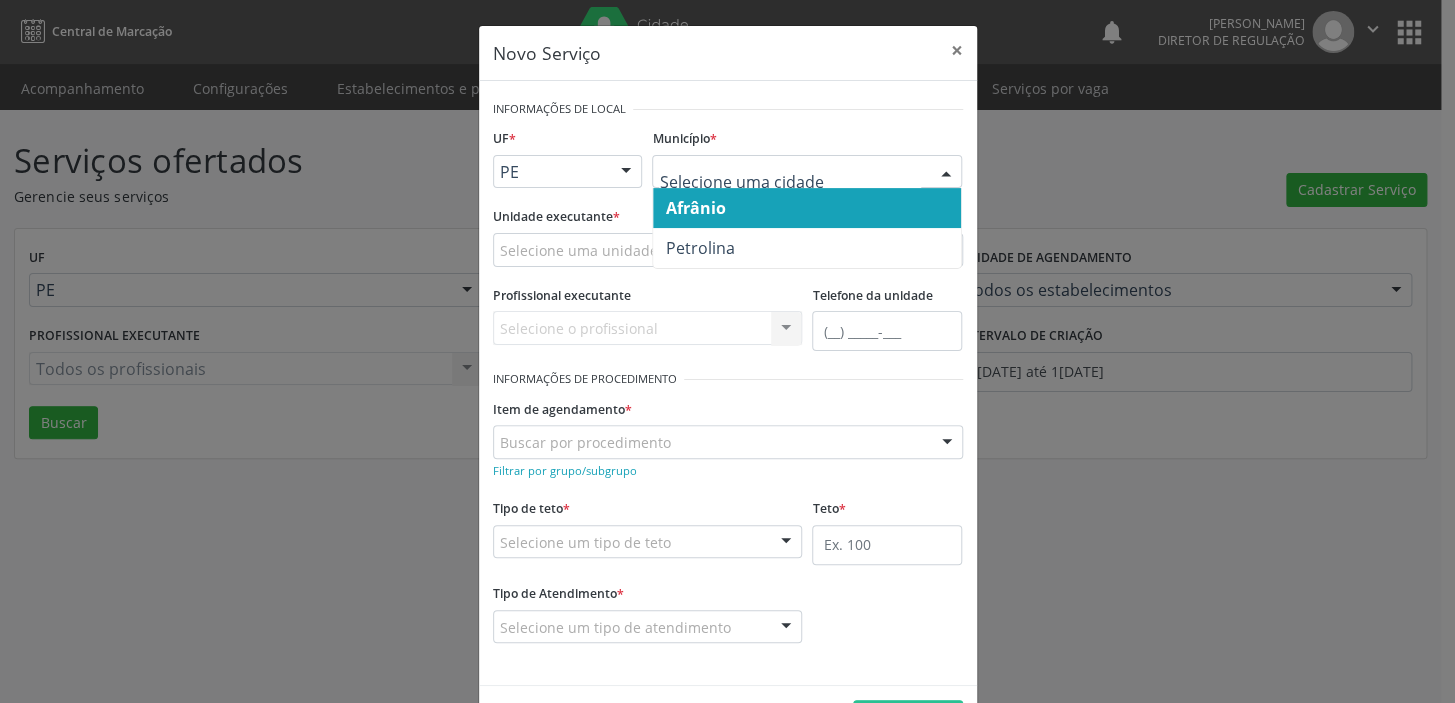 click on "Afrânio" at bounding box center (695, 208) 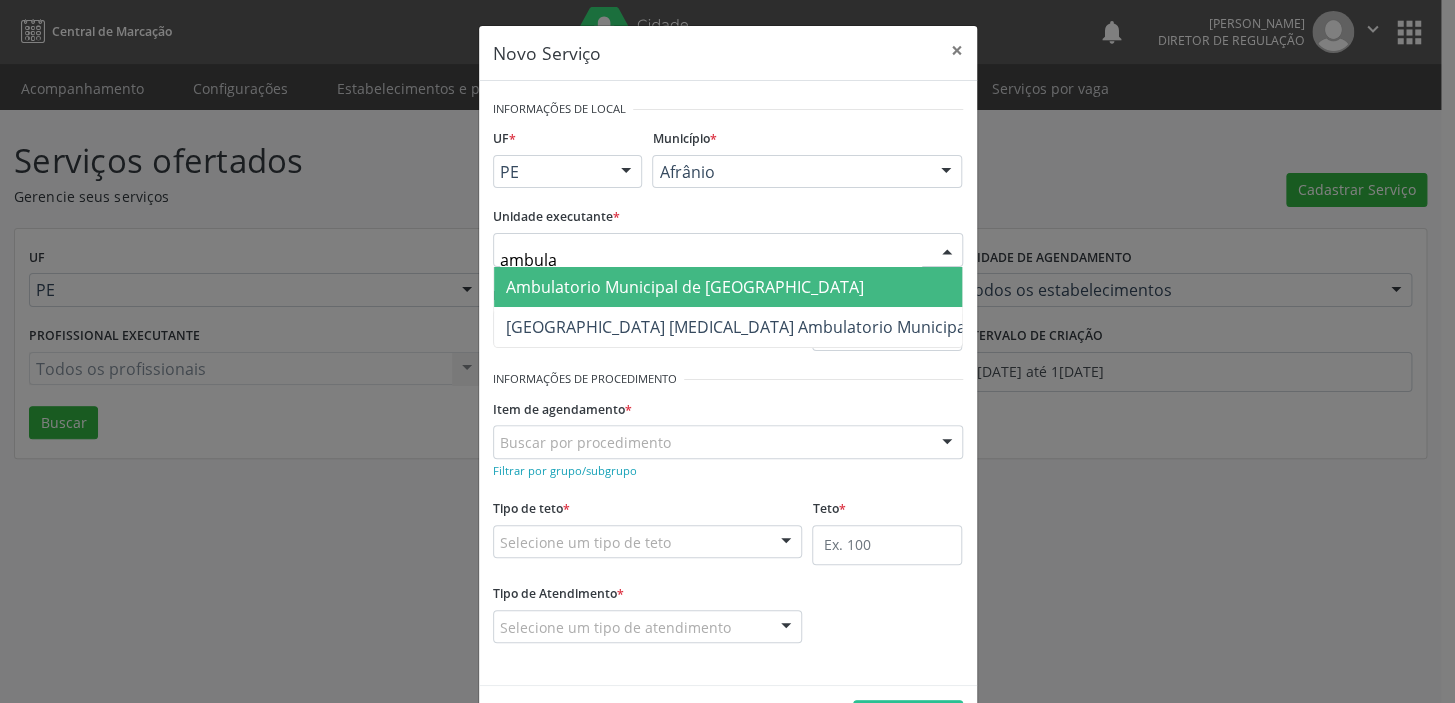 type on "ambulat" 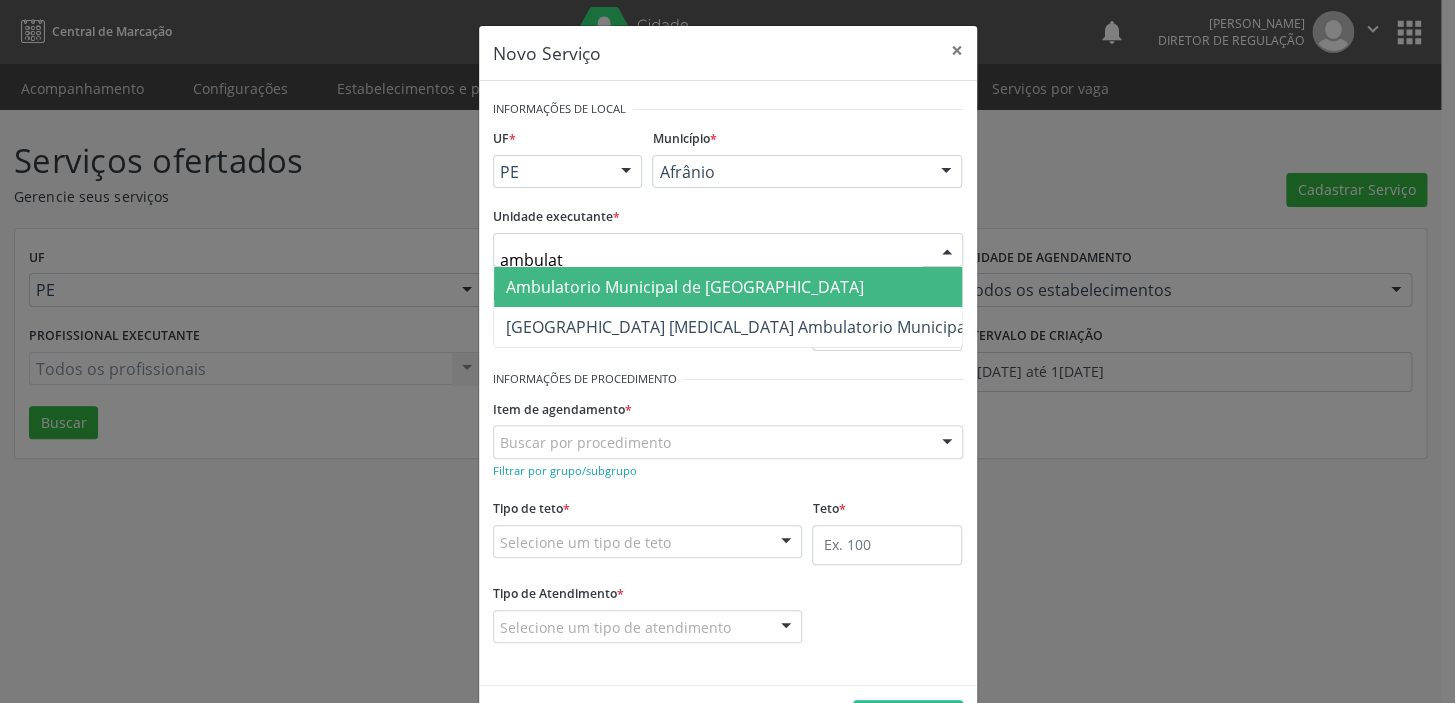 click on "Ambulatorio Municipal de [GEOGRAPHIC_DATA]" at bounding box center [685, 287] 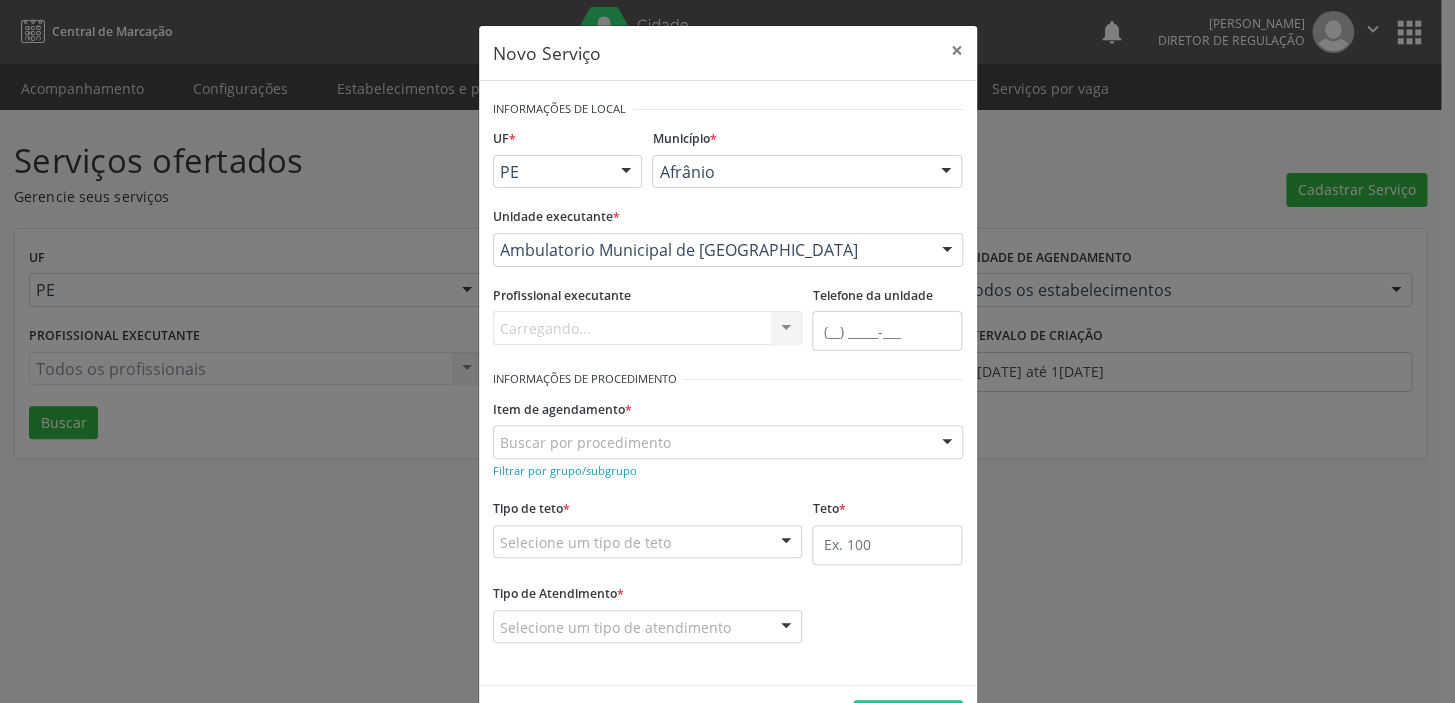 click on "Buscar por procedimento" at bounding box center (728, 442) 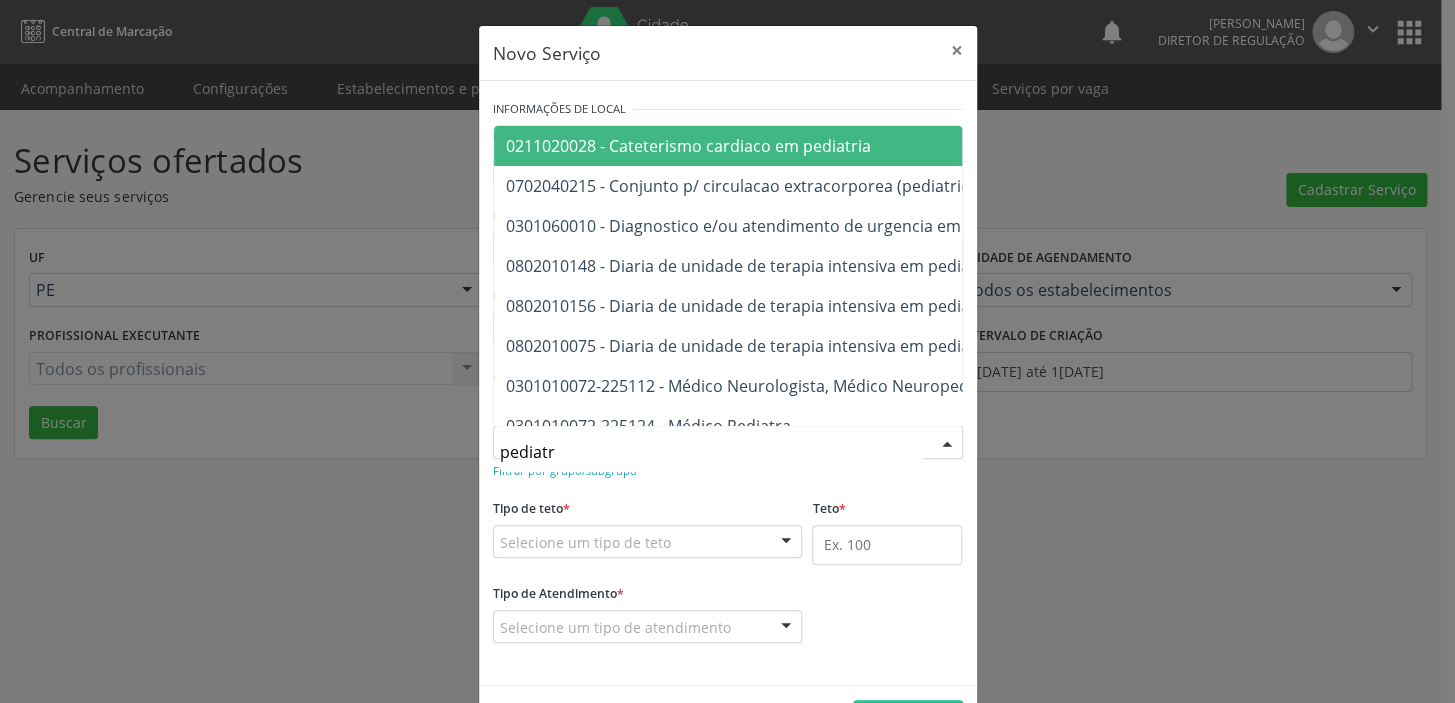 type on "pediatra" 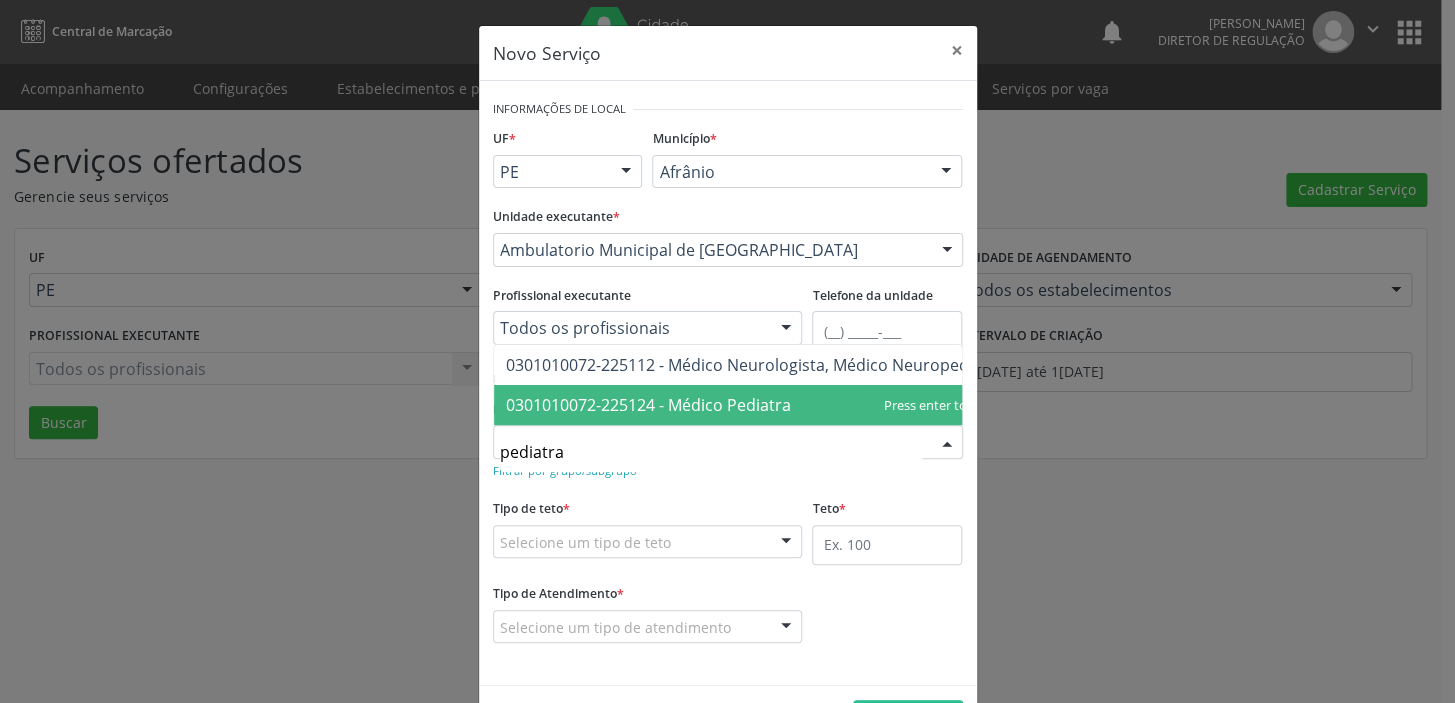 click on "0301010072-225124 - Médico Pediatra" at bounding box center (648, 405) 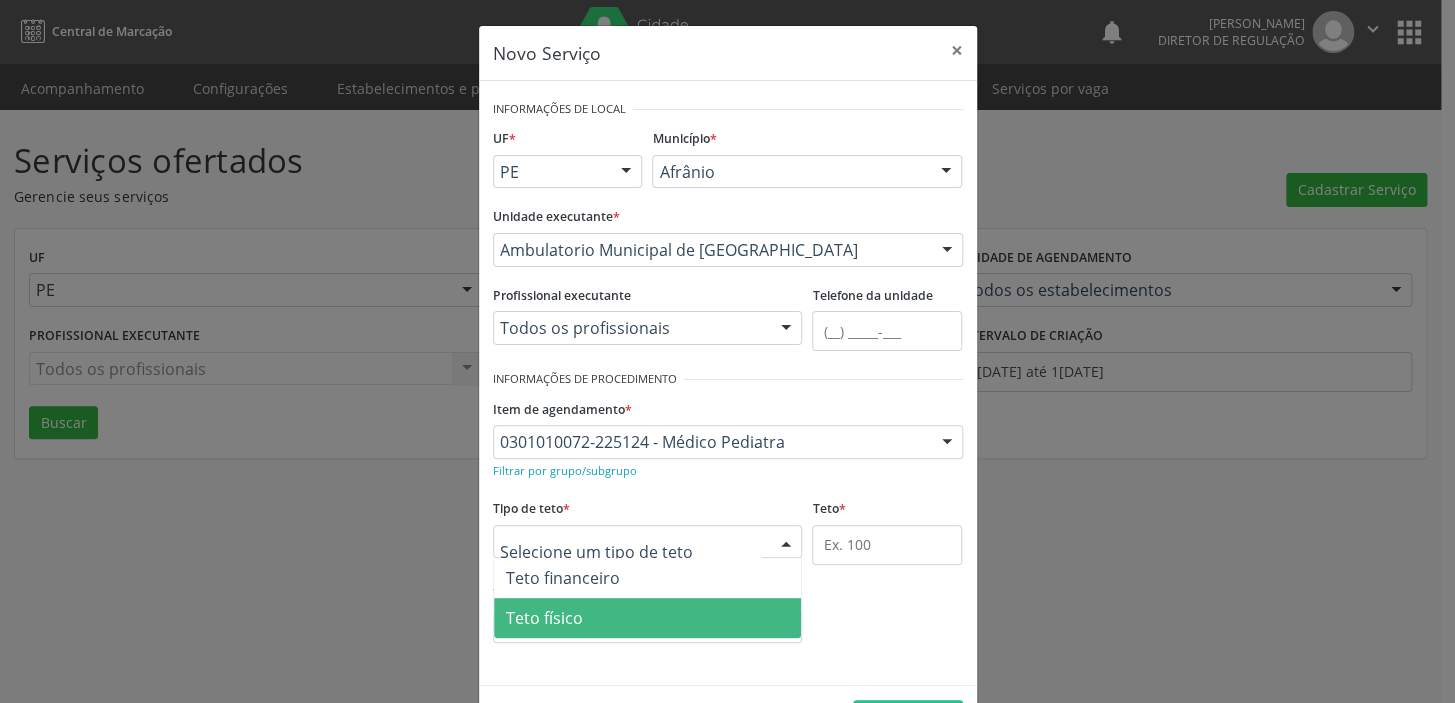 drag, startPoint x: 527, startPoint y: 627, endPoint x: 544, endPoint y: 627, distance: 17 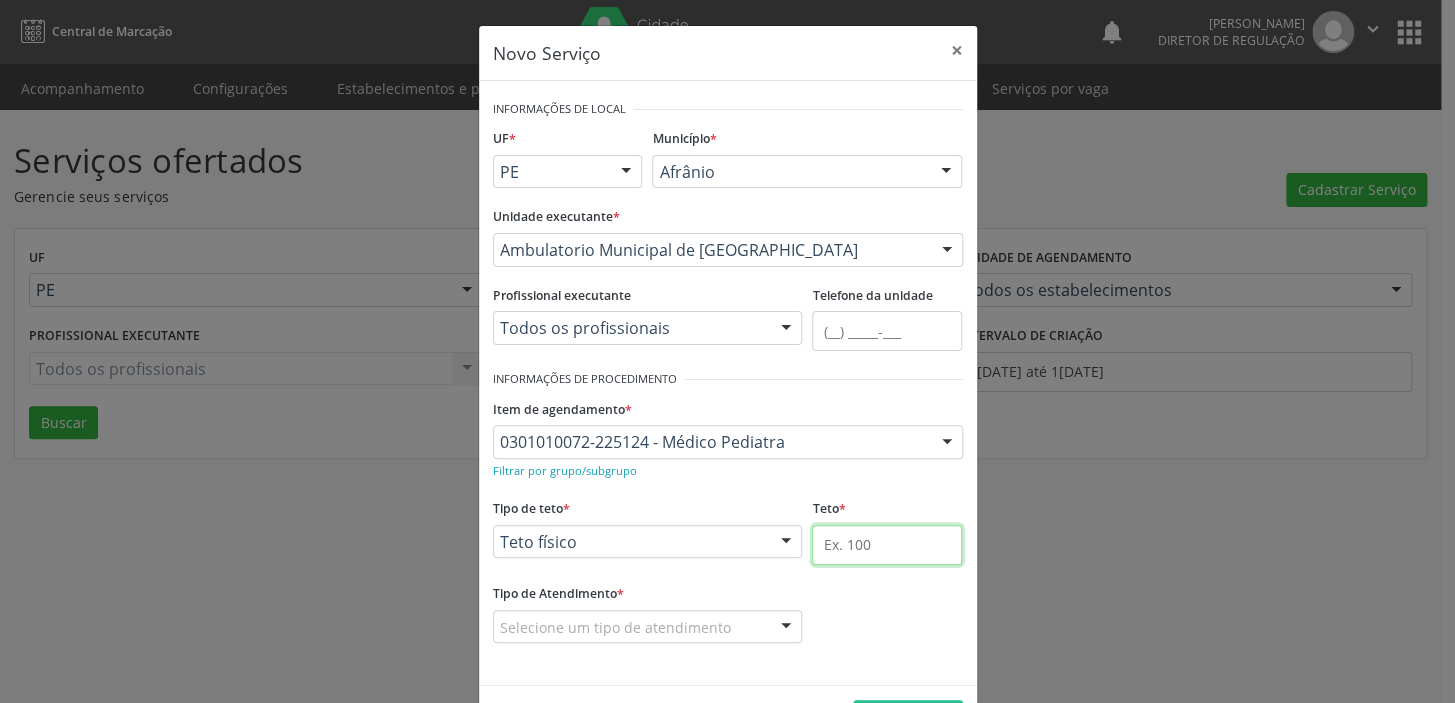 click at bounding box center (887, 545) 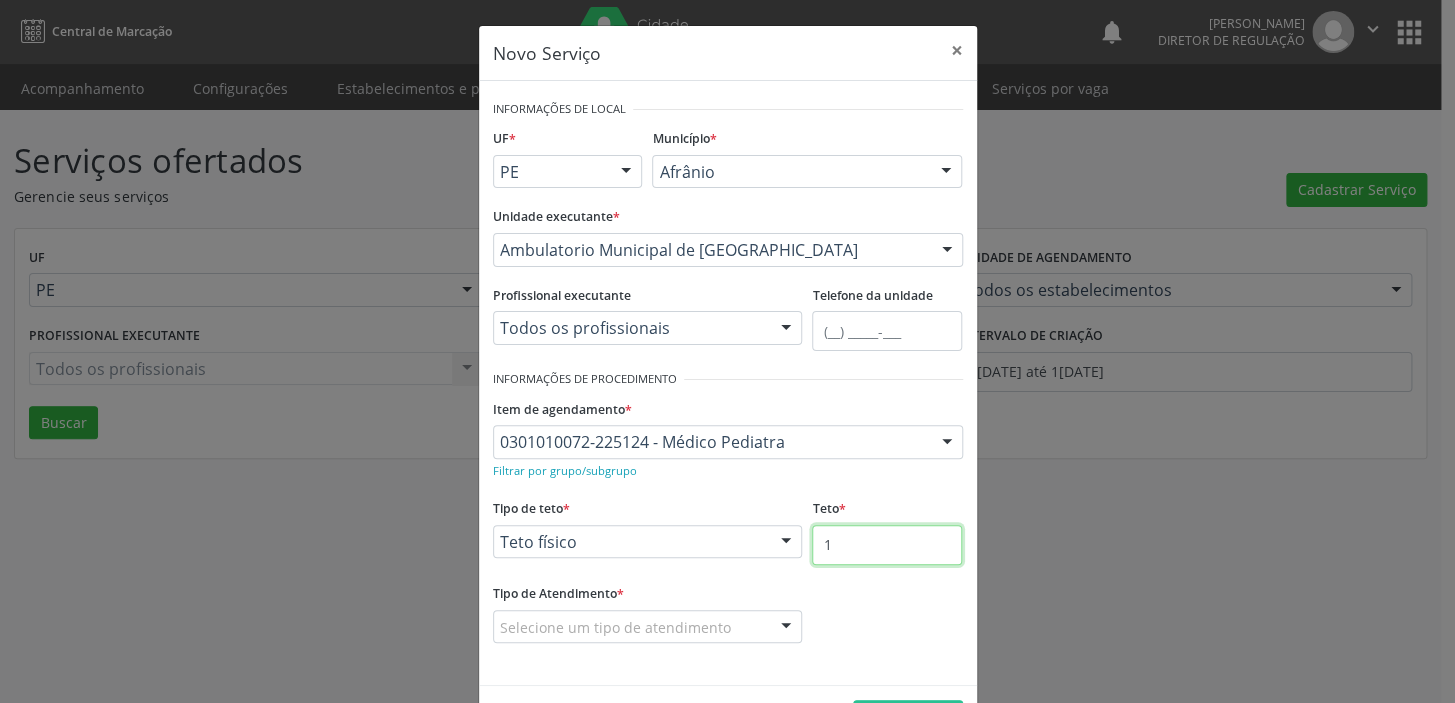 type on "1" 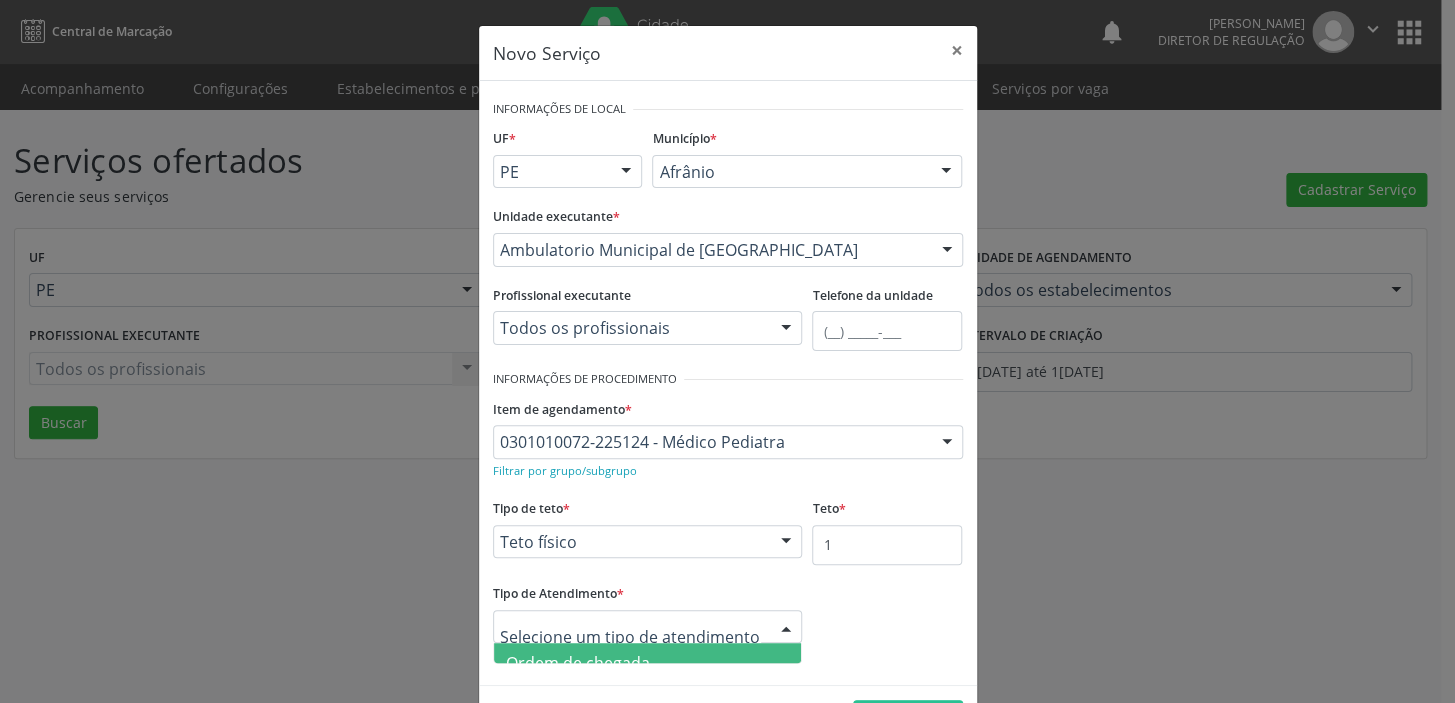click on "Ordem de chegada" at bounding box center (578, 663) 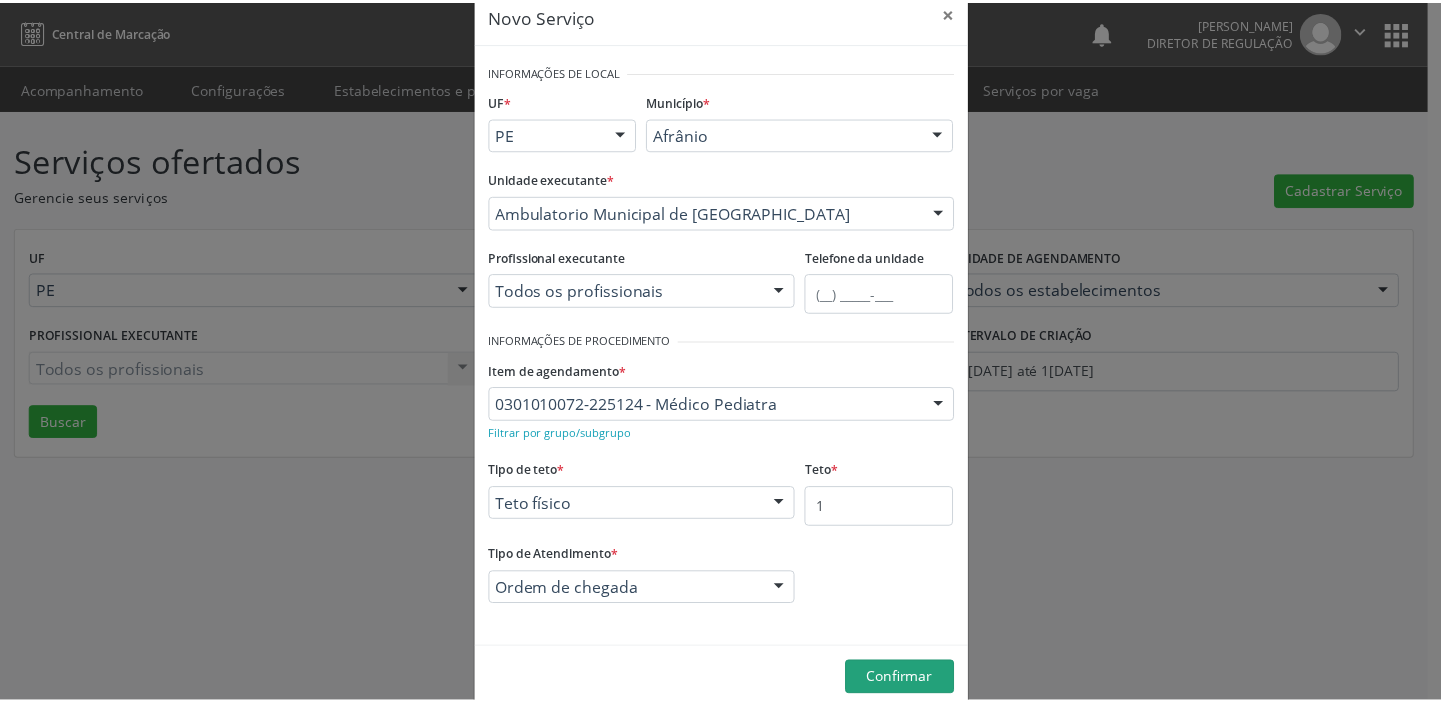 scroll, scrollTop: 69, scrollLeft: 0, axis: vertical 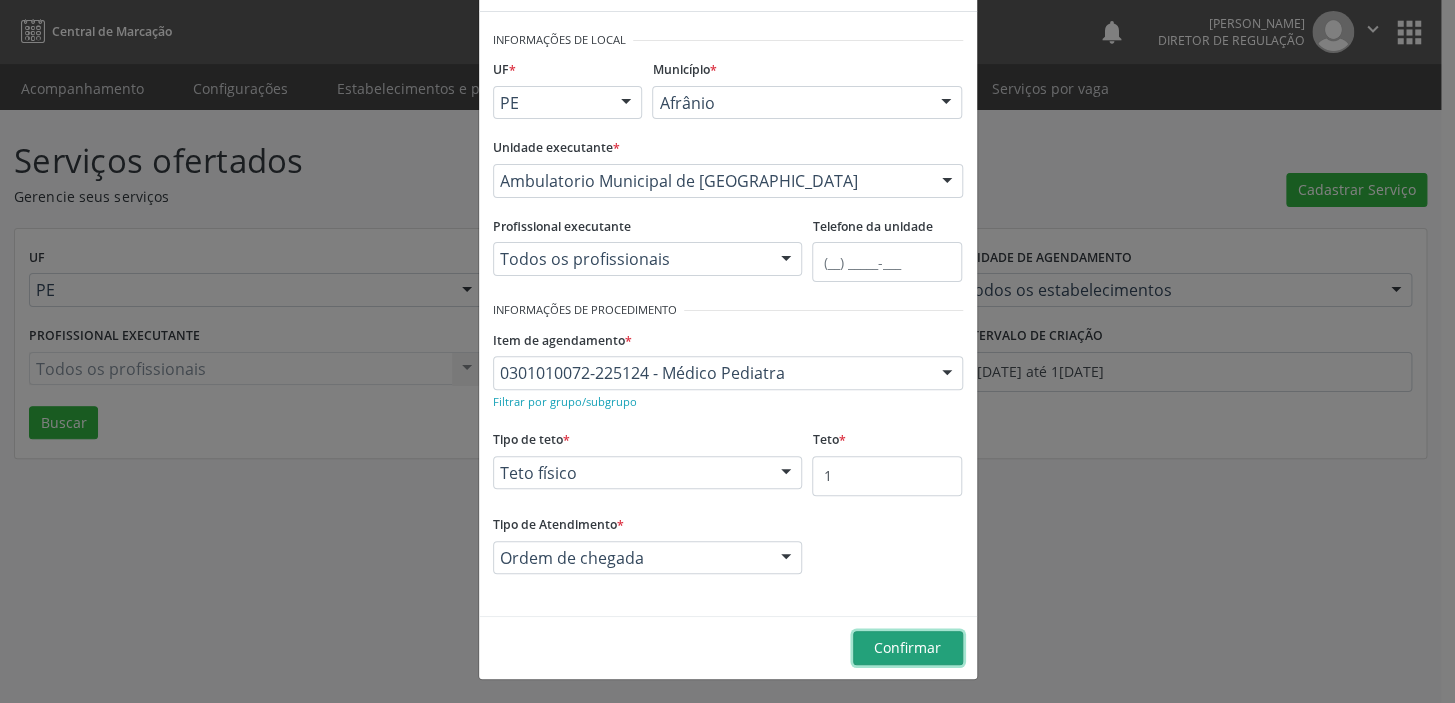 click on "Confirmar" at bounding box center (907, 647) 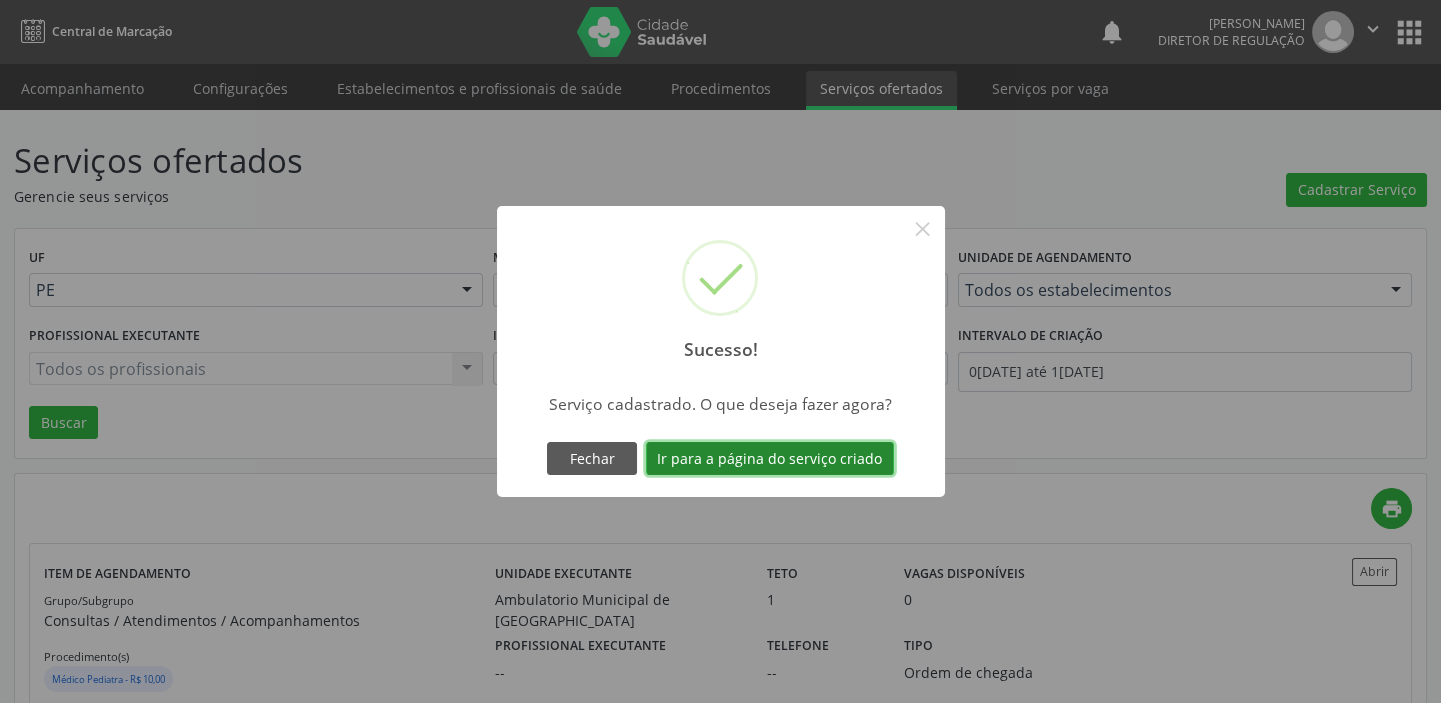 click on "Ir para a página do serviço criado" at bounding box center [770, 459] 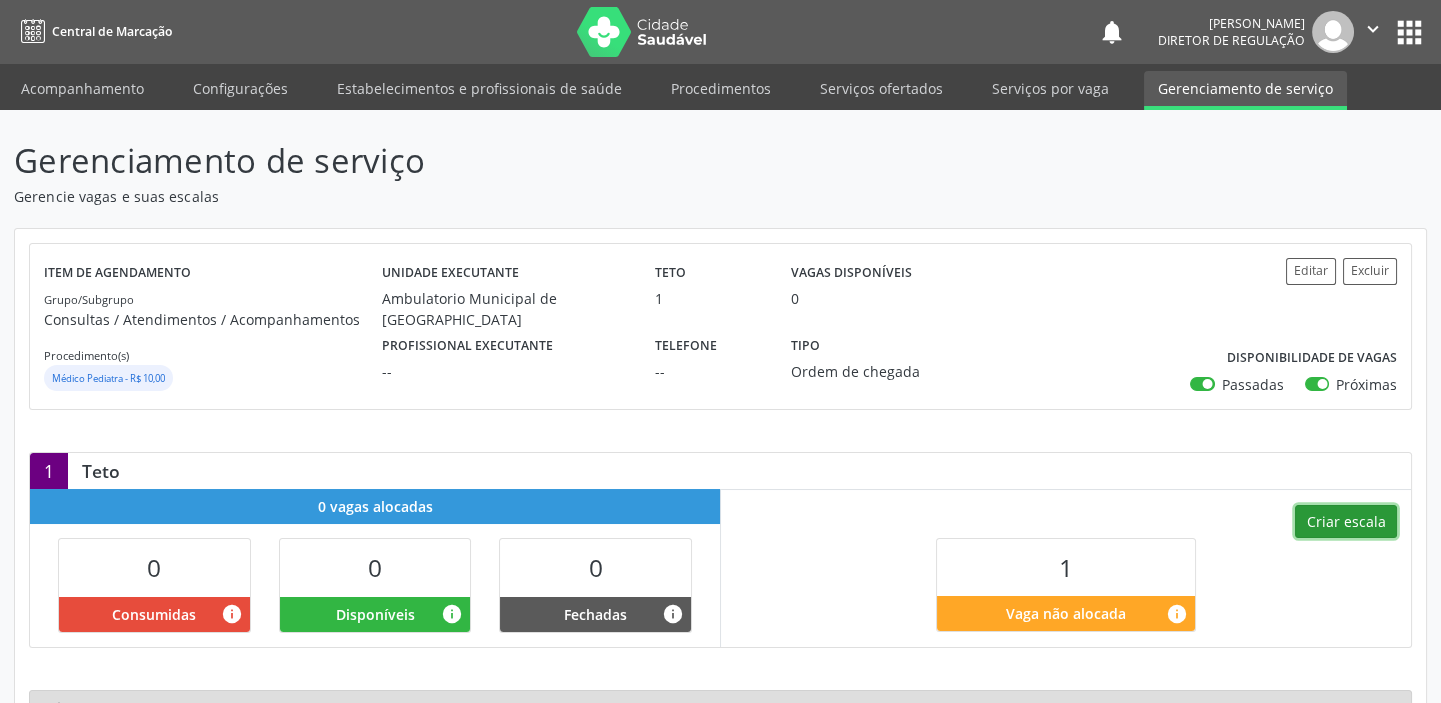 click on "Criar escala" at bounding box center [1346, 522] 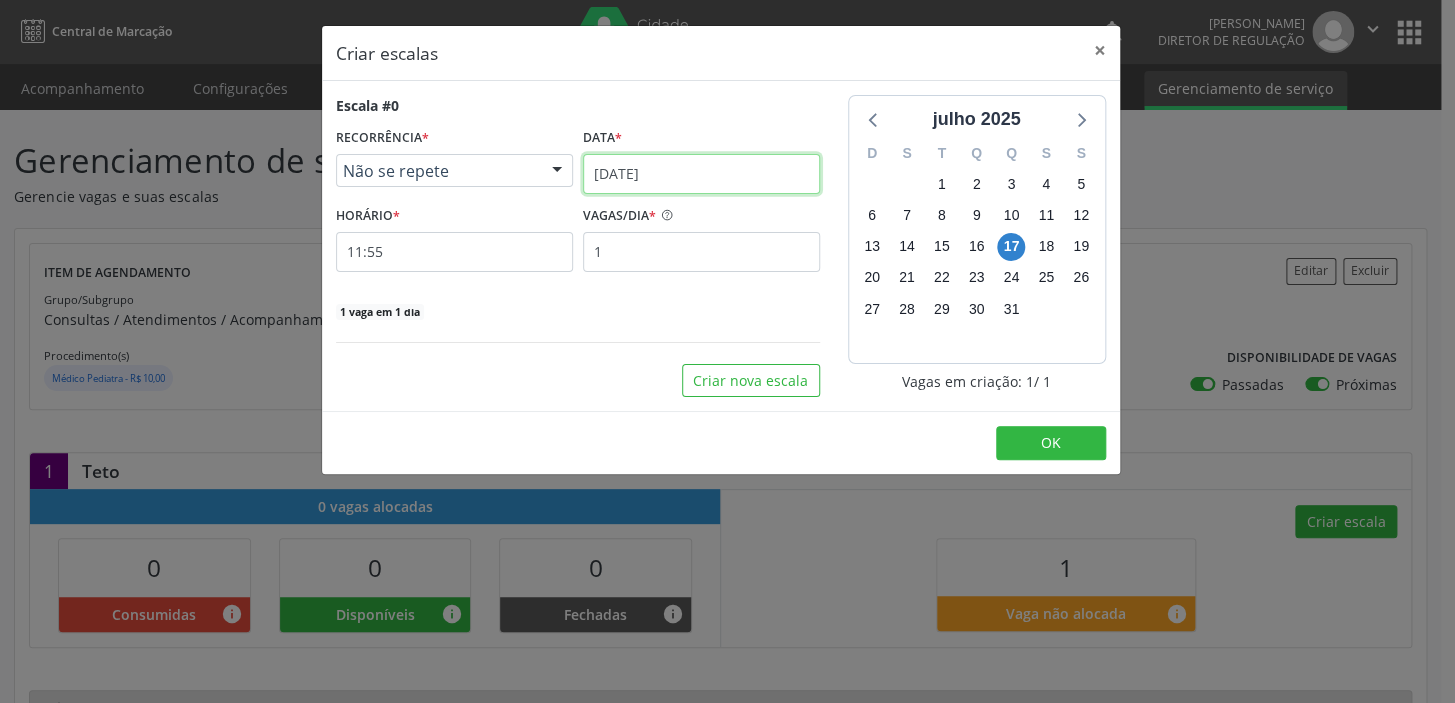 click on "[DATE]" at bounding box center [701, 174] 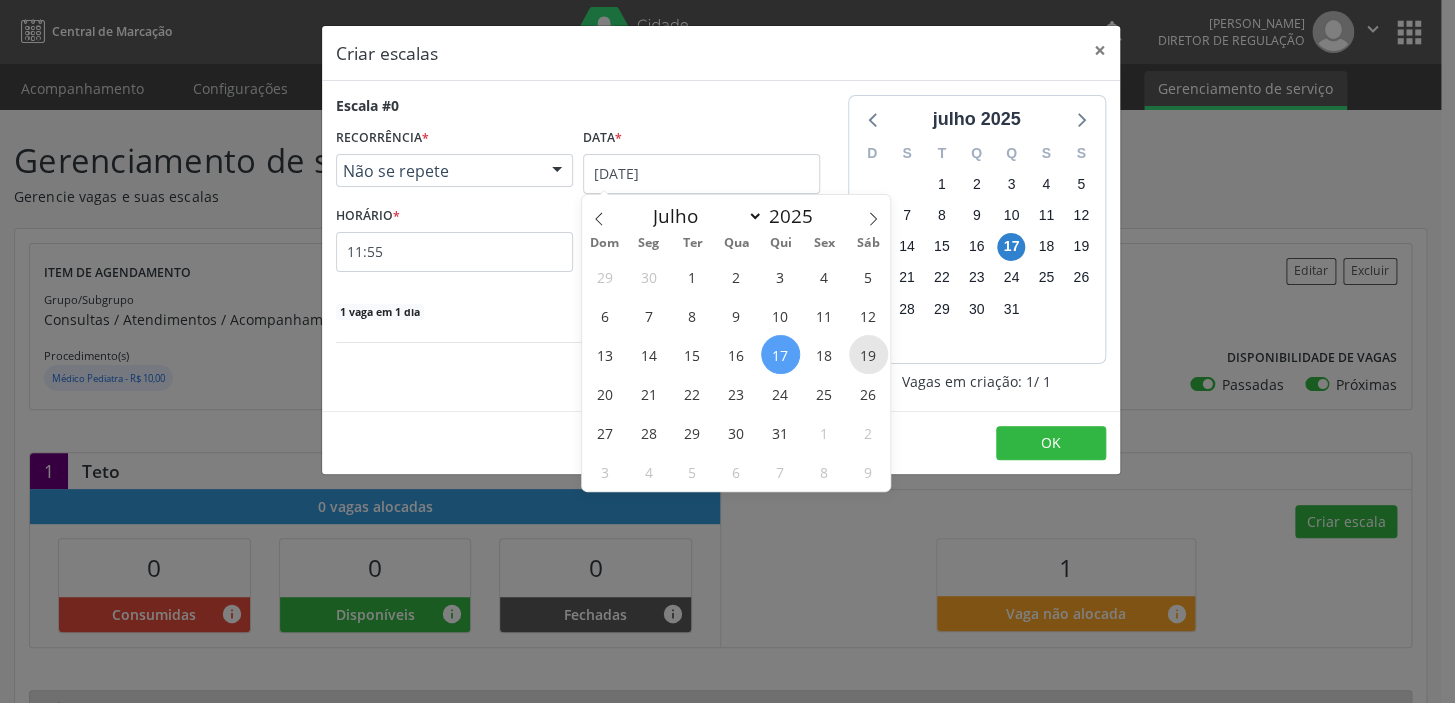 click on "19" at bounding box center [868, 354] 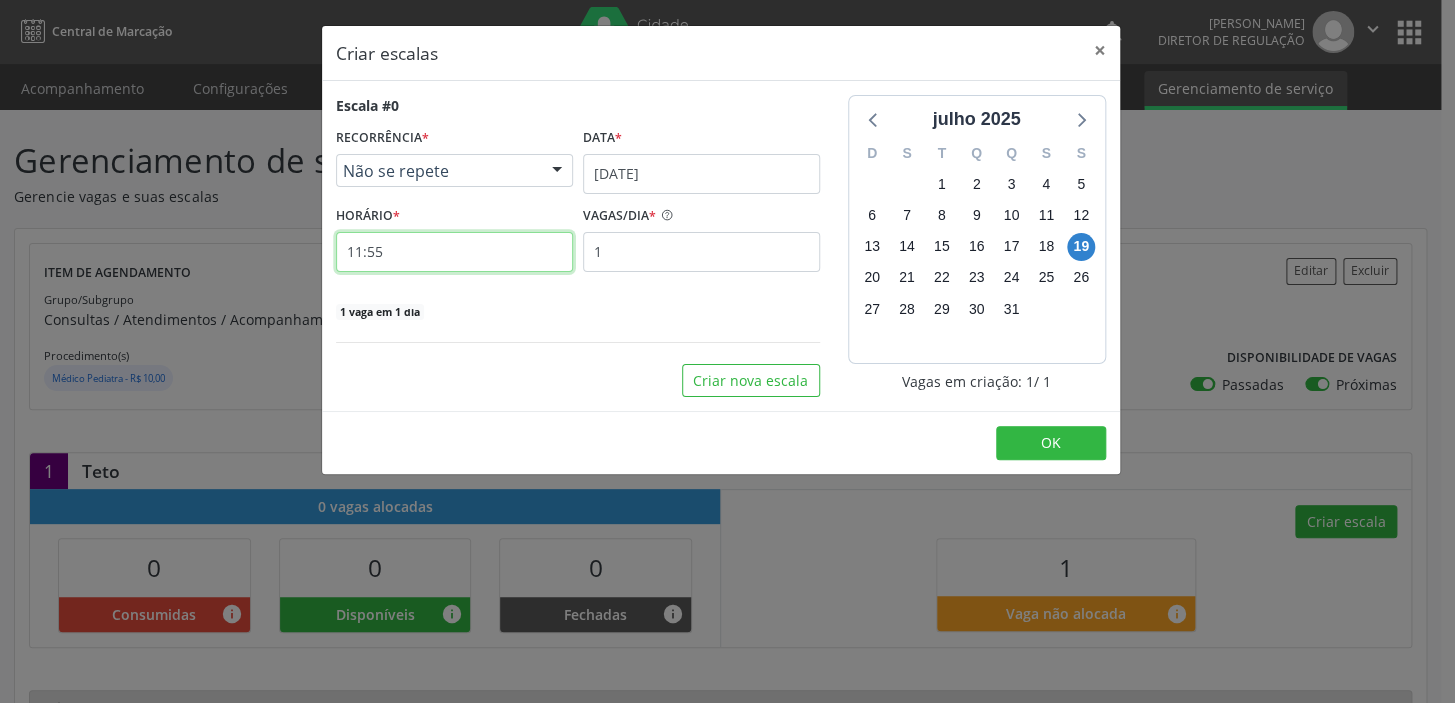click on "11:55" at bounding box center [454, 252] 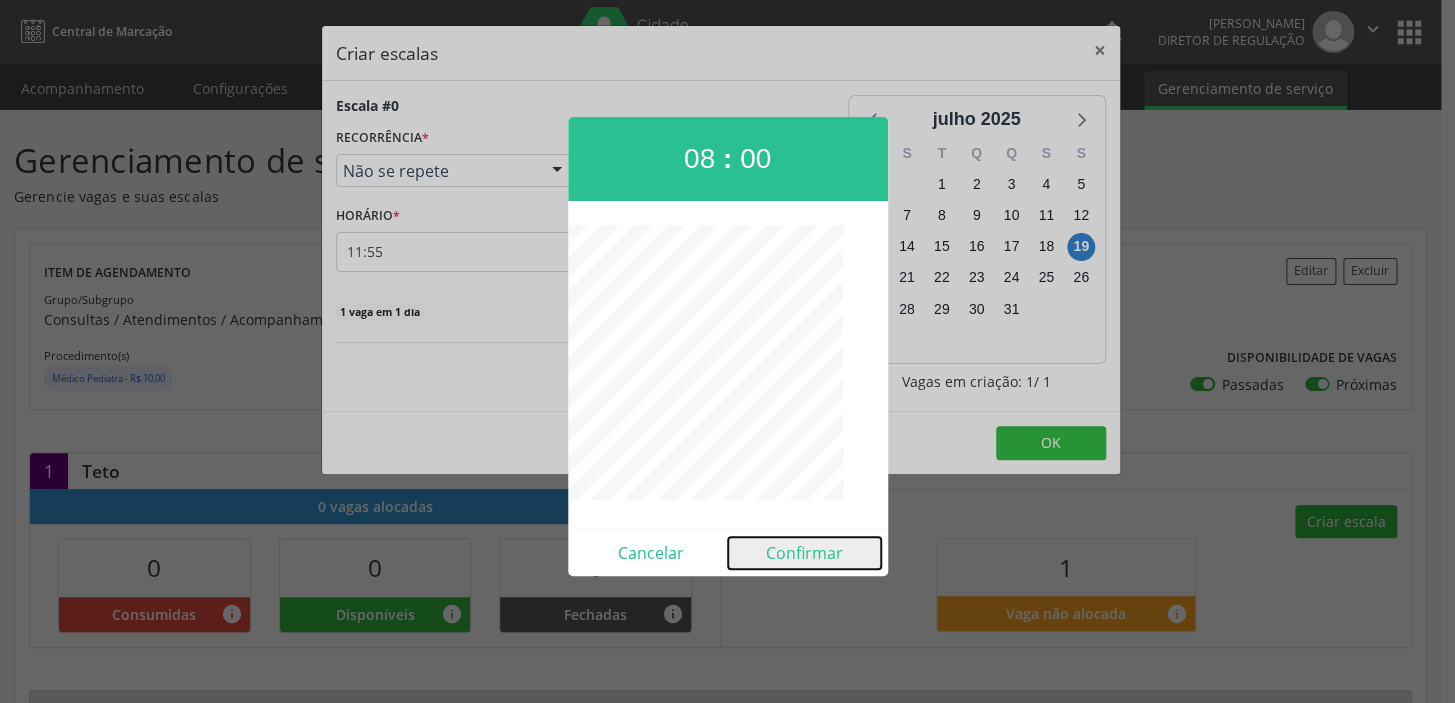 click on "Confirmar" at bounding box center (804, 553) 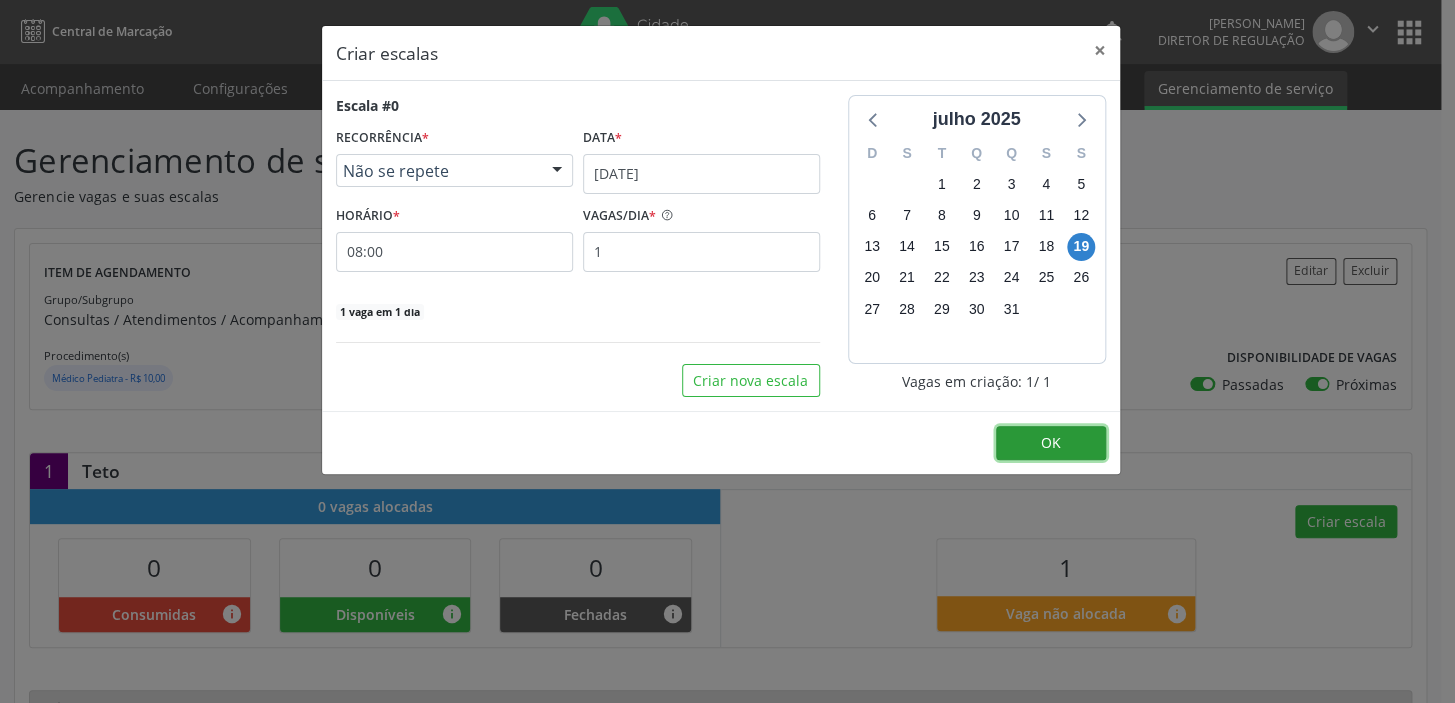 click on "OK" at bounding box center [1051, 442] 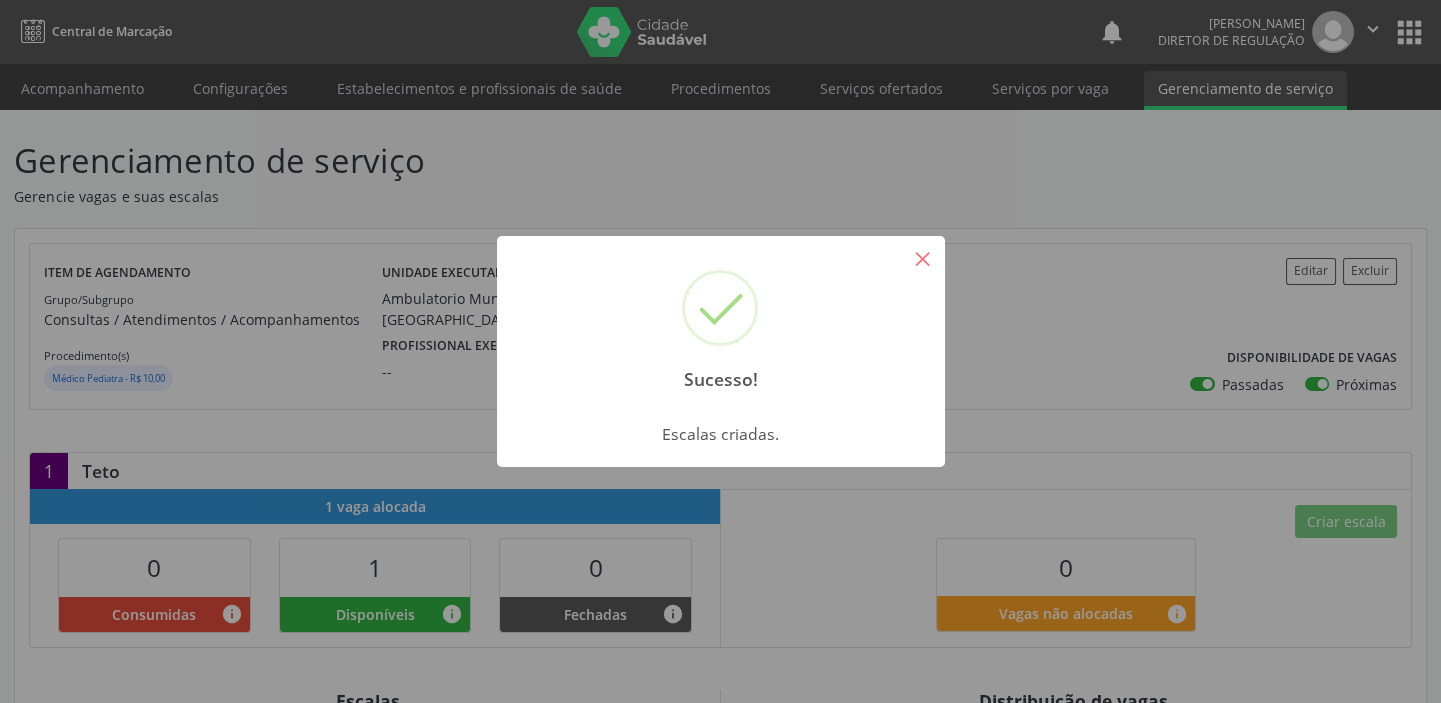 click on "×" at bounding box center [923, 258] 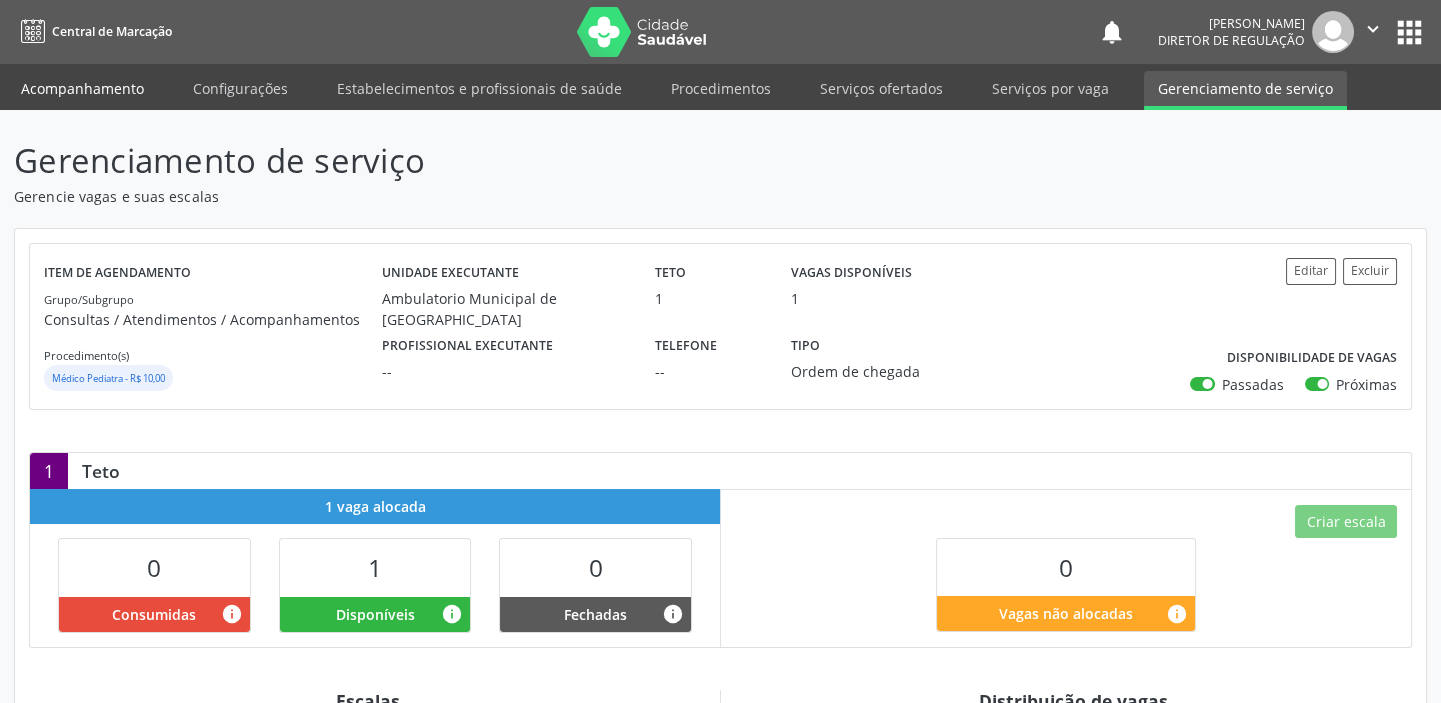 click on "Acompanhamento" at bounding box center (82, 88) 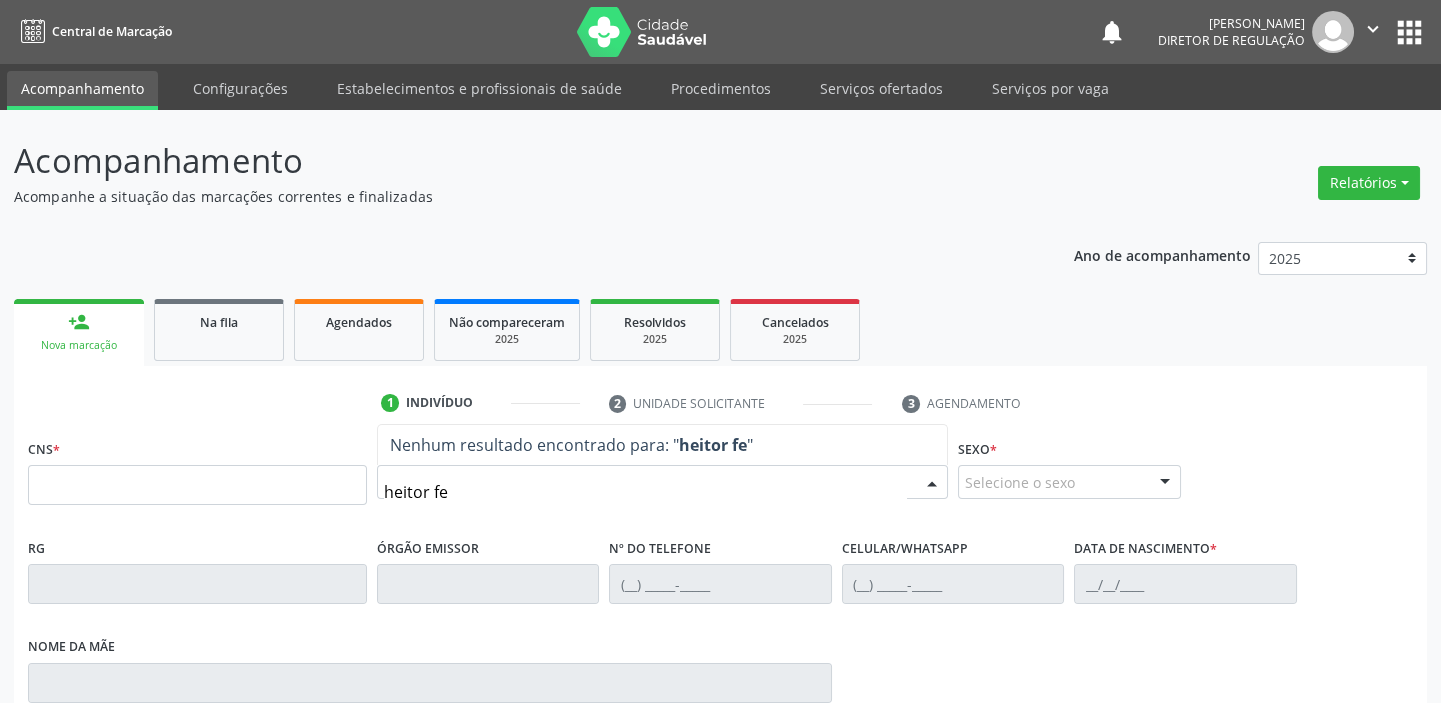 type on "heitor fer" 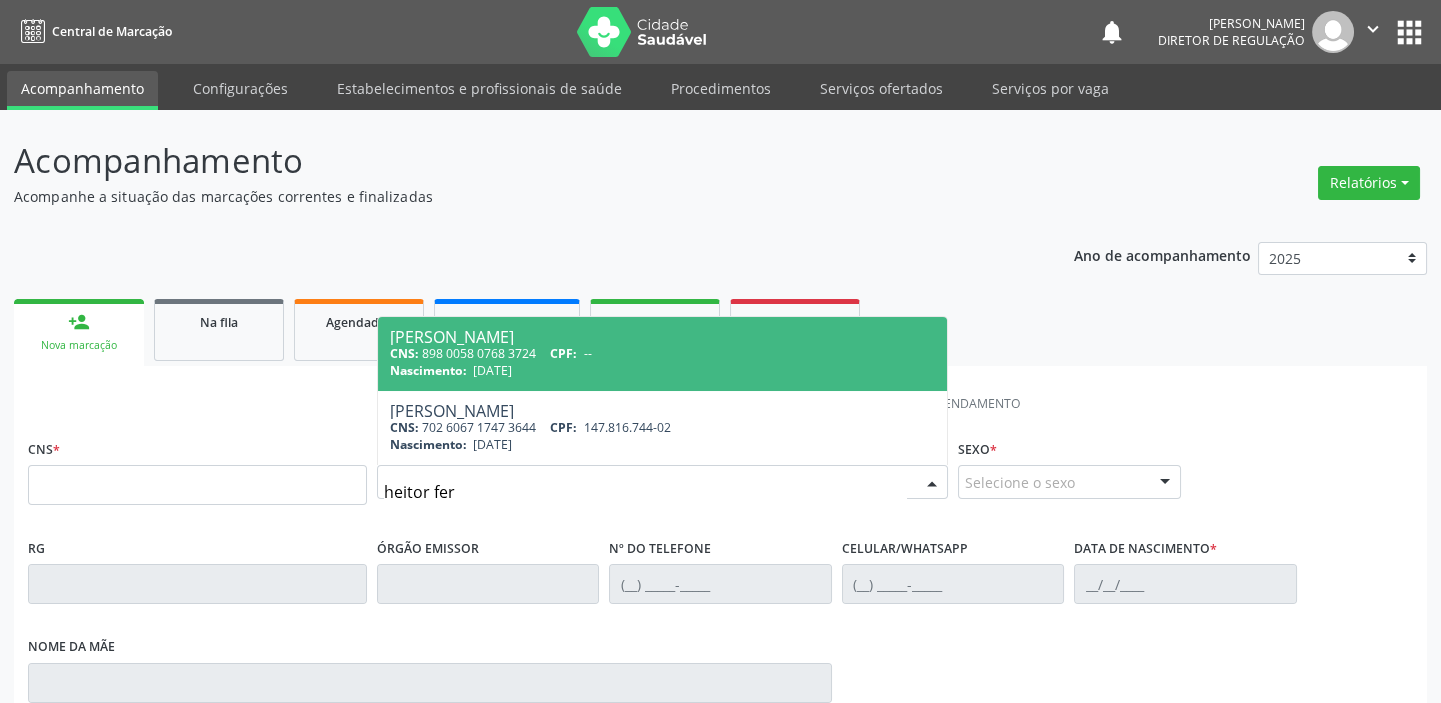 click on "[DATE]" at bounding box center [492, 370] 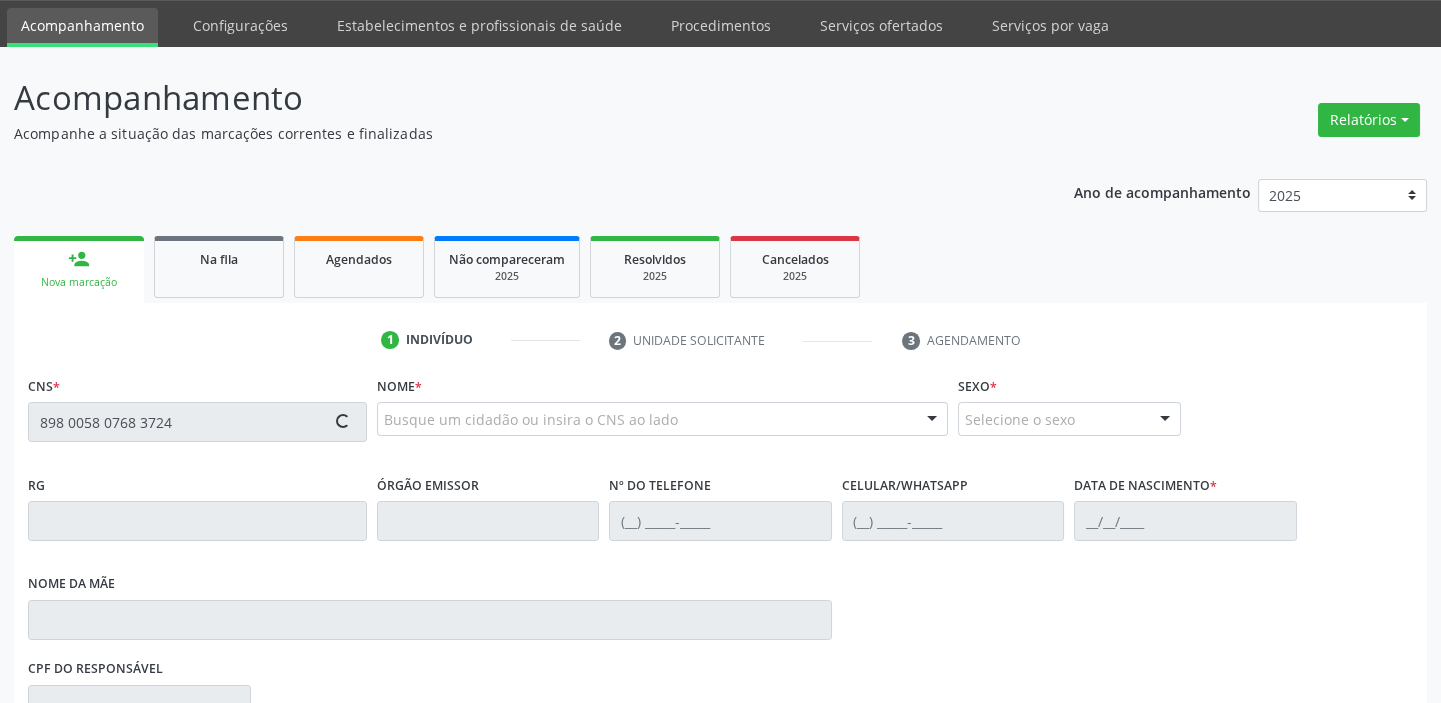 type on "898 0058 0768 3724" 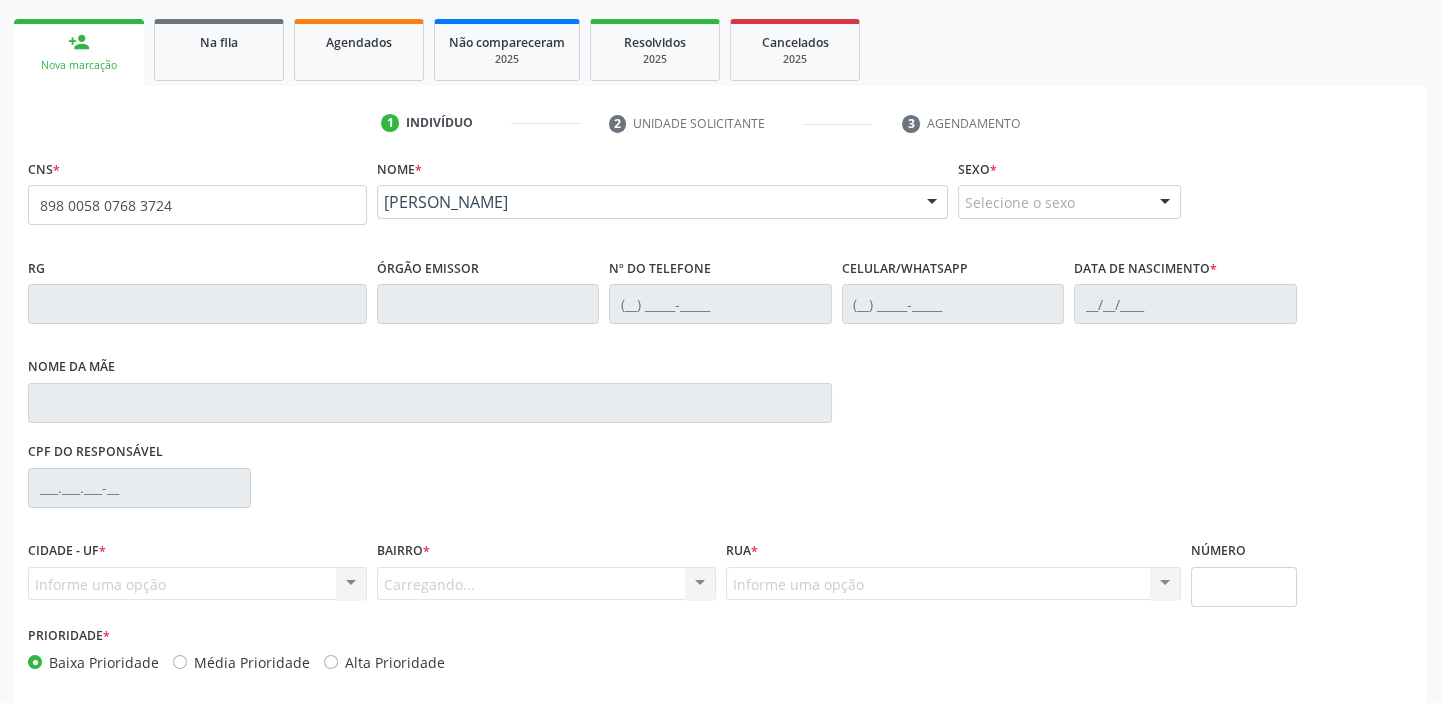 scroll, scrollTop: 366, scrollLeft: 0, axis: vertical 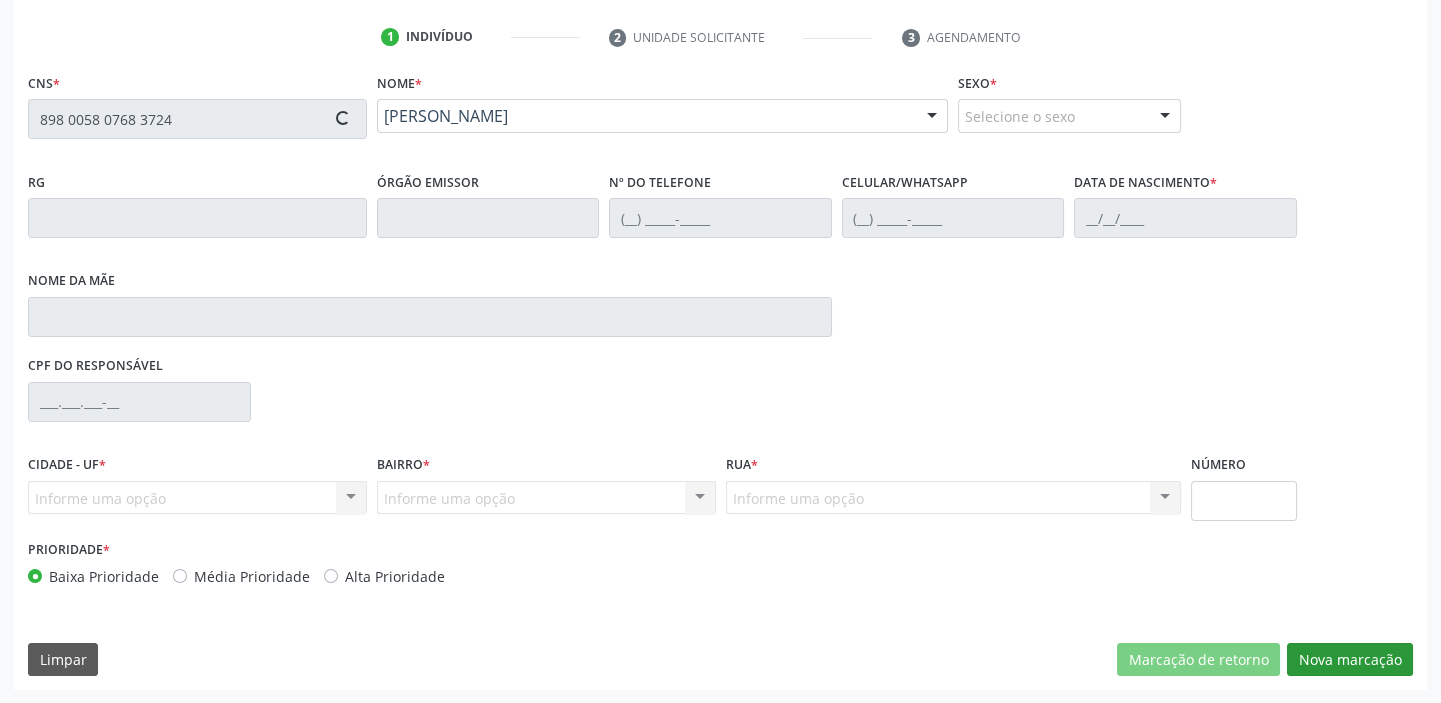type on "[PHONE_NUMBER]" 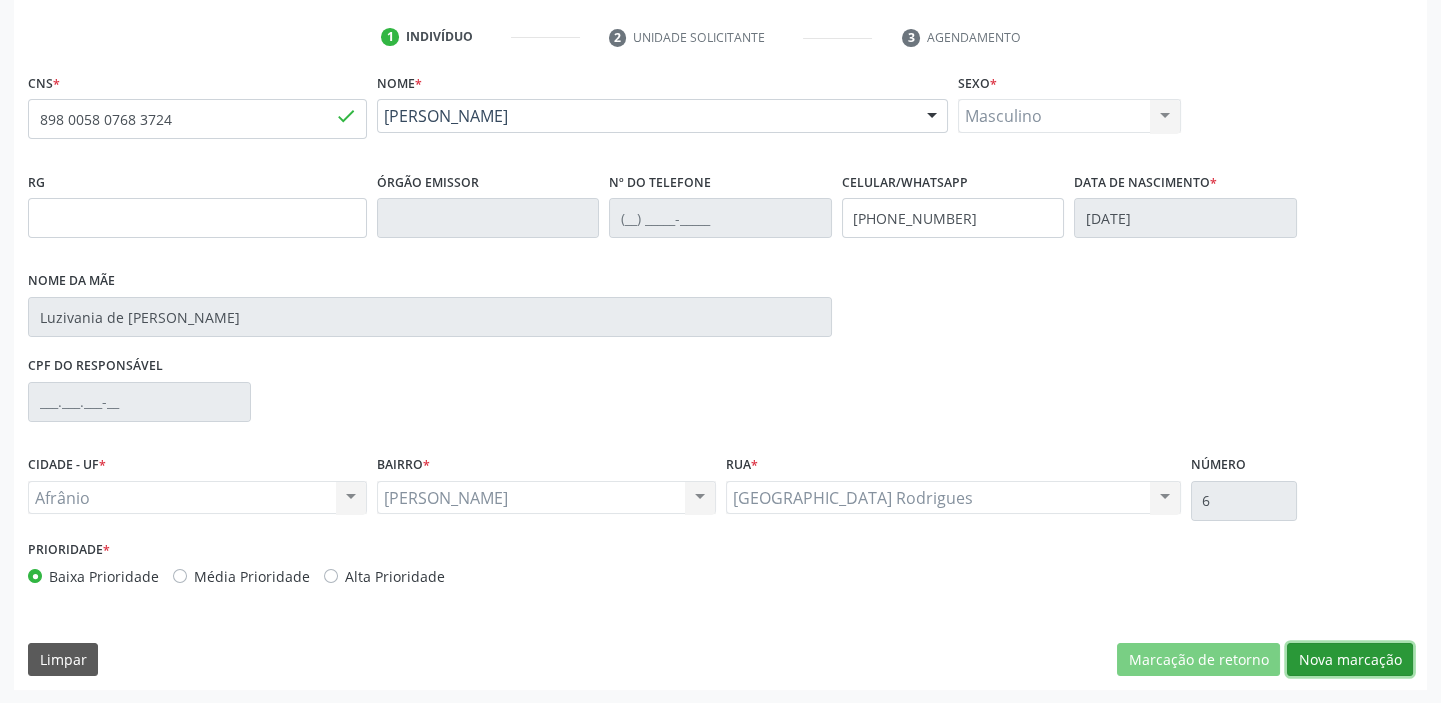click on "Nova marcação" at bounding box center (1350, 660) 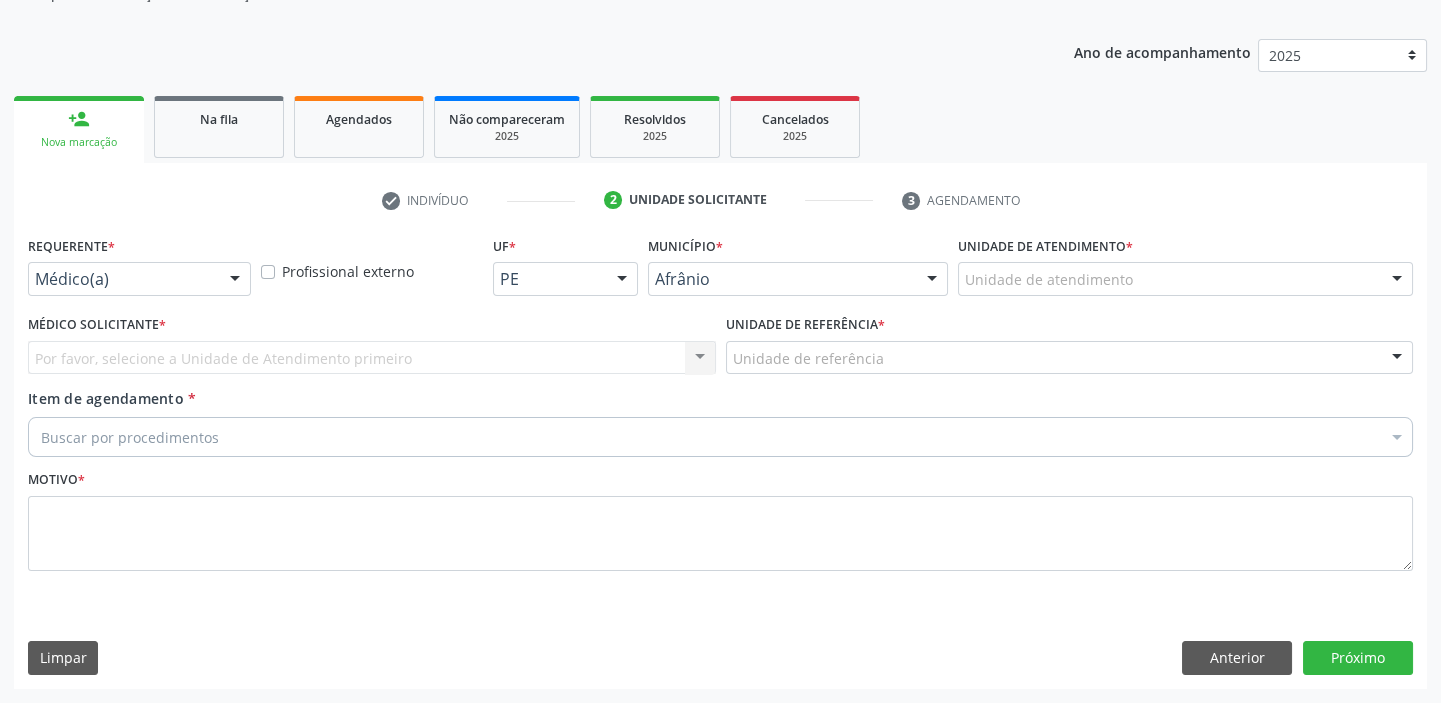 scroll, scrollTop: 201, scrollLeft: 0, axis: vertical 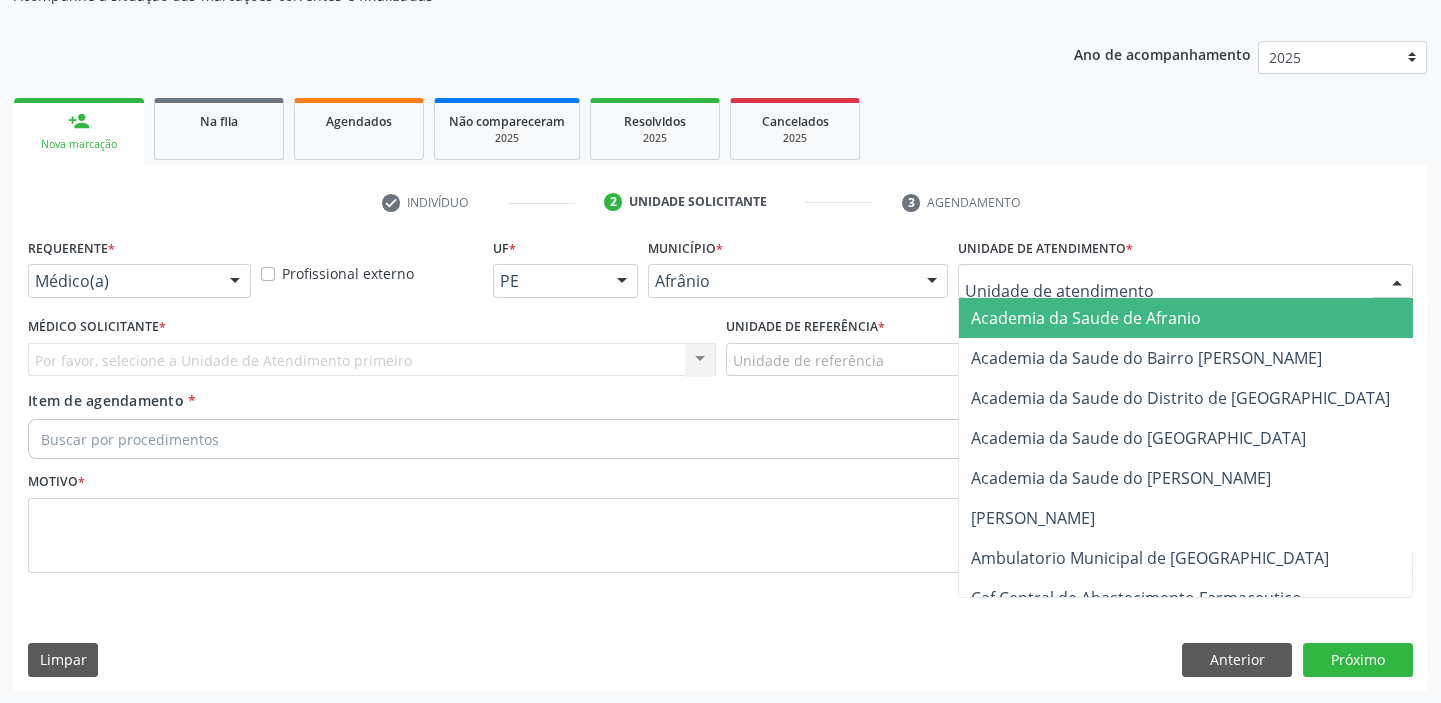 drag, startPoint x: 989, startPoint y: 278, endPoint x: 1021, endPoint y: 382, distance: 108.81177 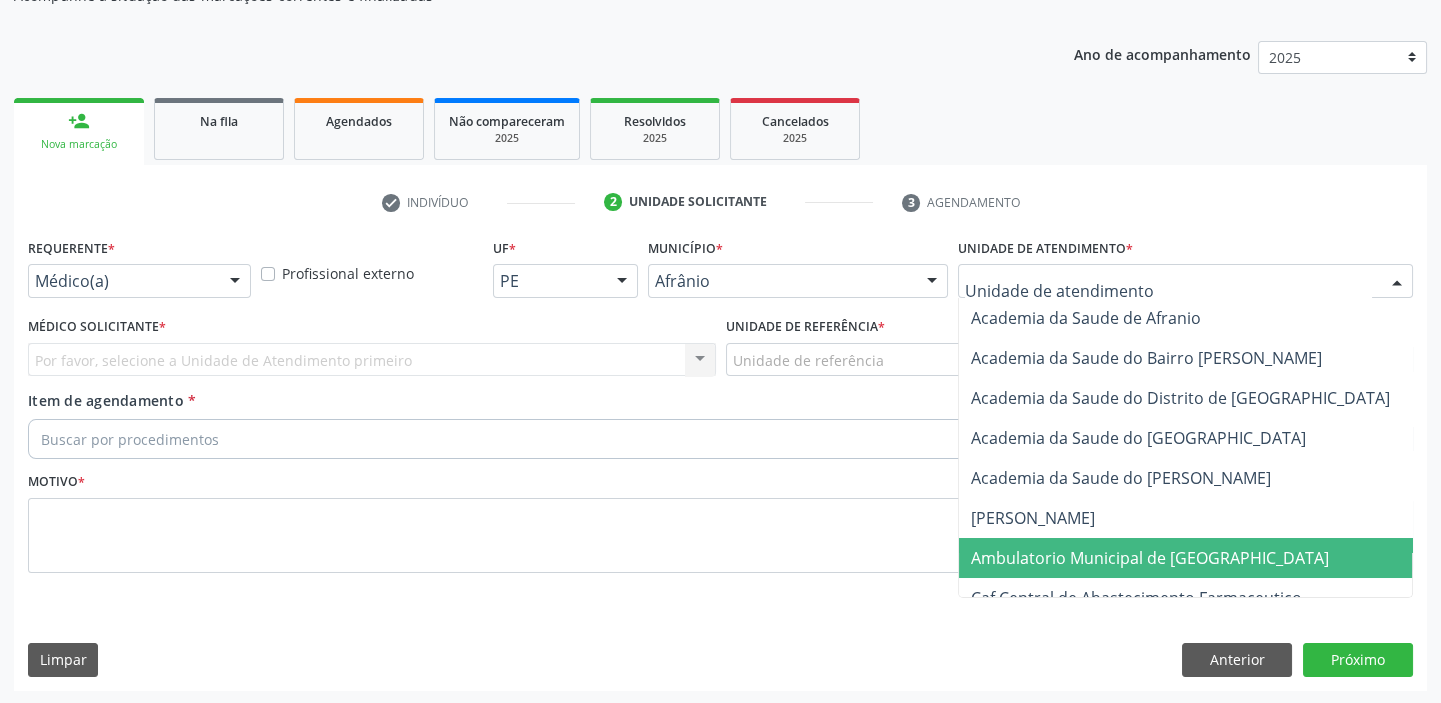 click on "Ambulatorio Municipal de [GEOGRAPHIC_DATA]" at bounding box center [1150, 558] 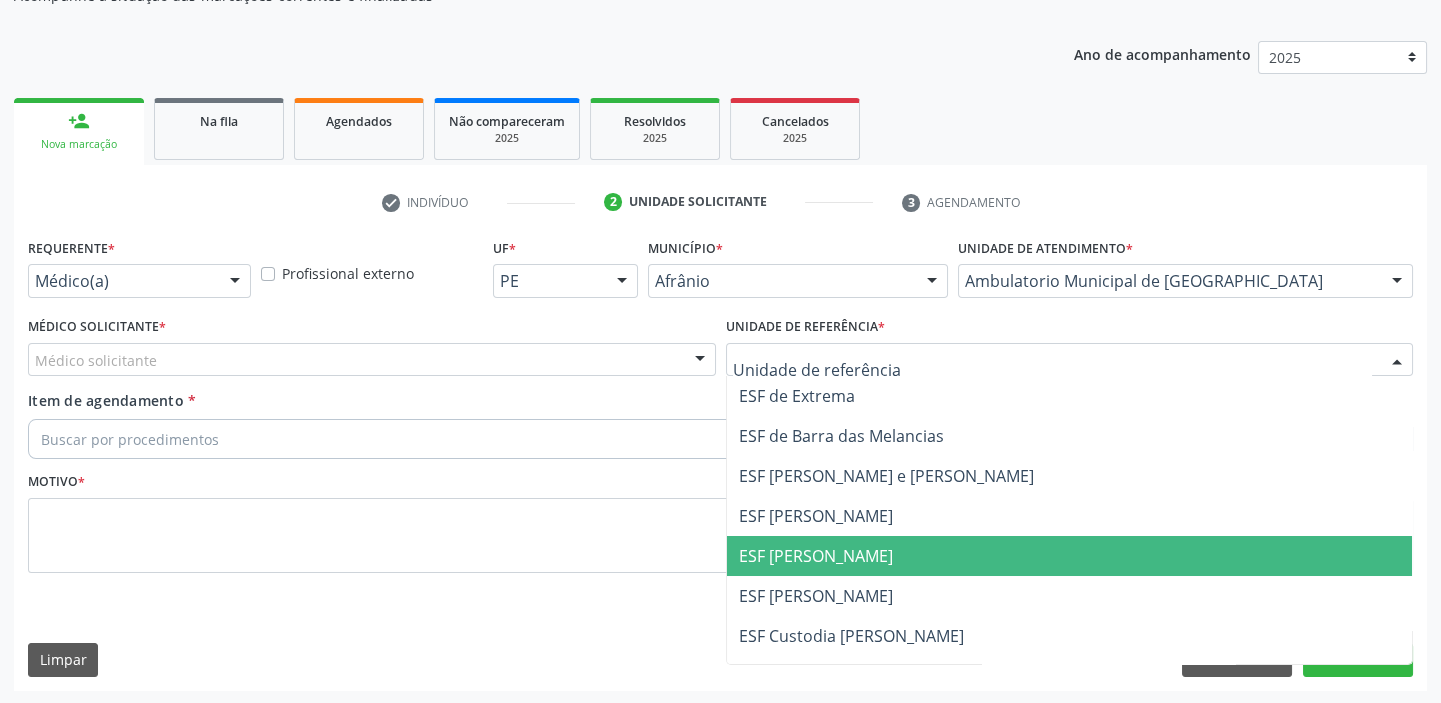 click on "ESF [PERSON_NAME]" at bounding box center (1070, 556) 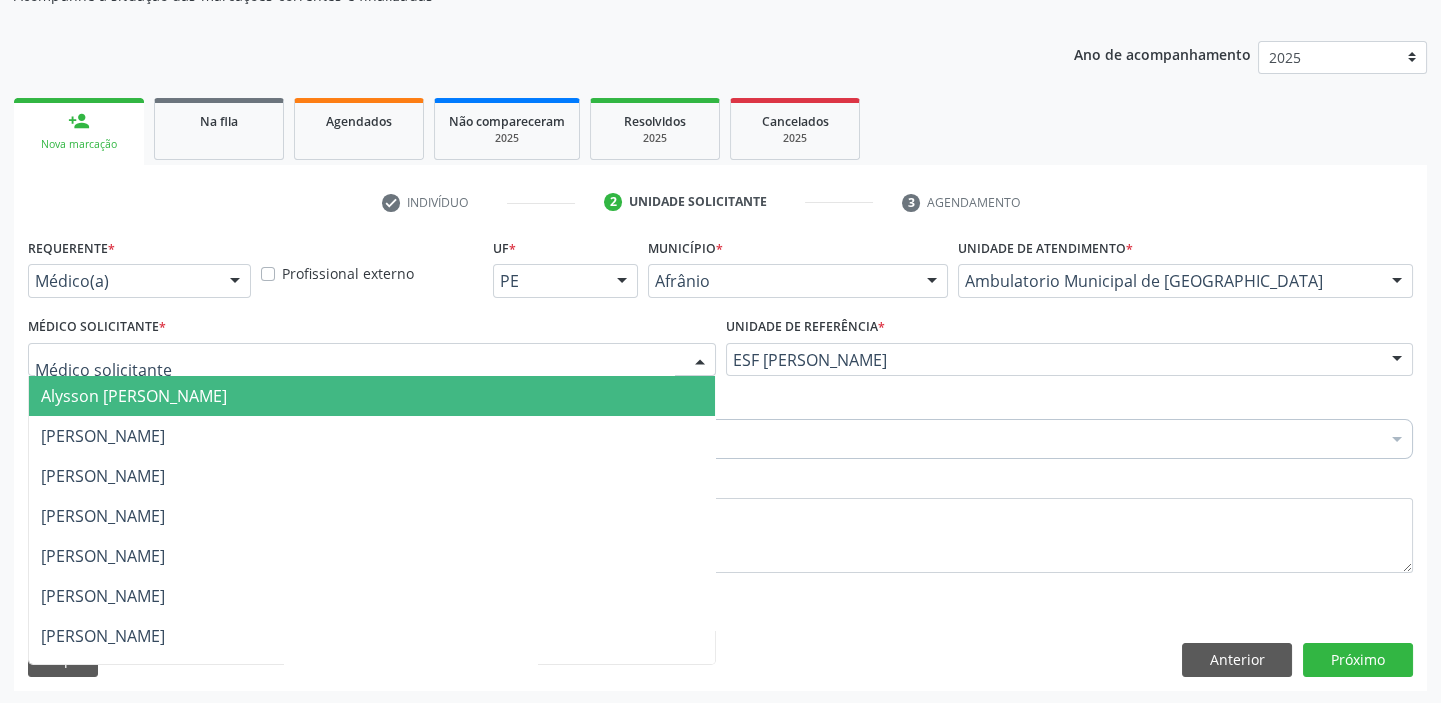 click on "Alysson [PERSON_NAME]" at bounding box center [134, 396] 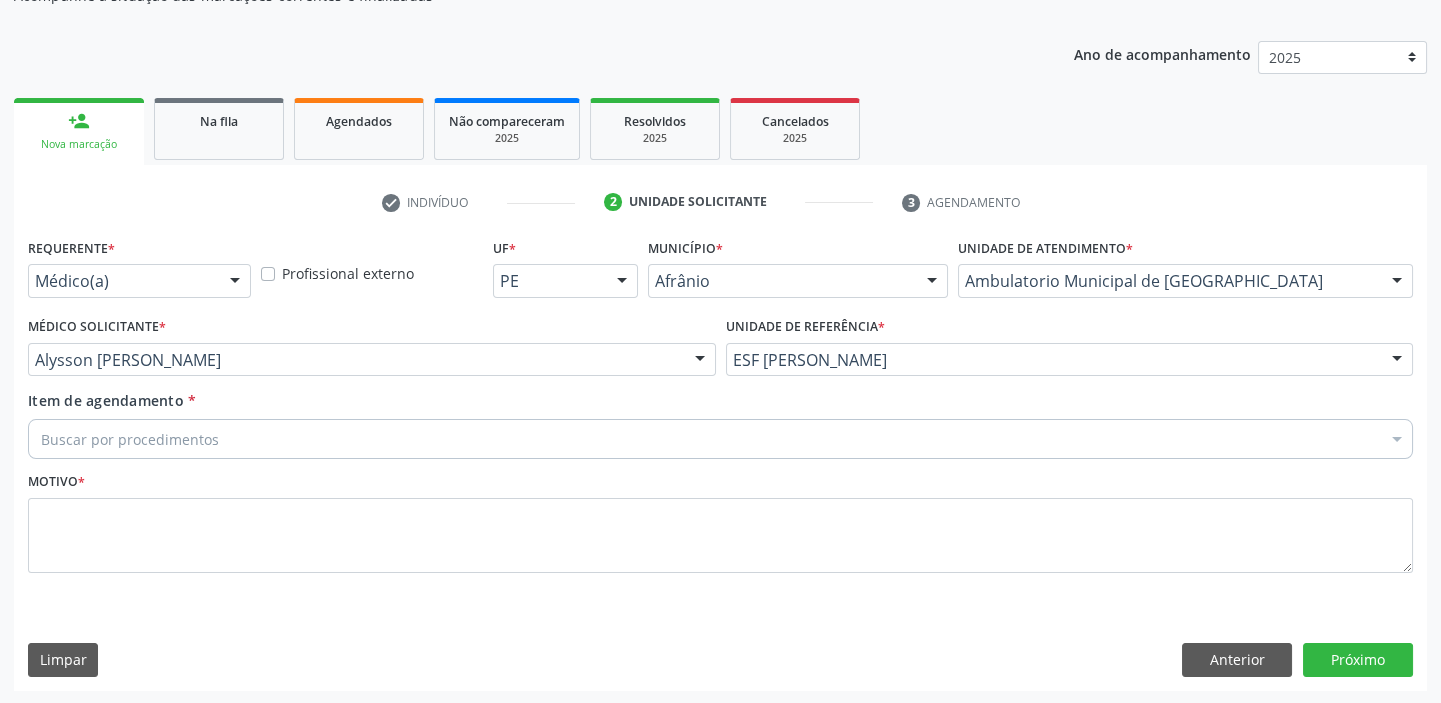 click on "Buscar por procedimentos" at bounding box center [720, 439] 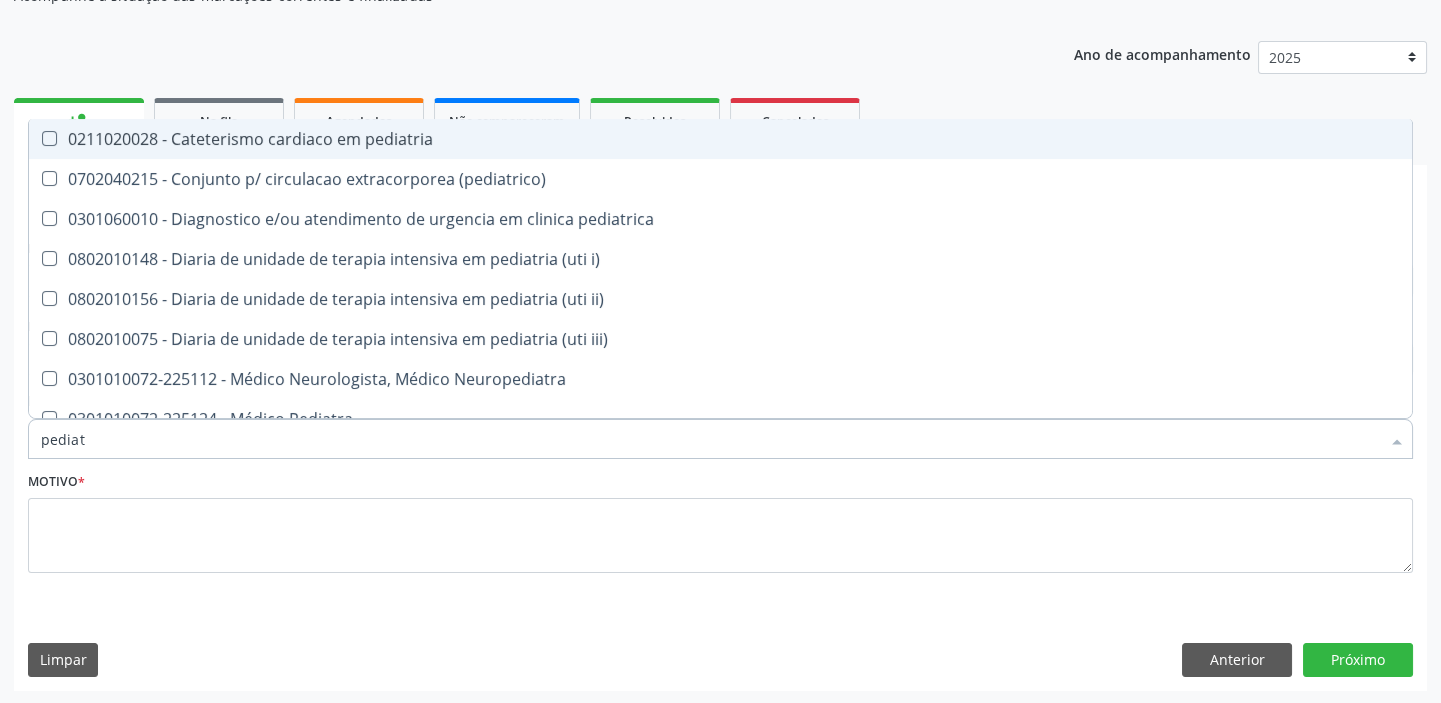 type on "pediatr" 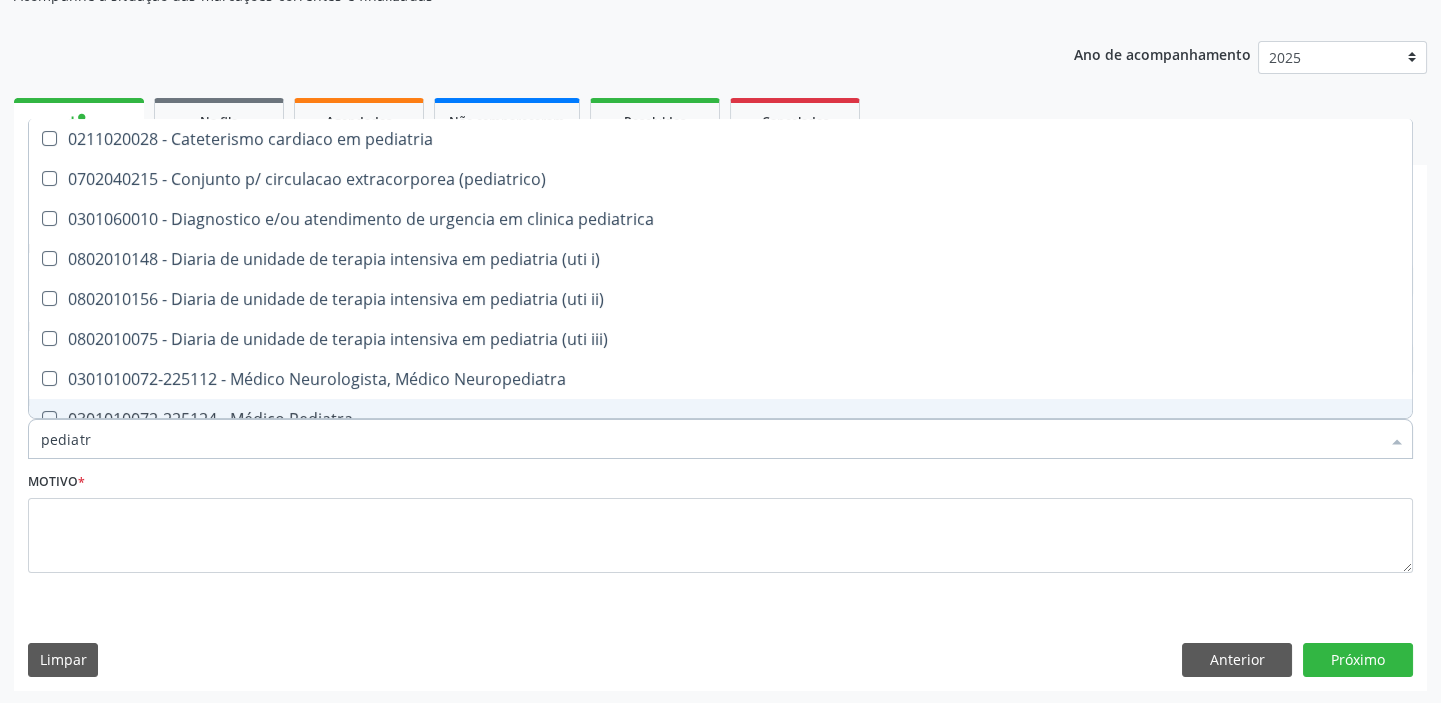 scroll, scrollTop: 90, scrollLeft: 0, axis: vertical 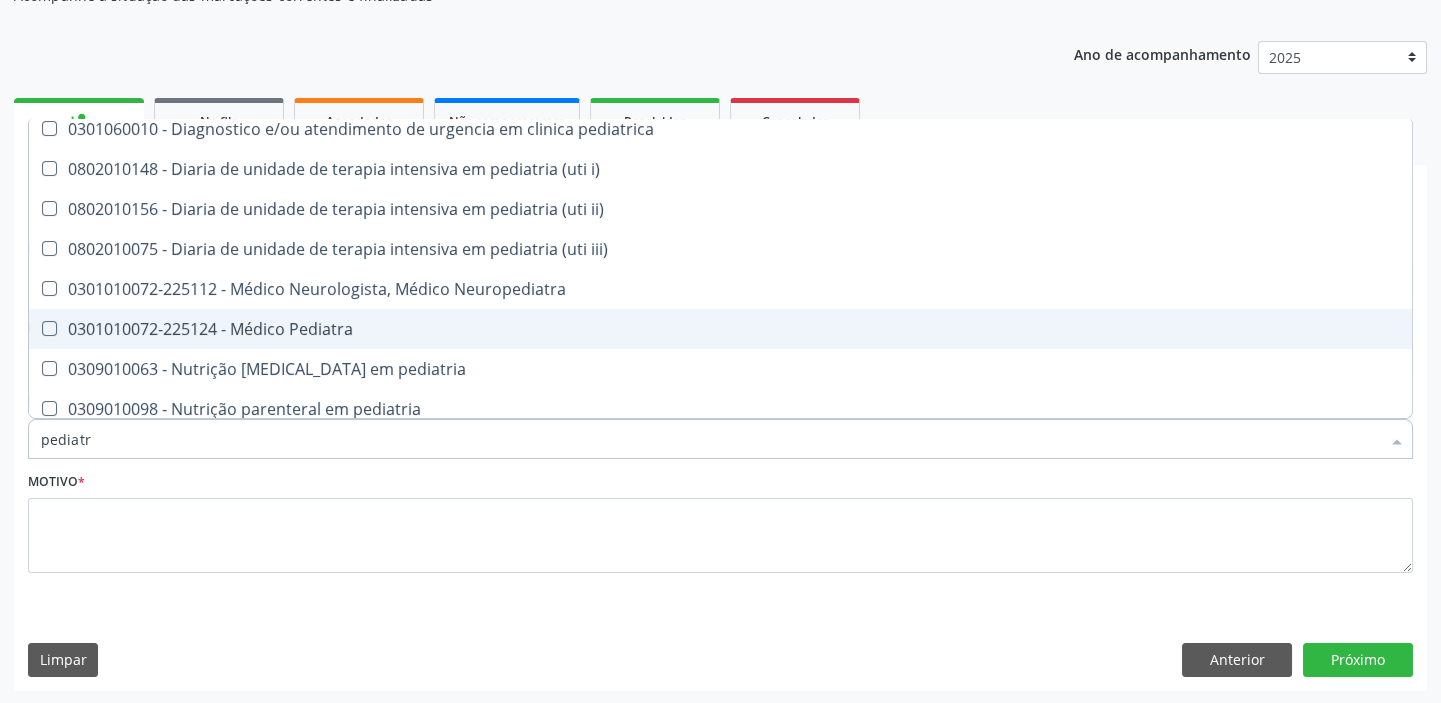 drag, startPoint x: 143, startPoint y: 342, endPoint x: 156, endPoint y: 384, distance: 43.965897 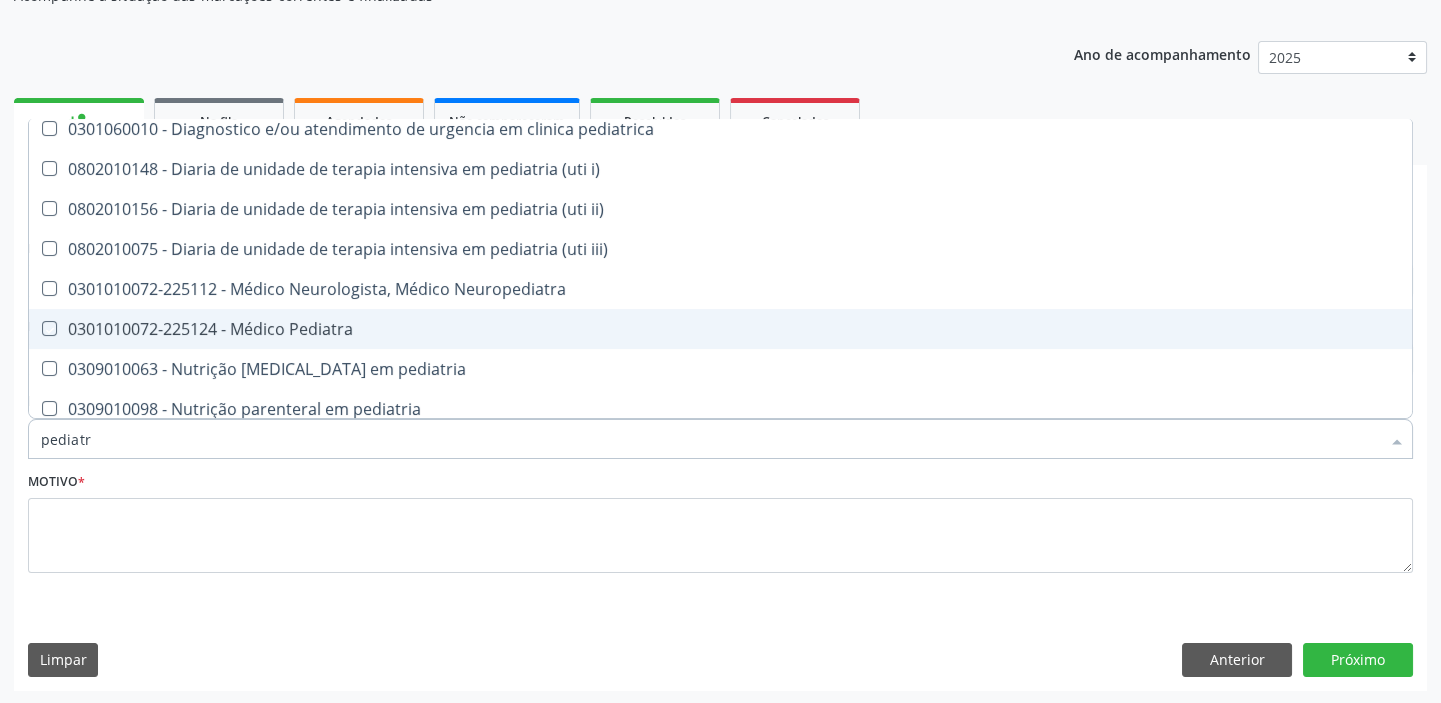 checkbox on "true" 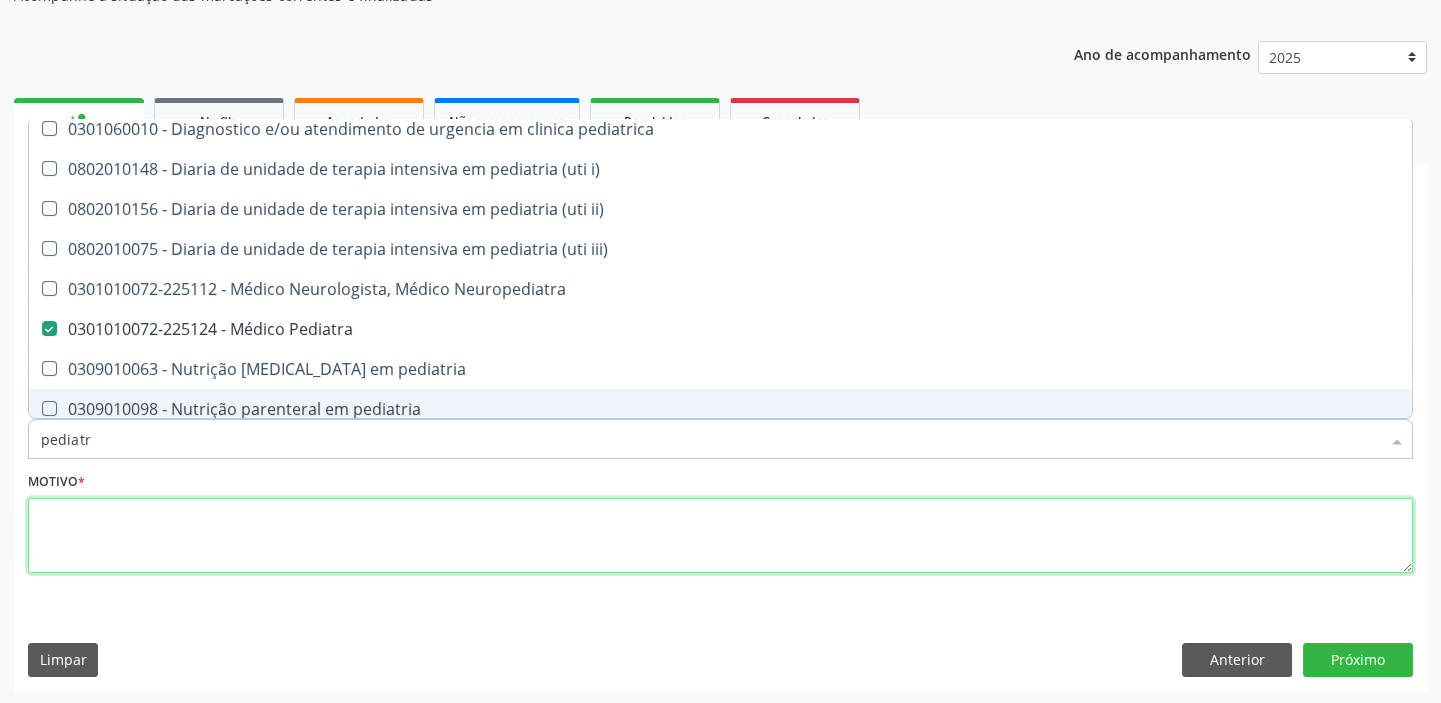 click at bounding box center [720, 536] 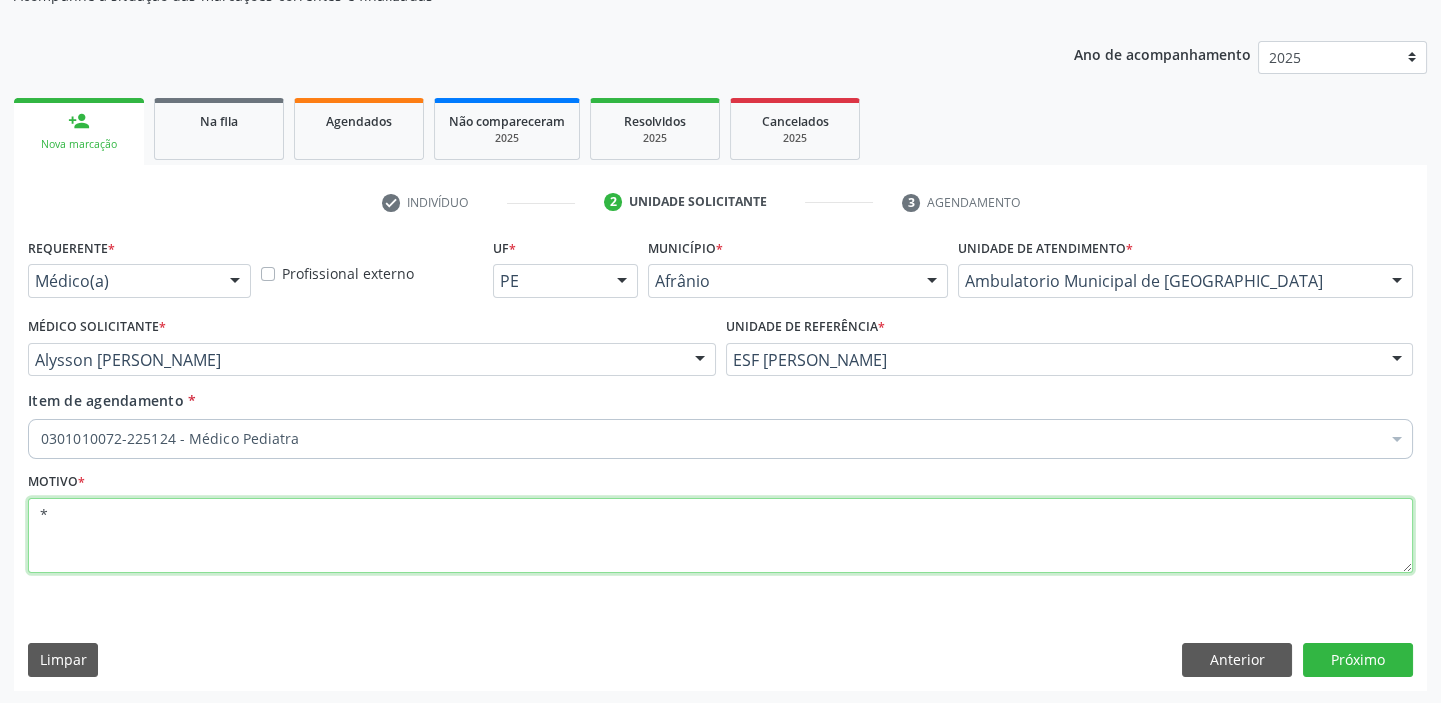 scroll, scrollTop: 0, scrollLeft: 0, axis: both 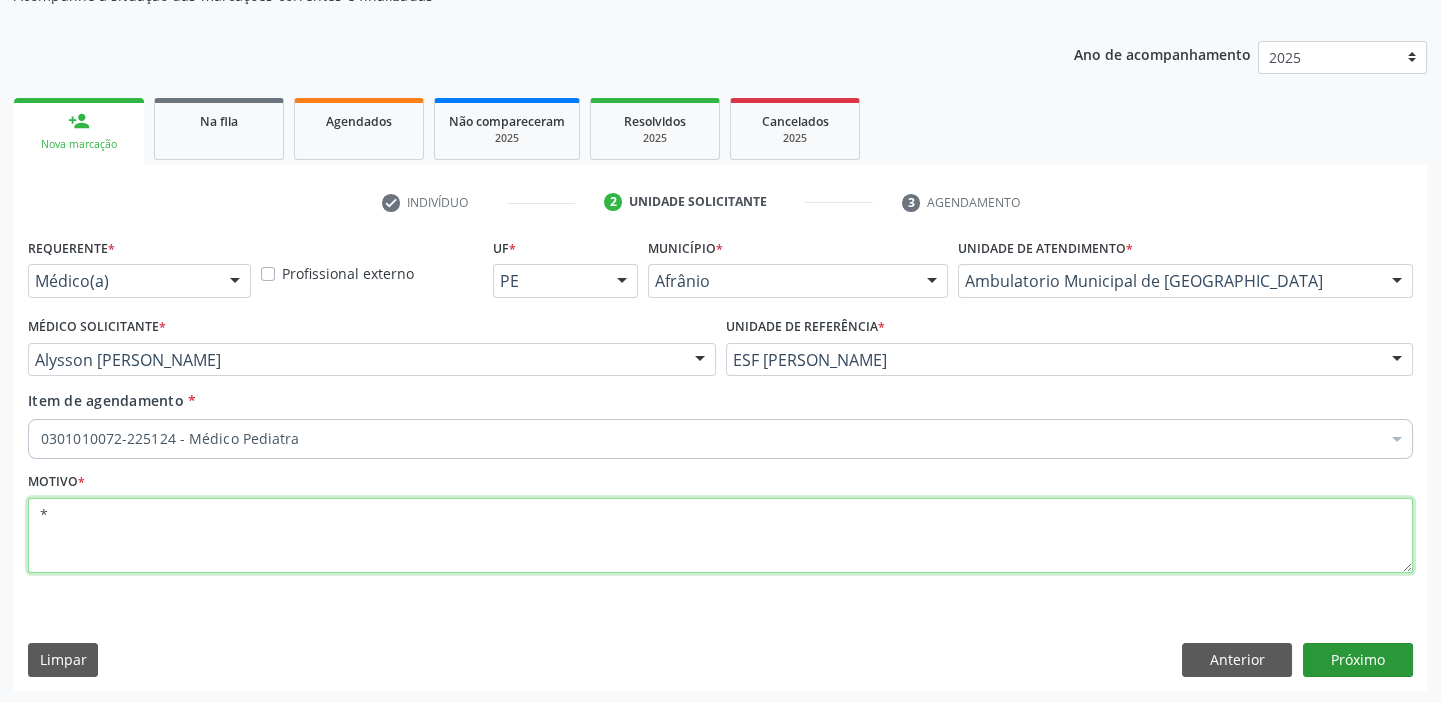 type on "*" 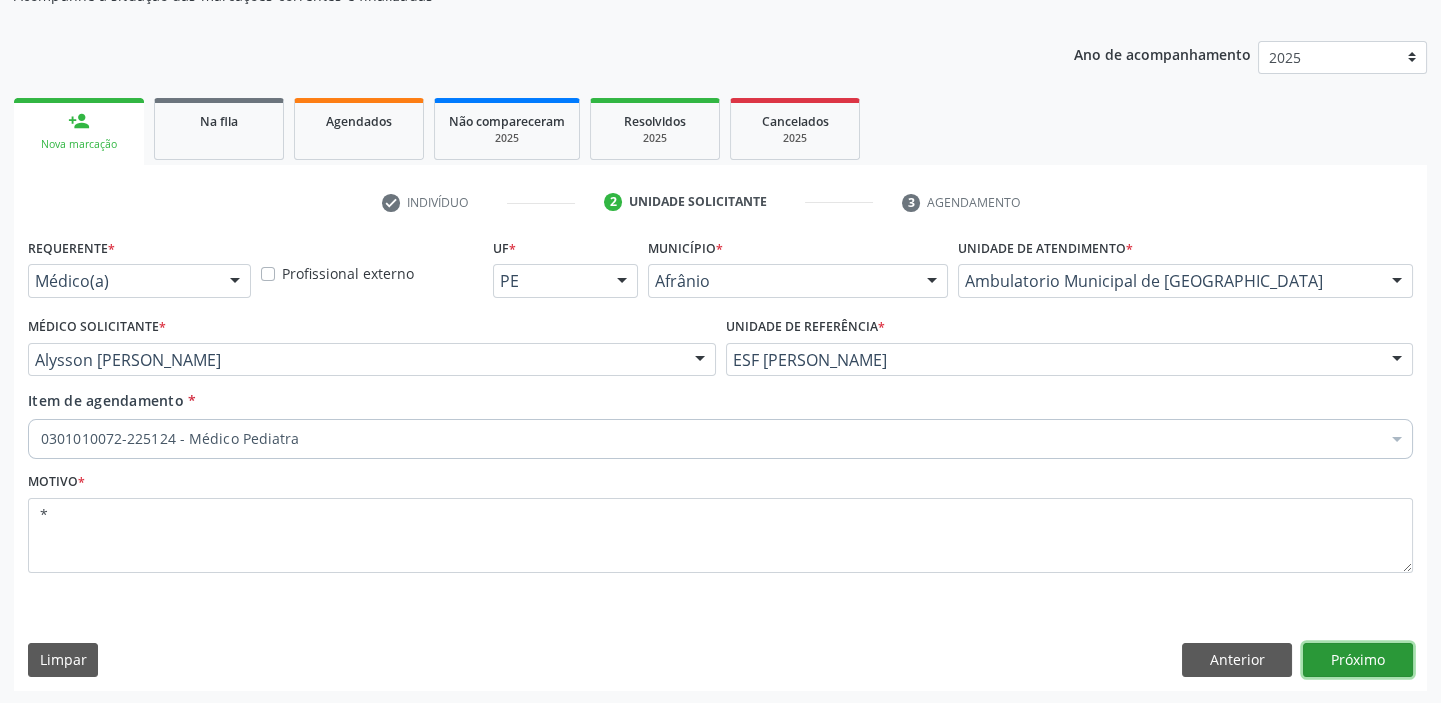 click on "Próximo" at bounding box center [1358, 660] 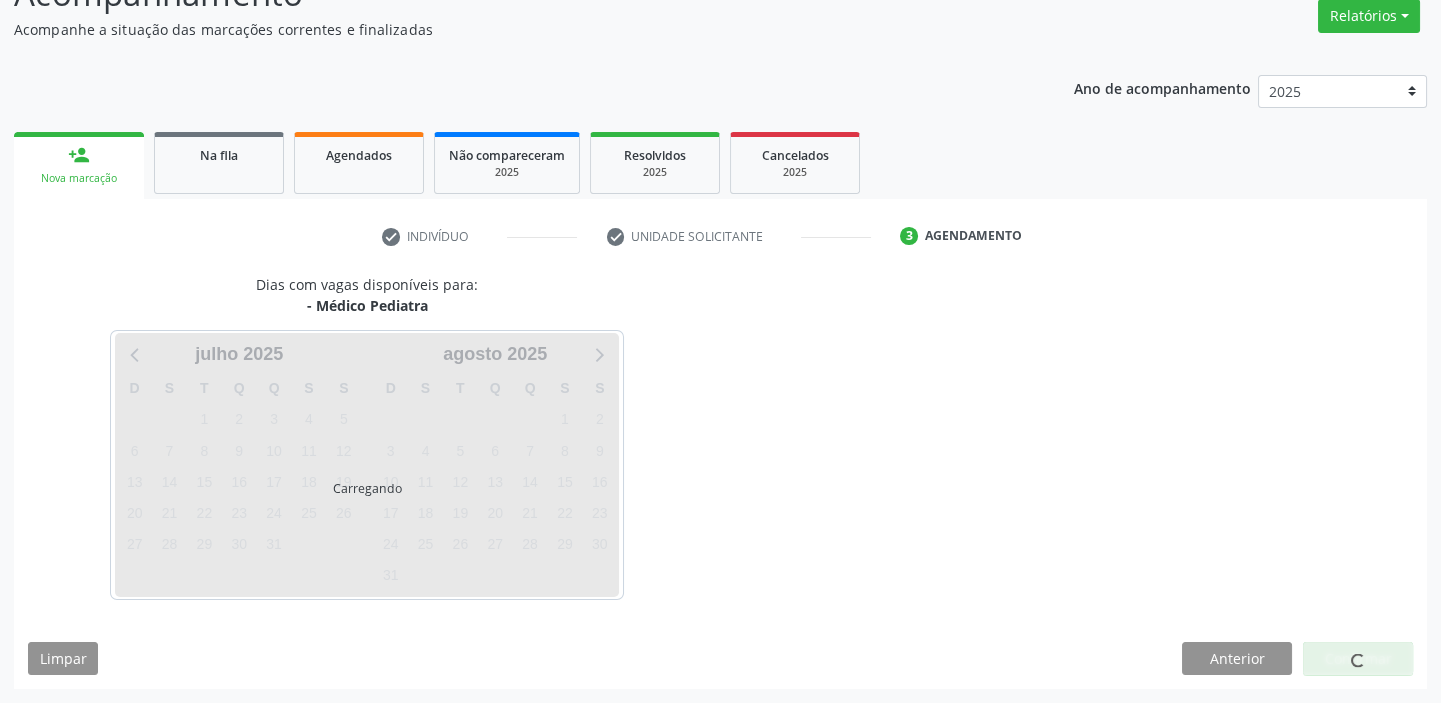 scroll, scrollTop: 166, scrollLeft: 0, axis: vertical 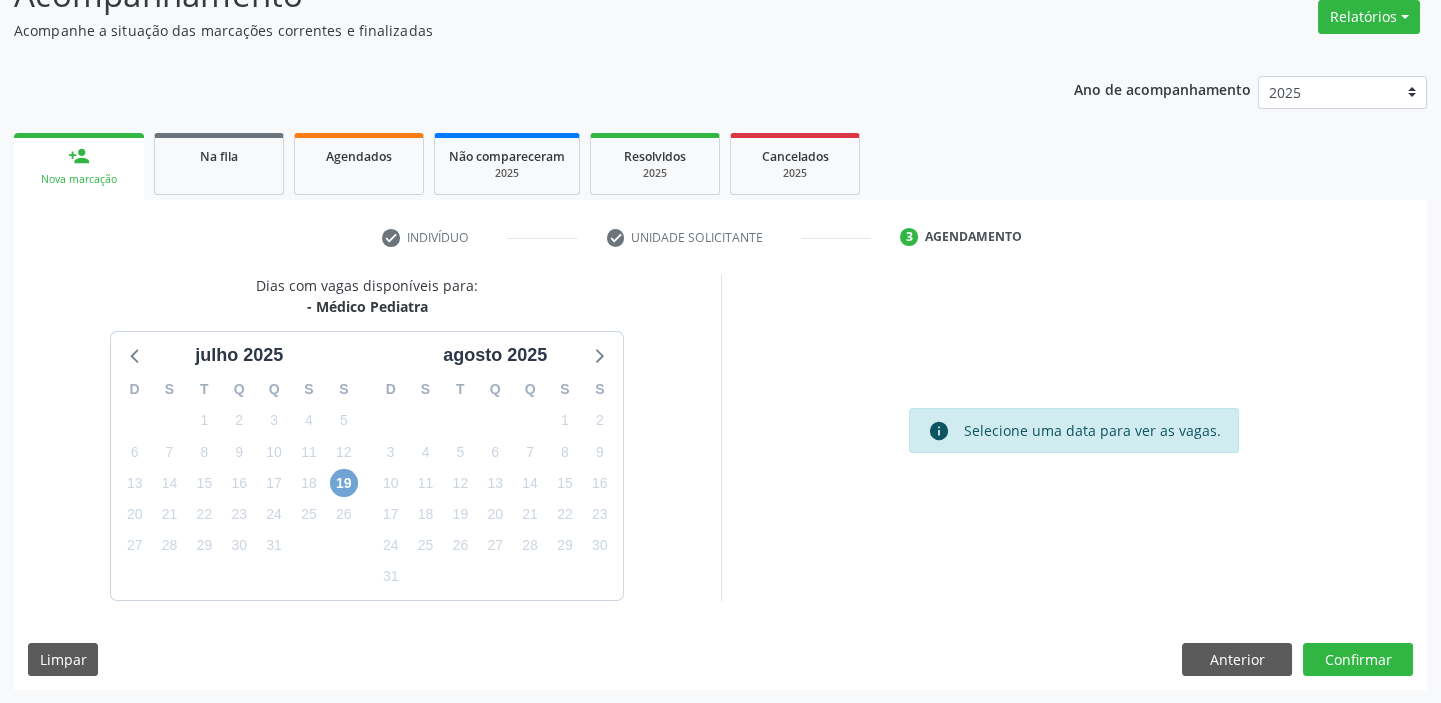 click on "19" at bounding box center (344, 483) 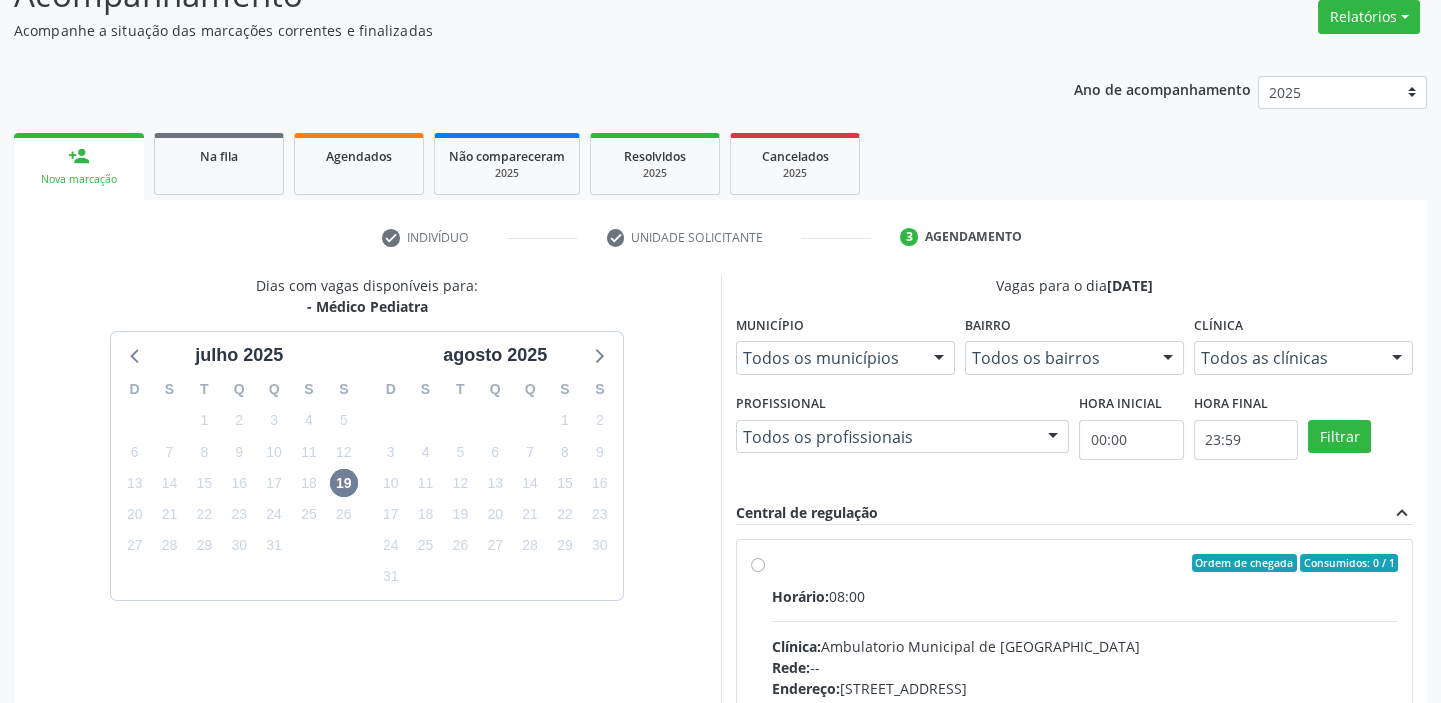 click on "Clínica:  Ambulatorio Municipal de [GEOGRAPHIC_DATA]" at bounding box center (1085, 646) 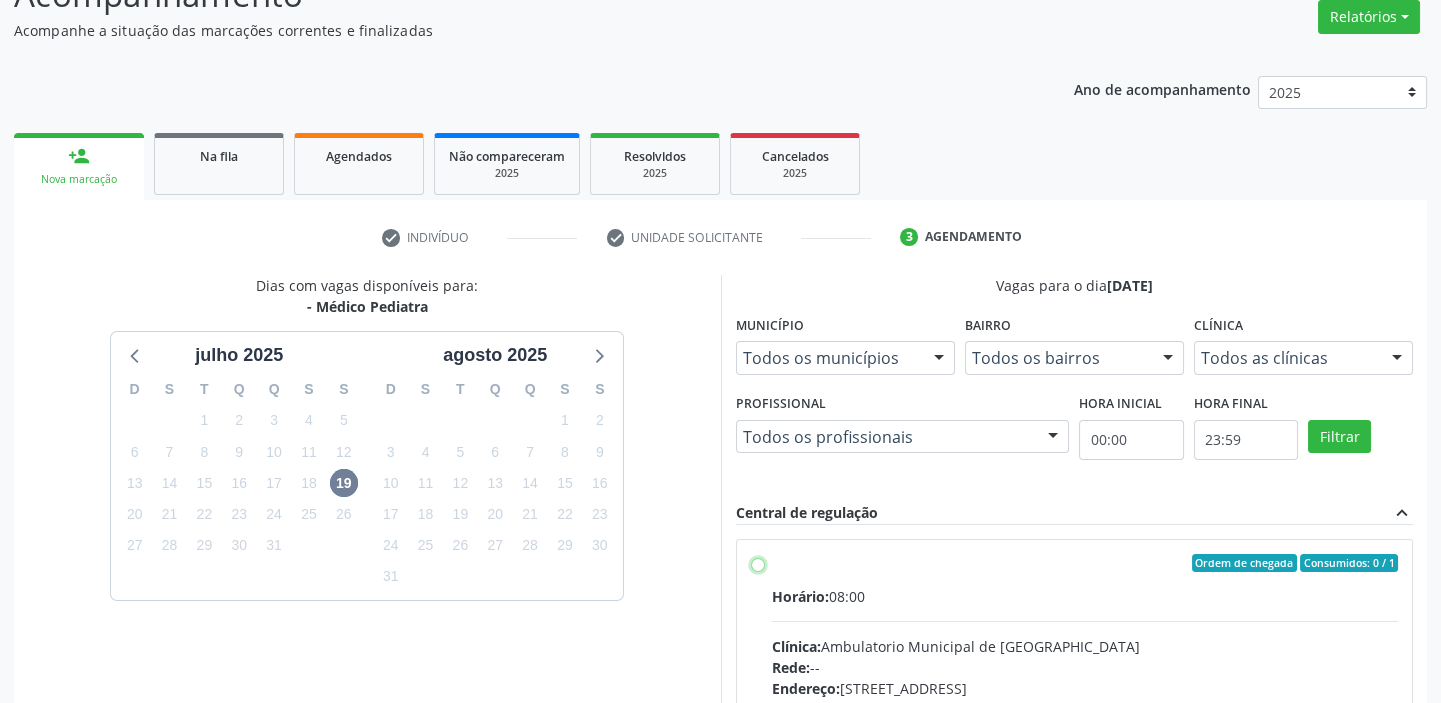 click on "Ordem de chegada
Consumidos: 0 / 1
Horário:   08:00
Clínica:  Ambulatorio Municipal de Saude
Rede:
--
Endereço:   [STREET_ADDRESS]
Telefone:   --
Profissional:
--
Informações adicionais sobre o atendimento
Idade de atendimento:
Sem restrição
Gênero(s) atendido(s):
Sem restrição
Informações adicionais:
--" at bounding box center [758, 563] 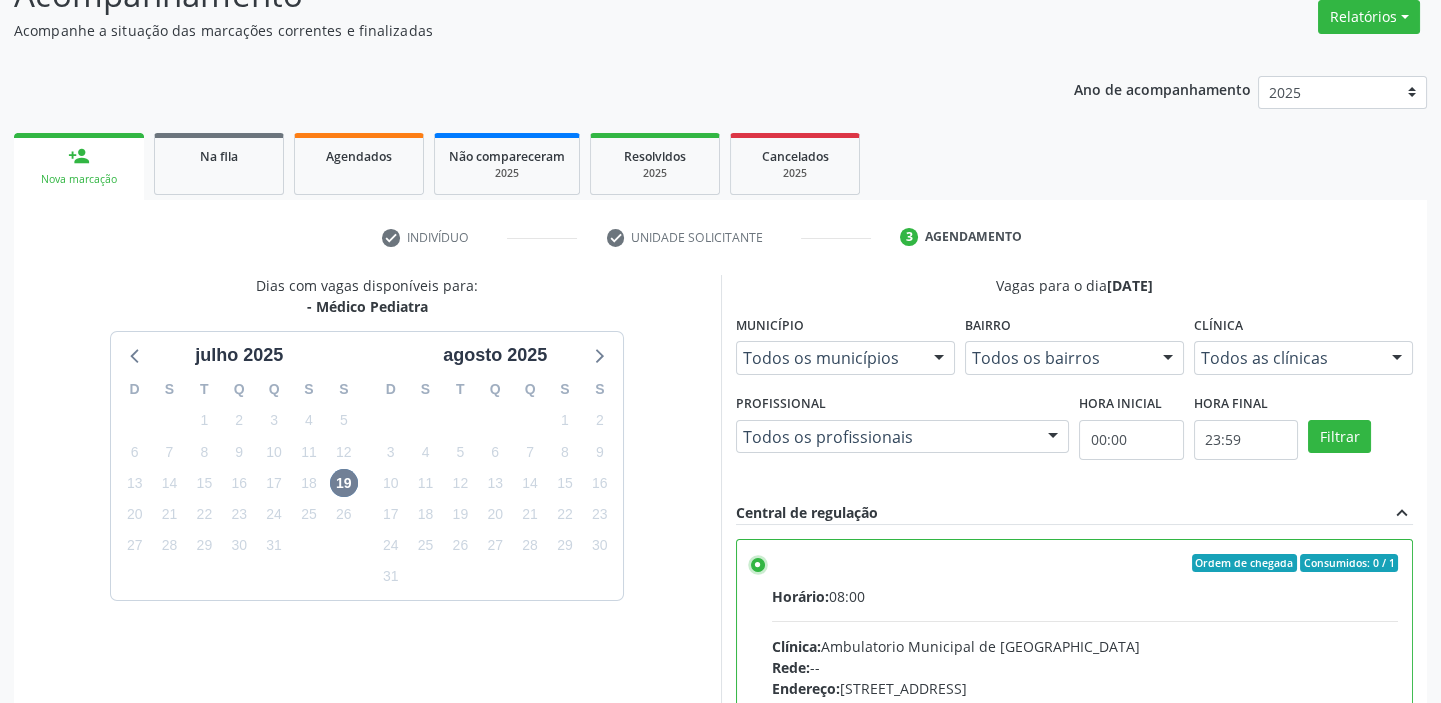 scroll, scrollTop: 99, scrollLeft: 0, axis: vertical 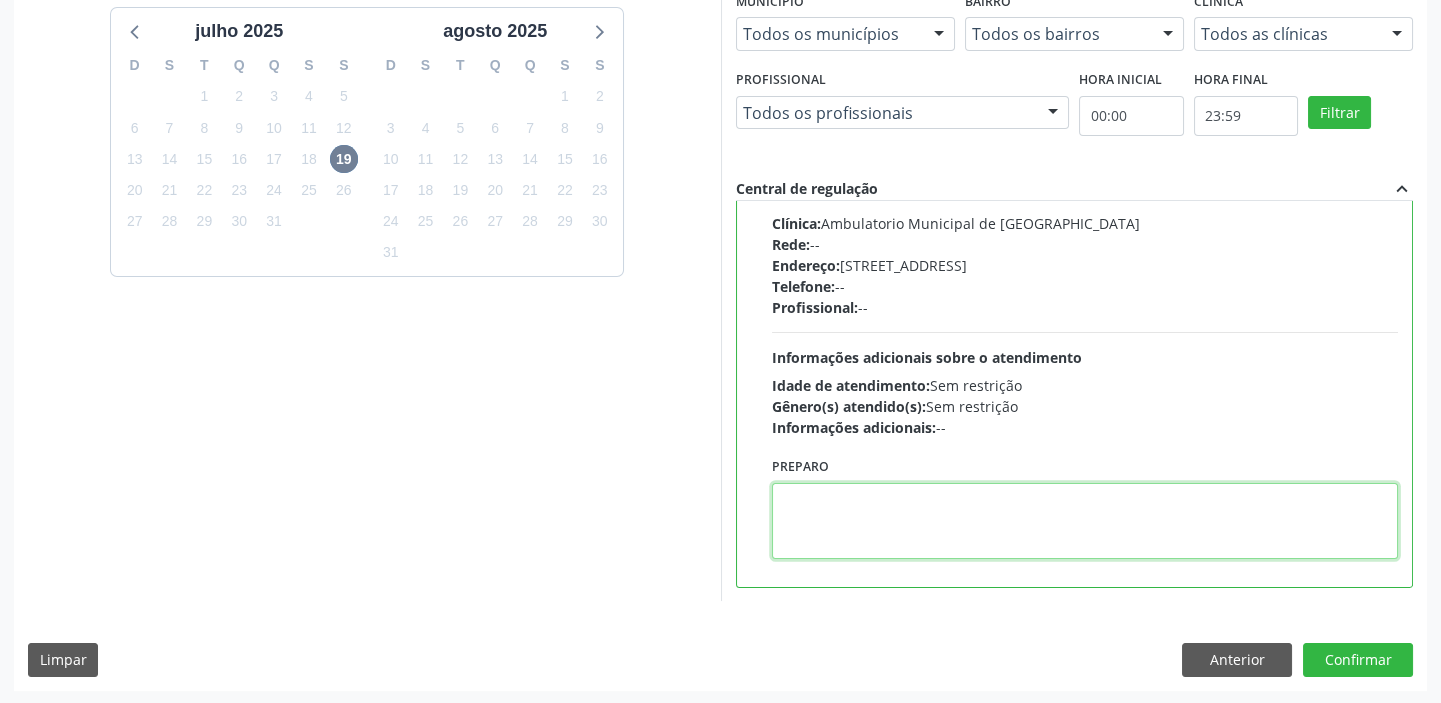 drag, startPoint x: 889, startPoint y: 522, endPoint x: 1004, endPoint y: 523, distance: 115.00435 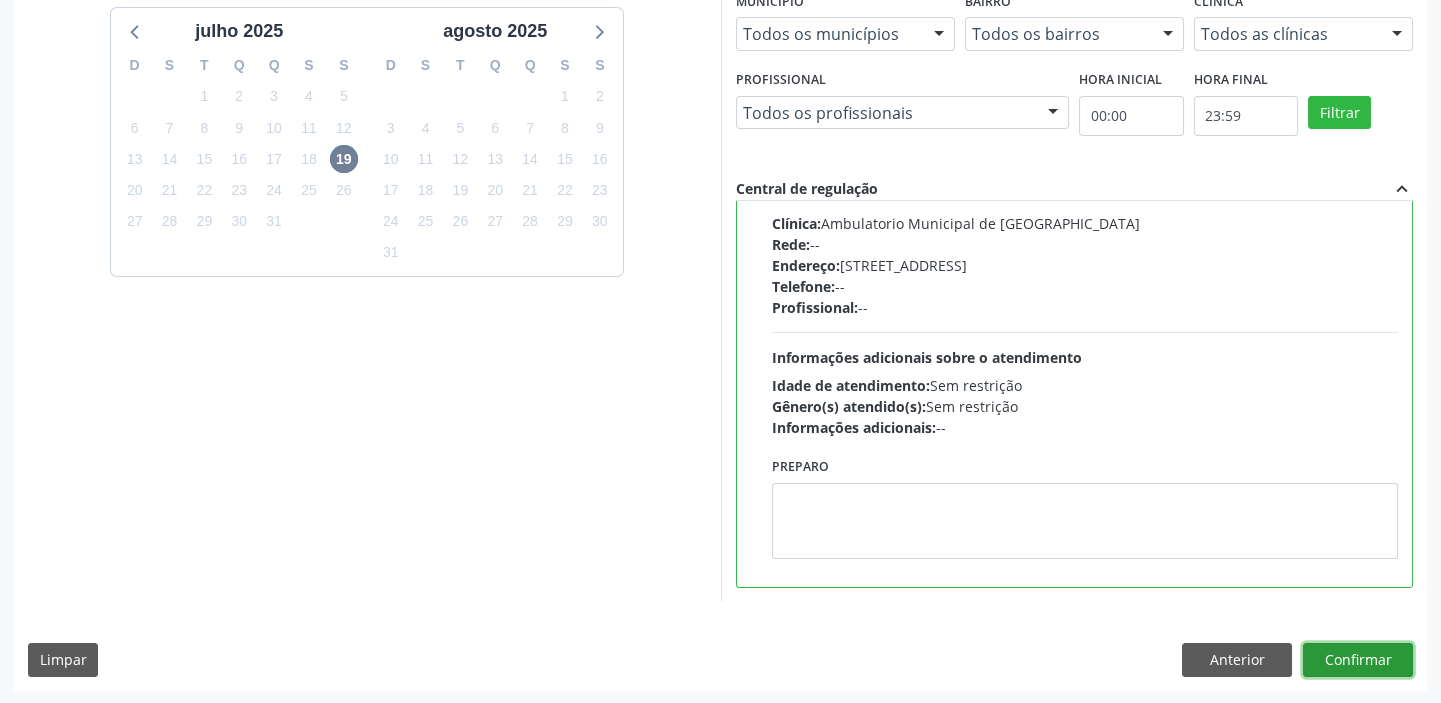 click on "Confirmar" at bounding box center [1358, 660] 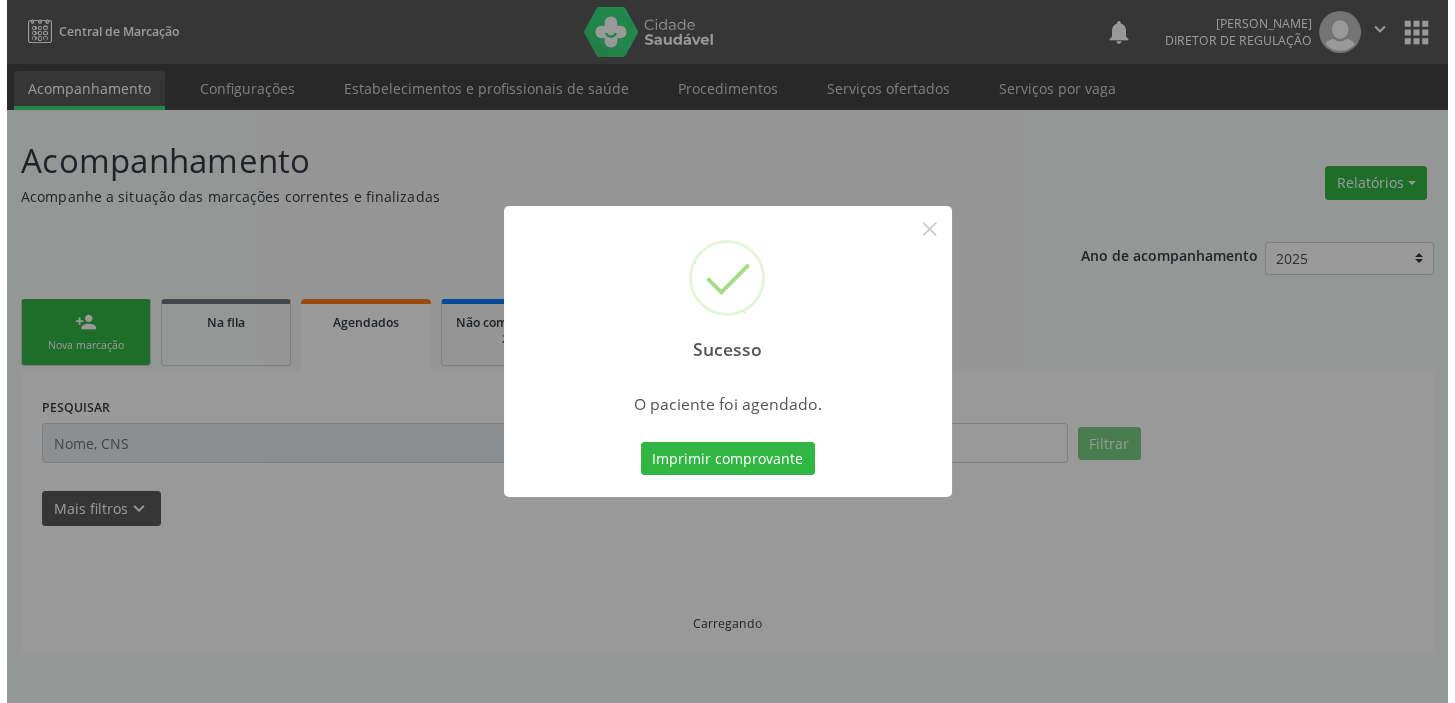 scroll, scrollTop: 0, scrollLeft: 0, axis: both 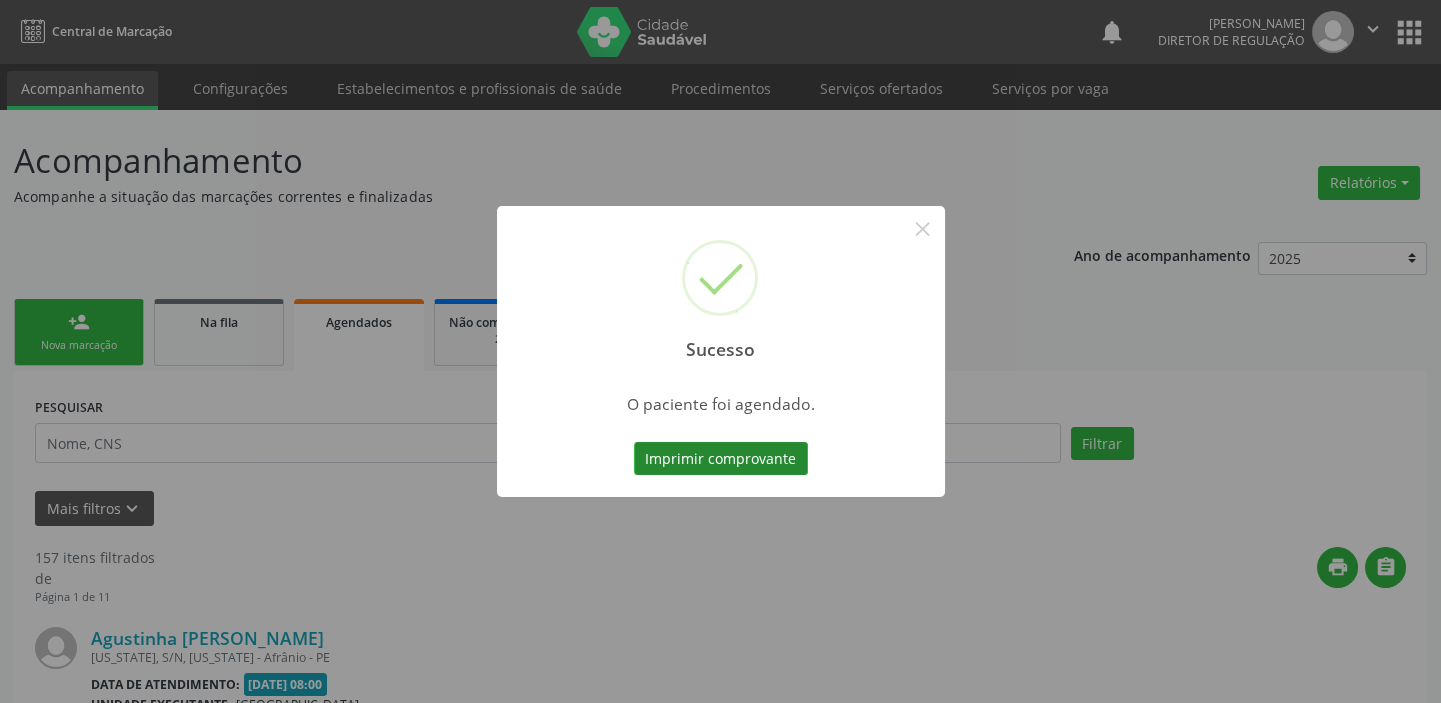 click on "Imprimir comprovante" at bounding box center (721, 459) 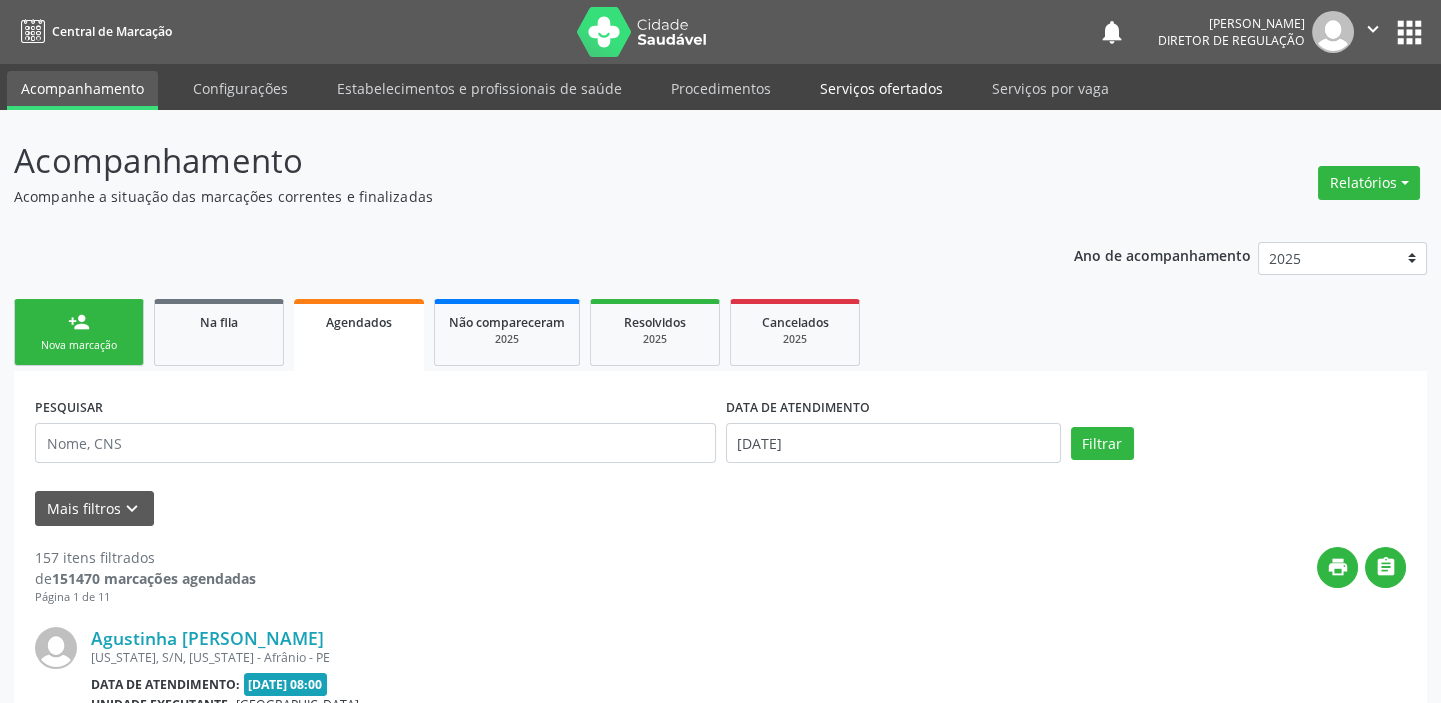 click on "Serviços ofertados" at bounding box center [881, 88] 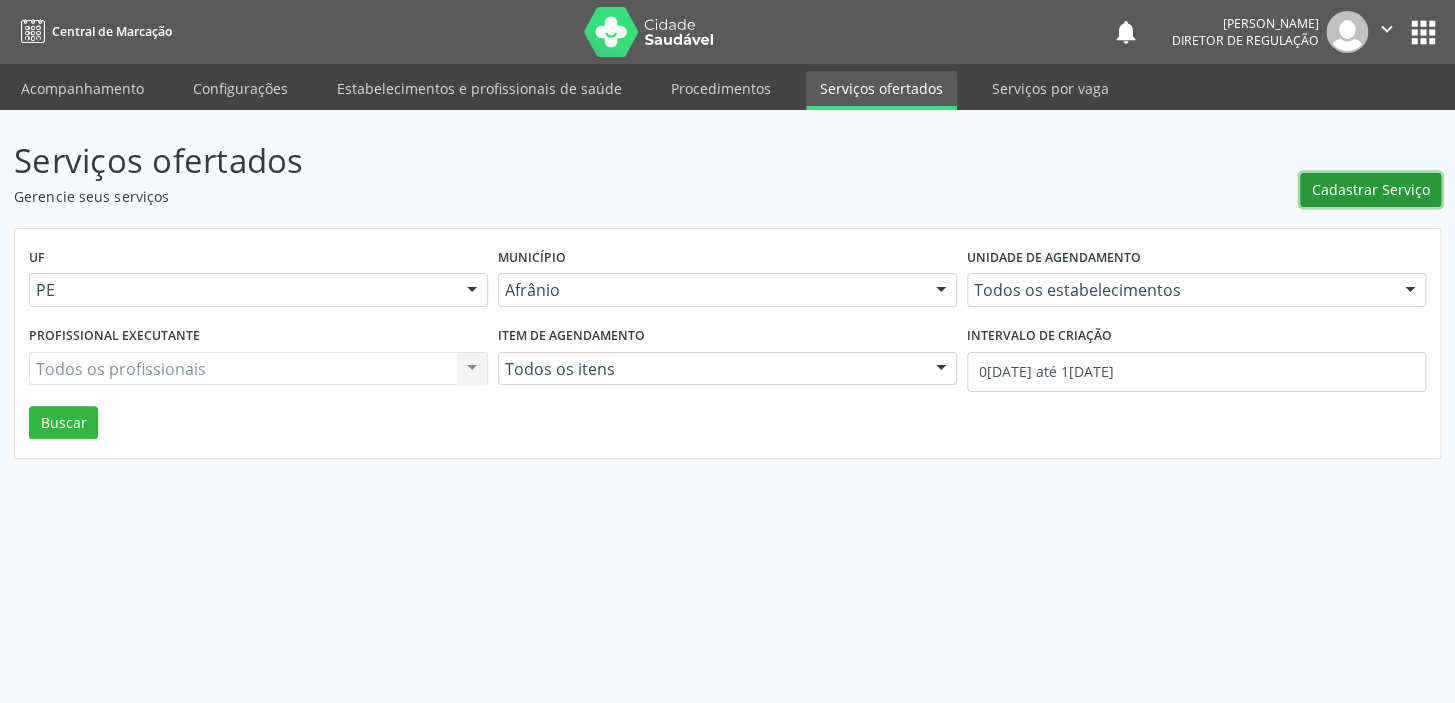 click on "Cadastrar Serviço" at bounding box center [1371, 189] 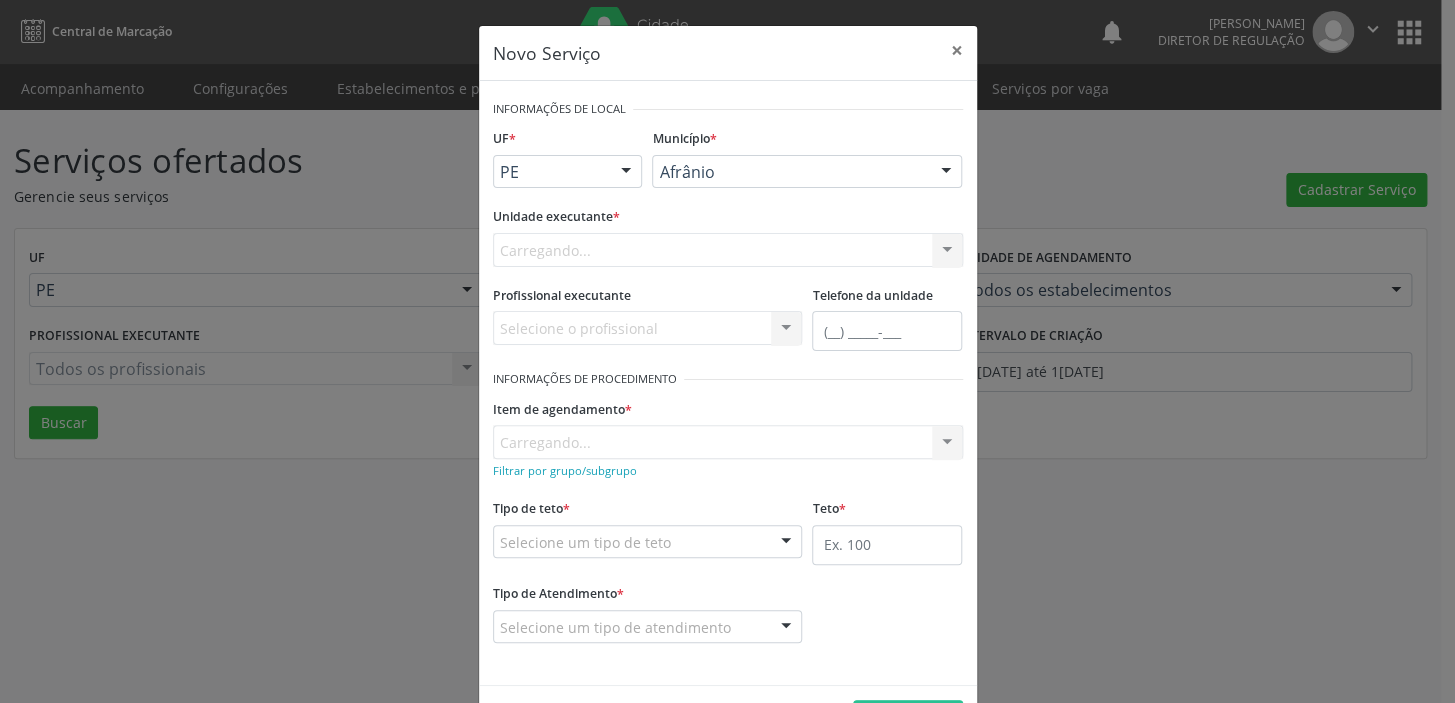 scroll, scrollTop: 0, scrollLeft: 0, axis: both 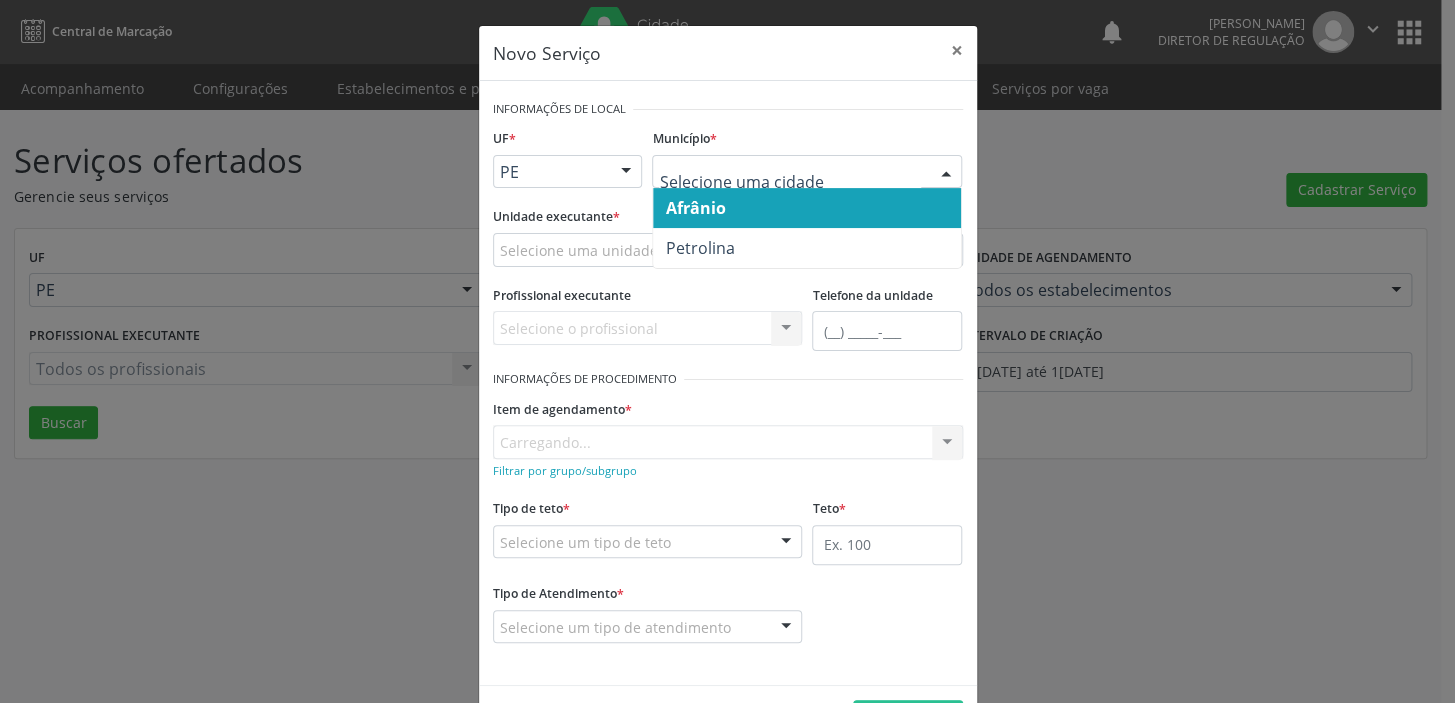 click on "Afrânio" at bounding box center [695, 208] 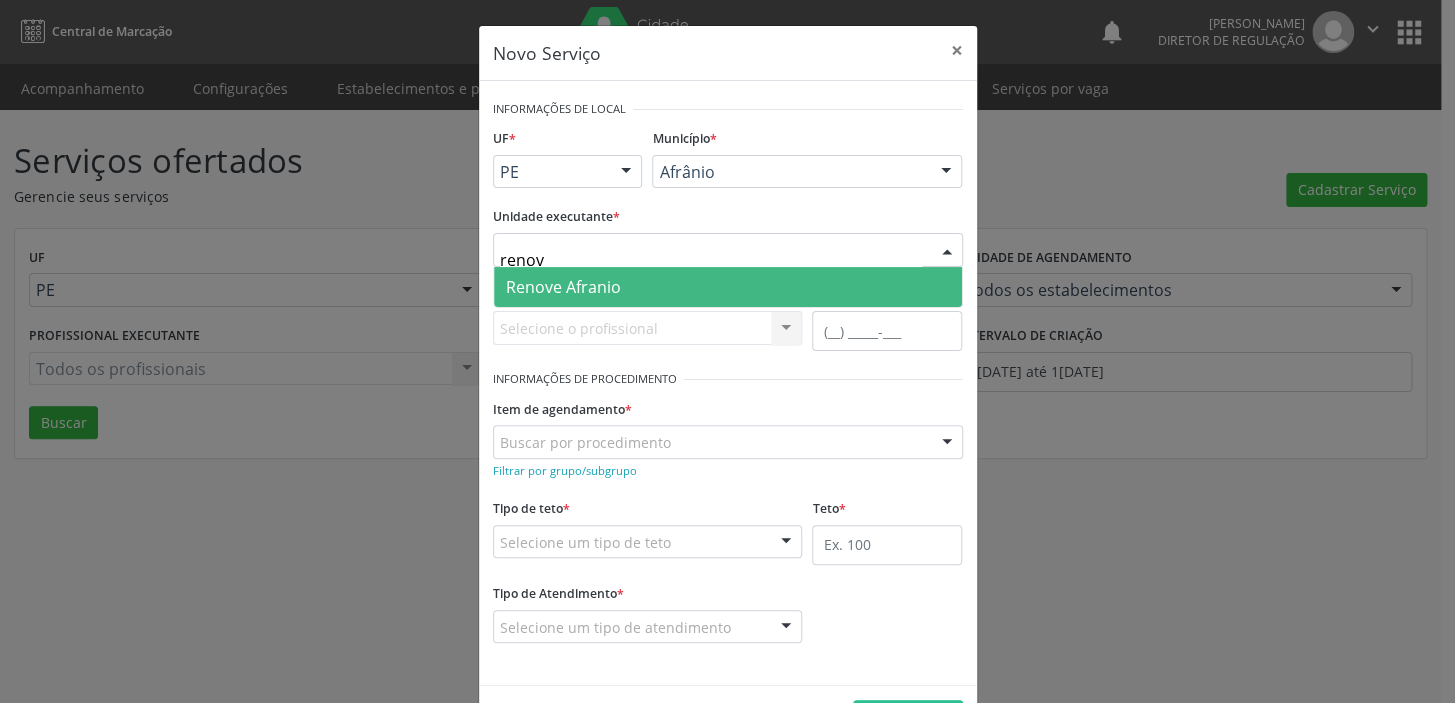 type on "renove" 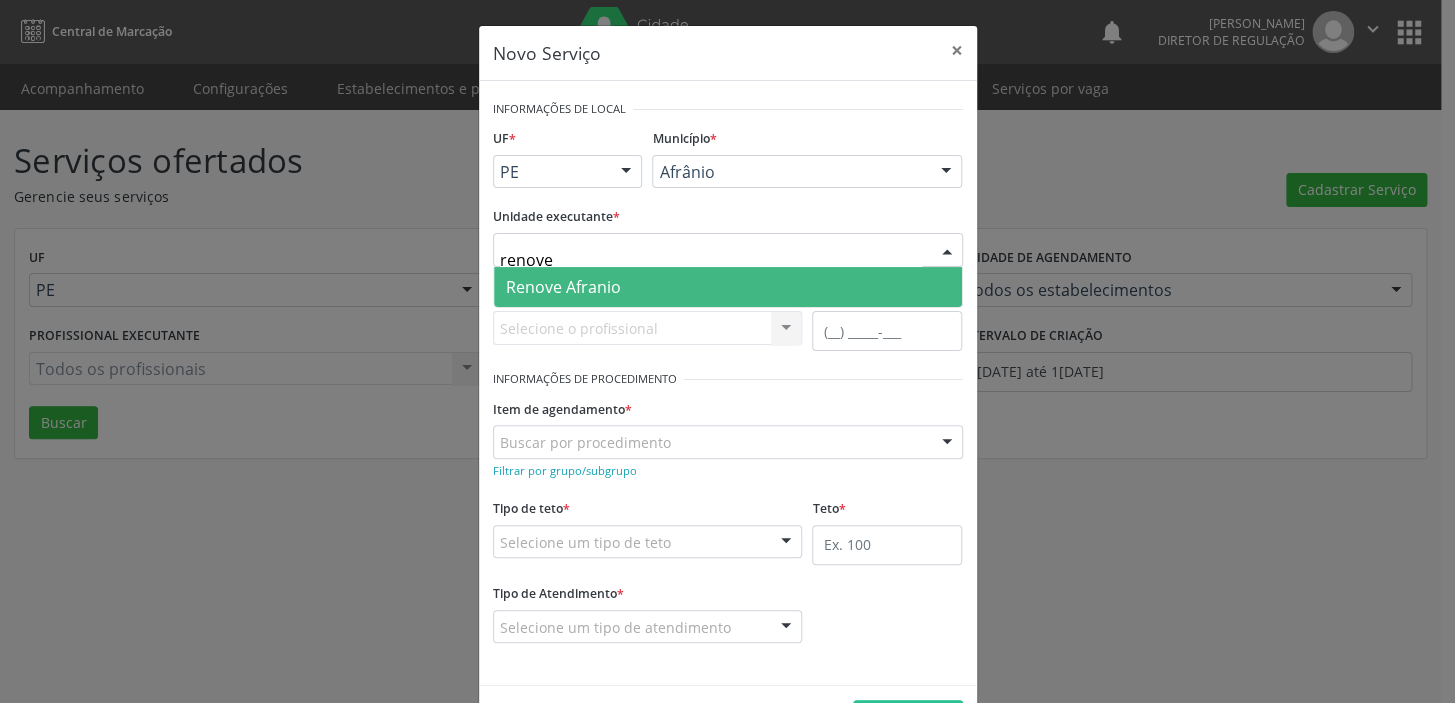 click on "Renove Afranio" at bounding box center (563, 287) 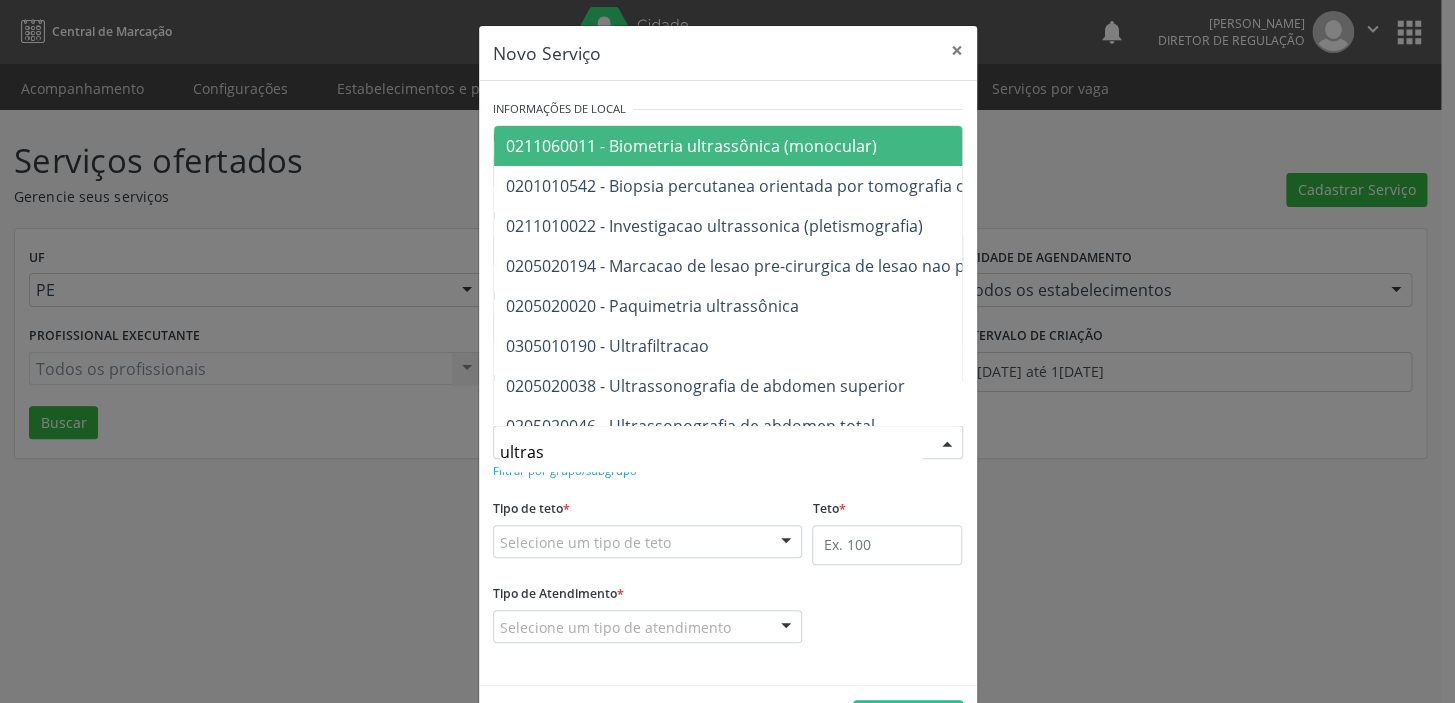 type on "ultrass" 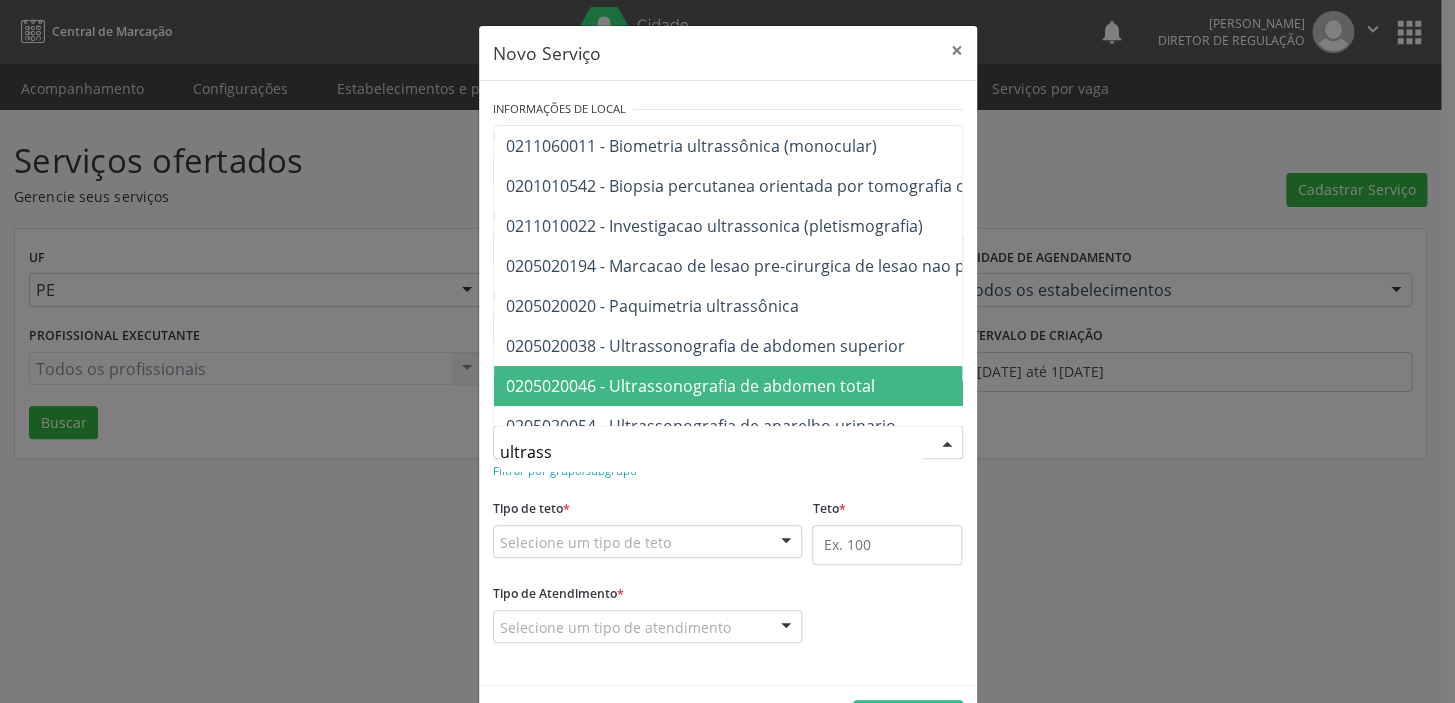 drag, startPoint x: 557, startPoint y: 395, endPoint x: 556, endPoint y: 417, distance: 22.022715 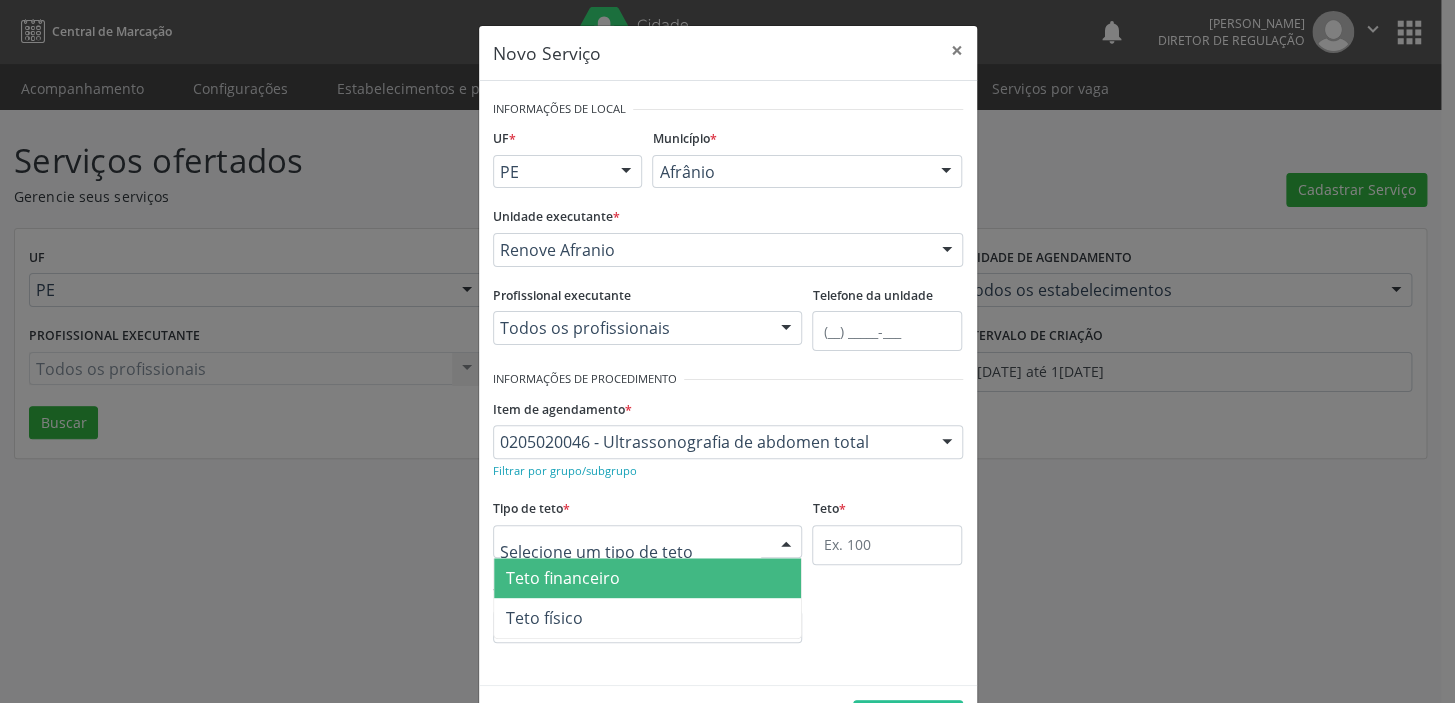 click at bounding box center (648, 542) 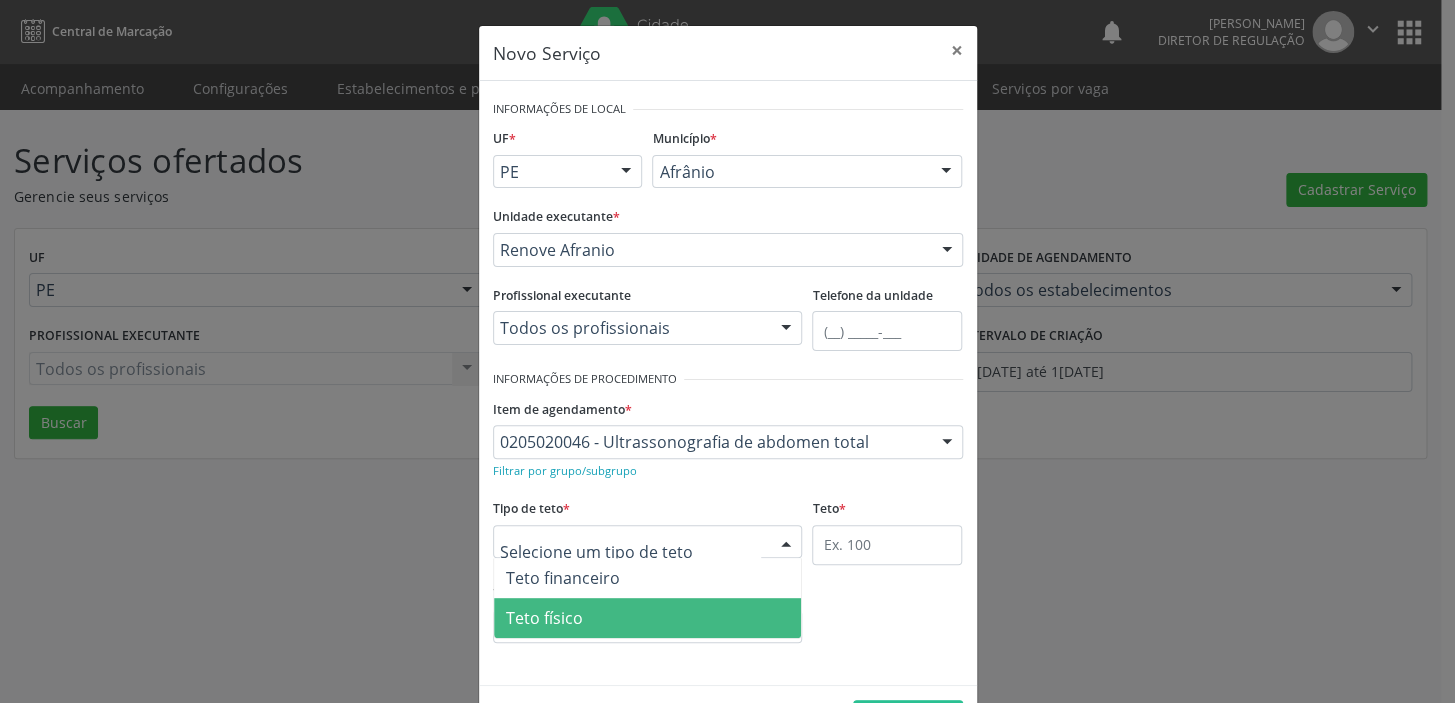 drag, startPoint x: 545, startPoint y: 614, endPoint x: 628, endPoint y: 615, distance: 83.00603 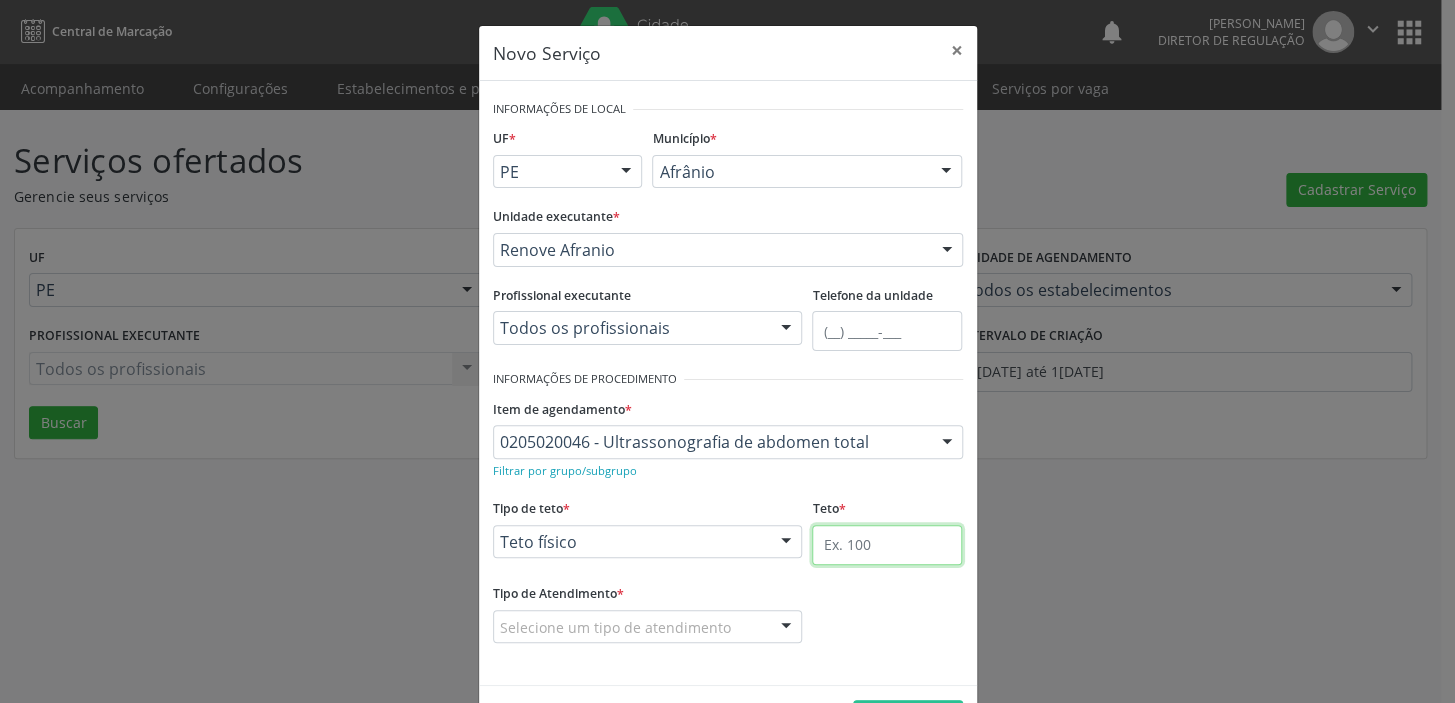 click at bounding box center [887, 545] 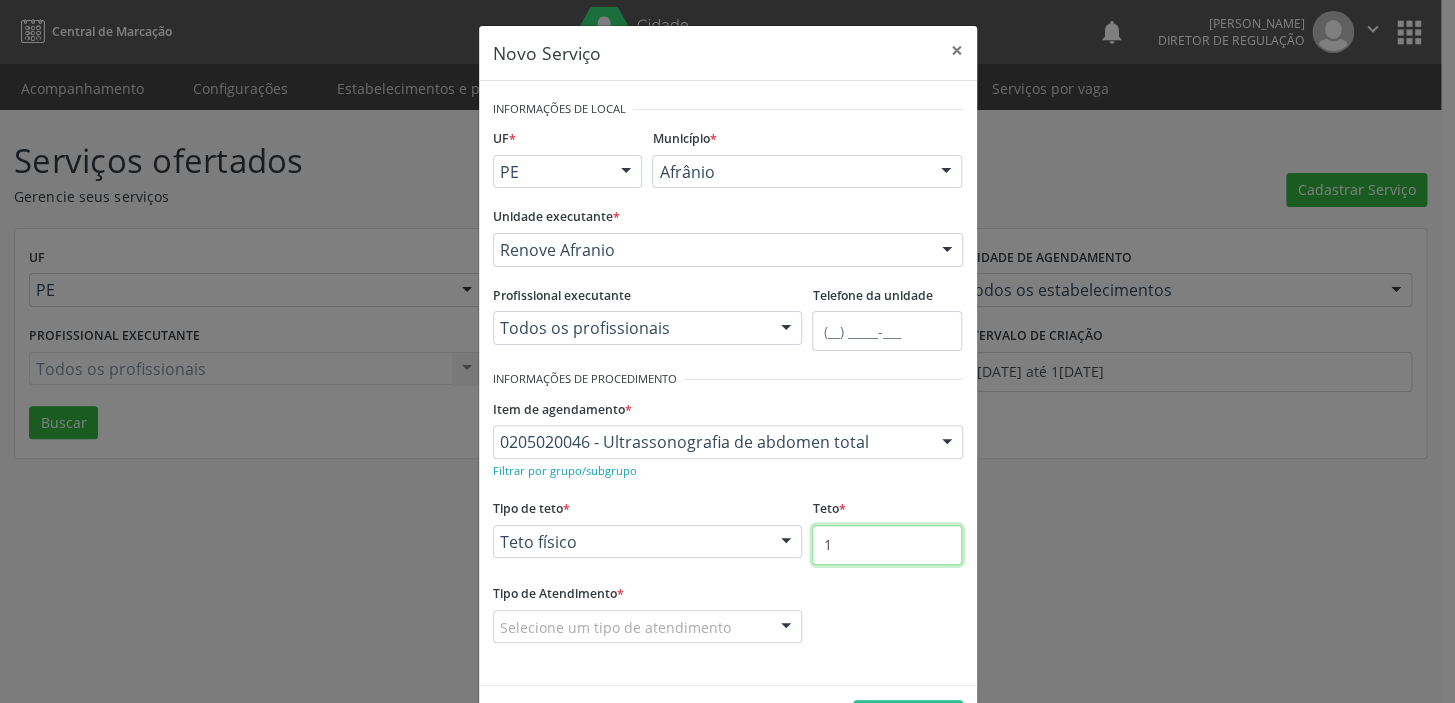 type on "1" 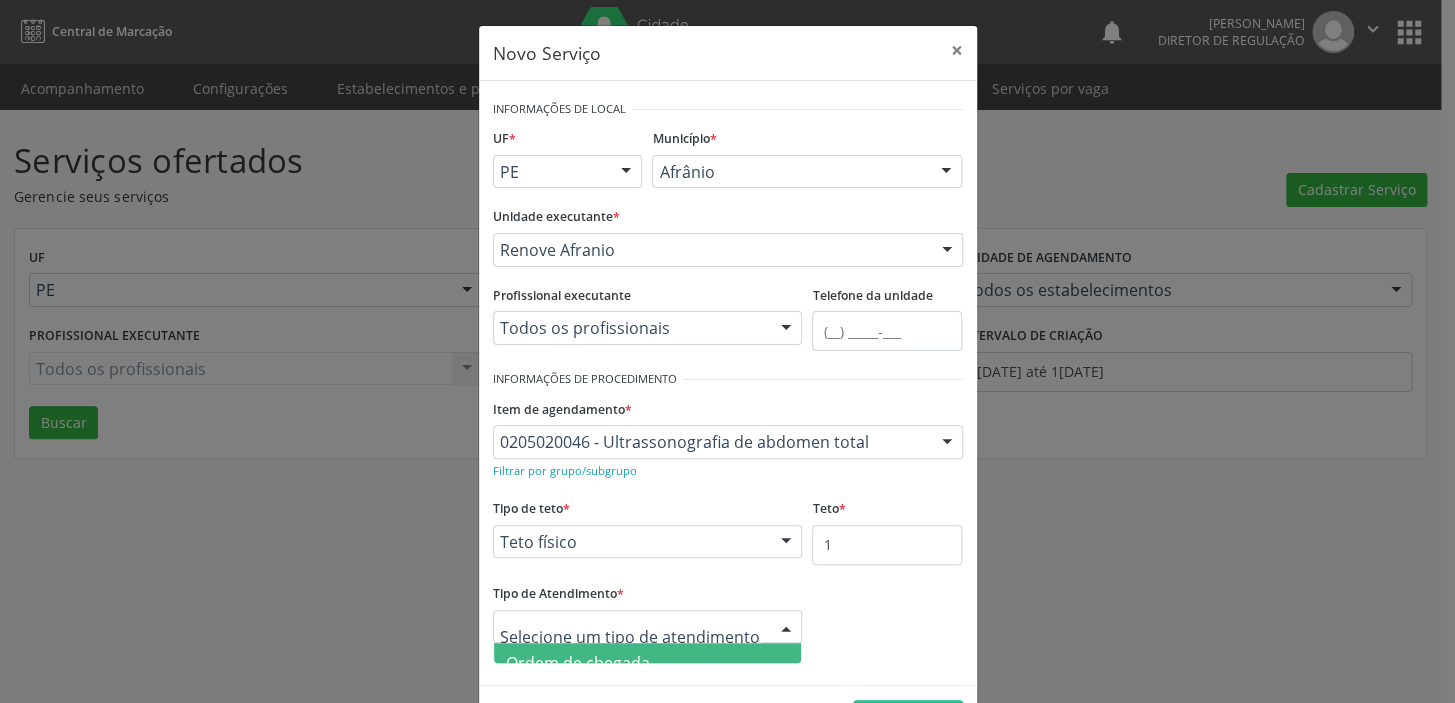 click on "Ordem de chegada" at bounding box center (578, 663) 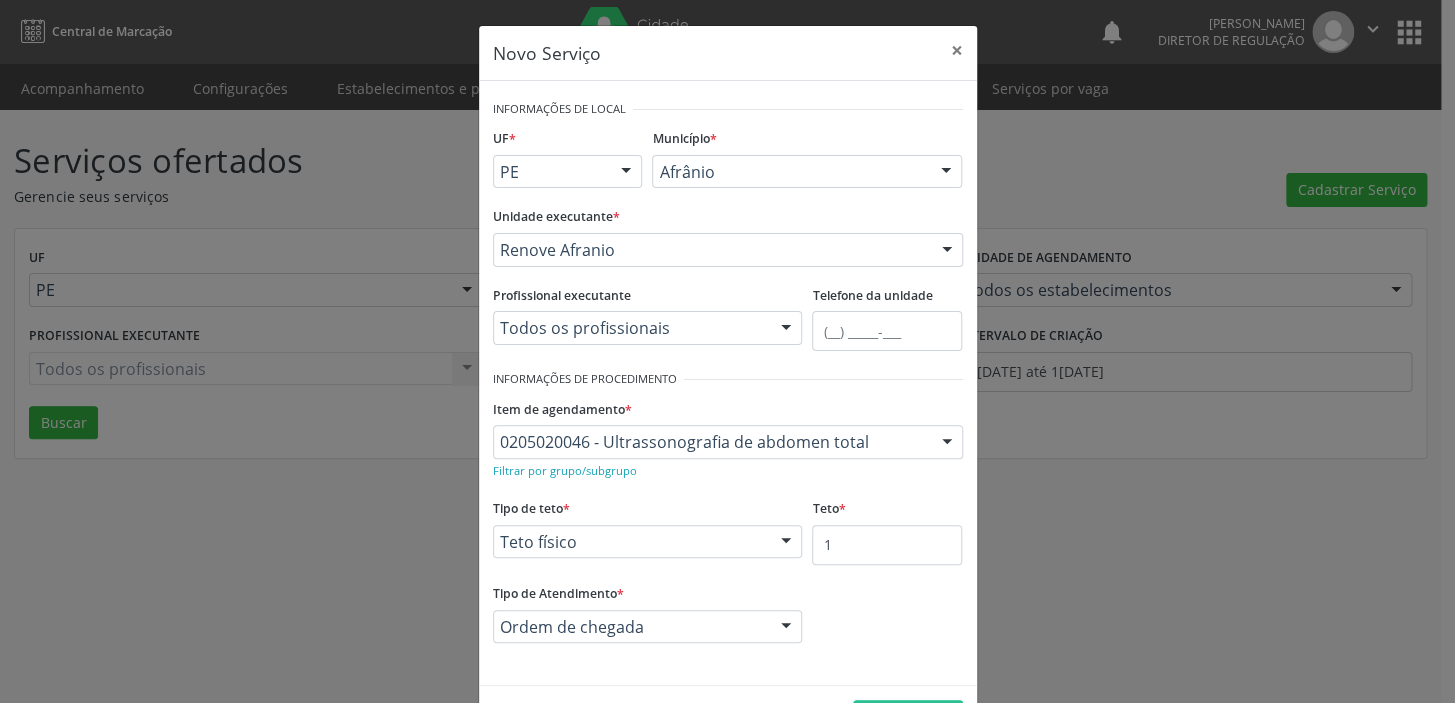 scroll, scrollTop: 69, scrollLeft: 0, axis: vertical 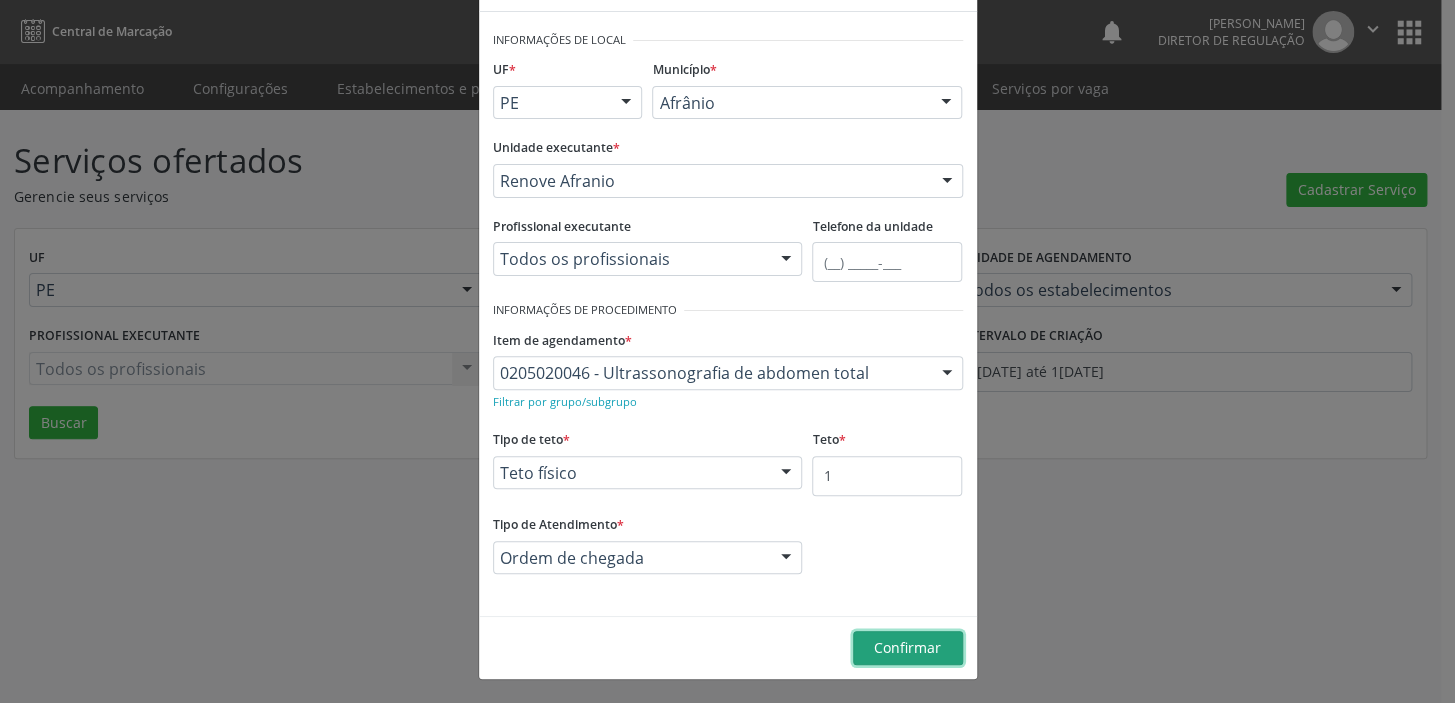 click on "Confirmar" at bounding box center [907, 647] 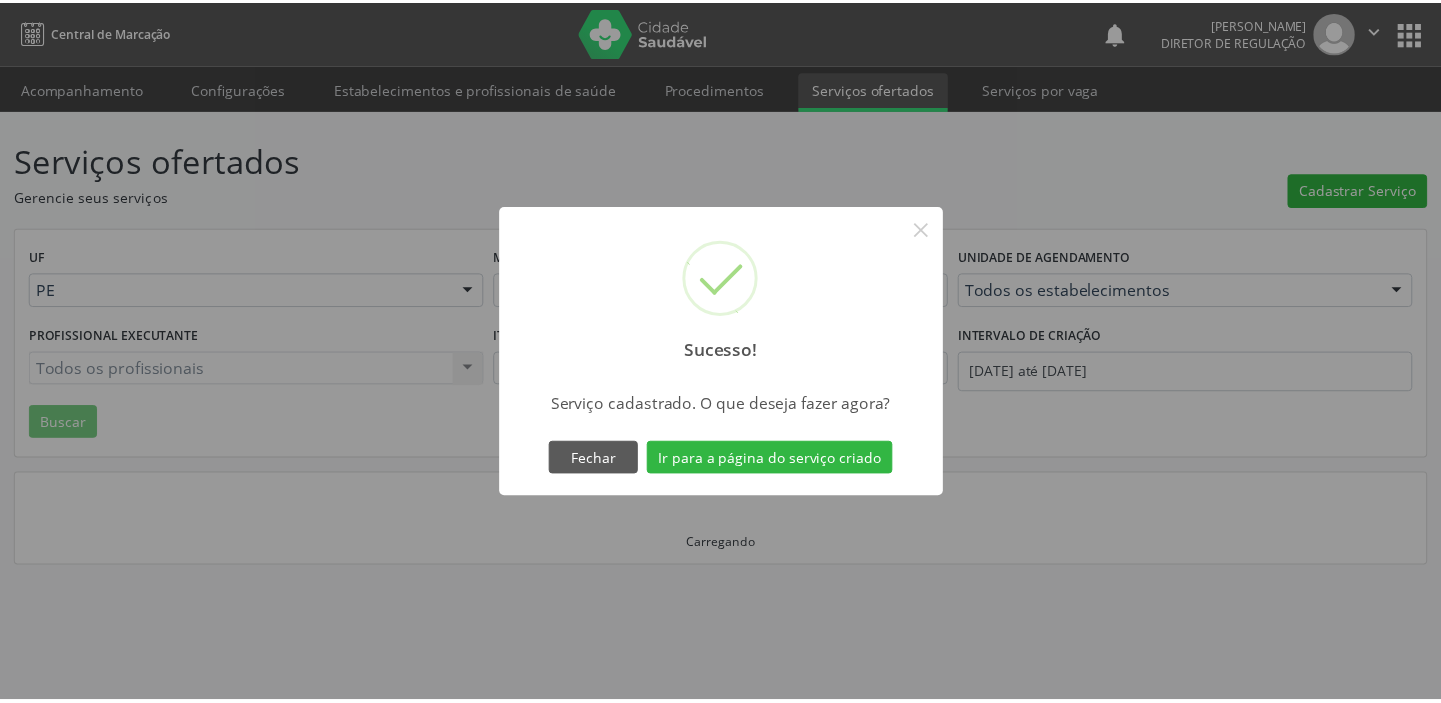 scroll, scrollTop: 0, scrollLeft: 0, axis: both 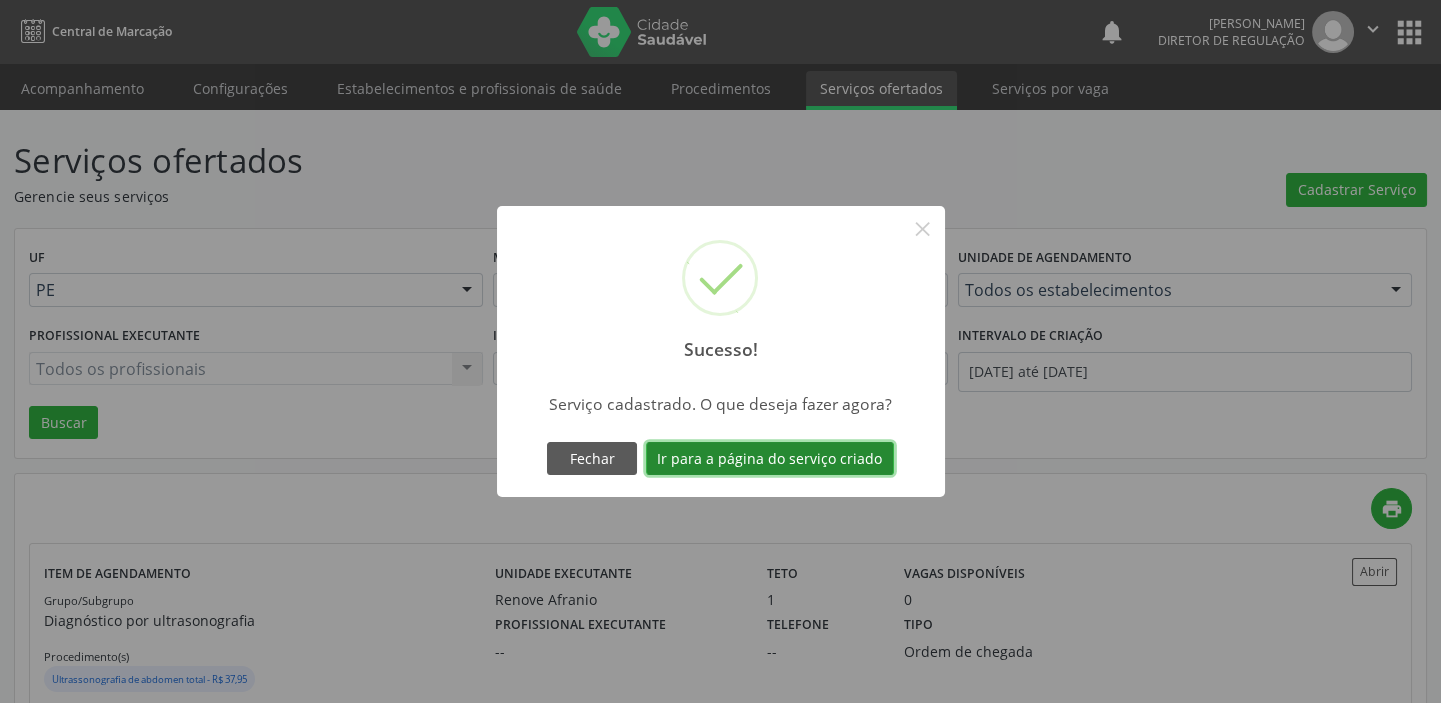 click on "Ir para a página do serviço criado" at bounding box center (770, 459) 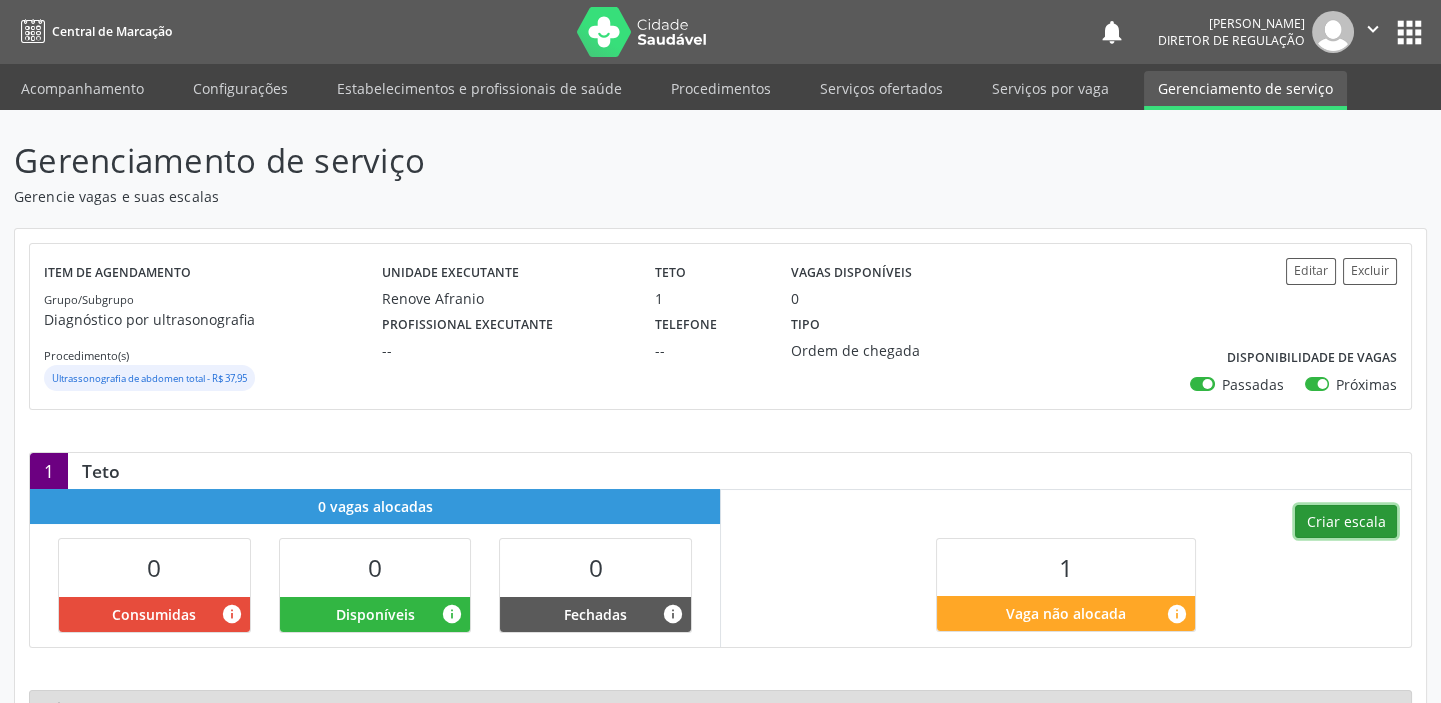 click on "Criar escala" at bounding box center (1346, 522) 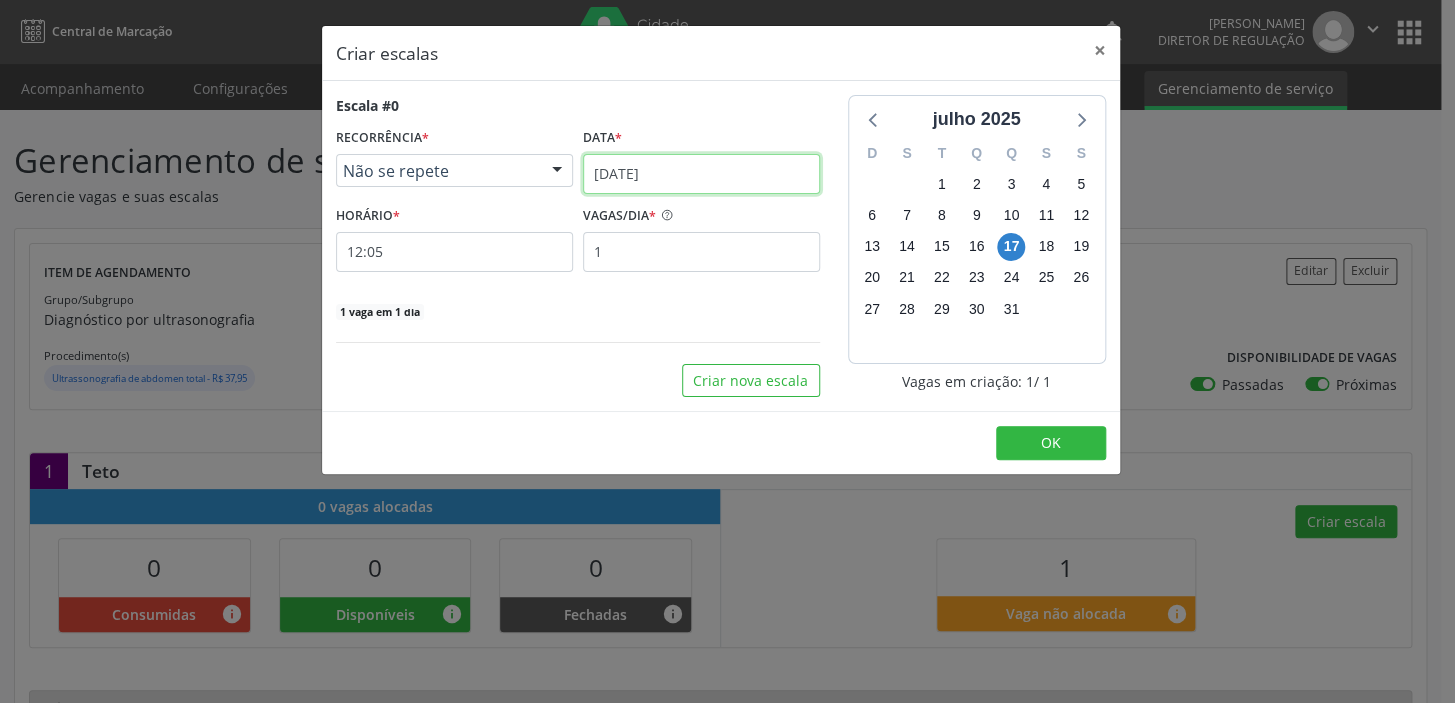 click on "[DATE]" at bounding box center (701, 174) 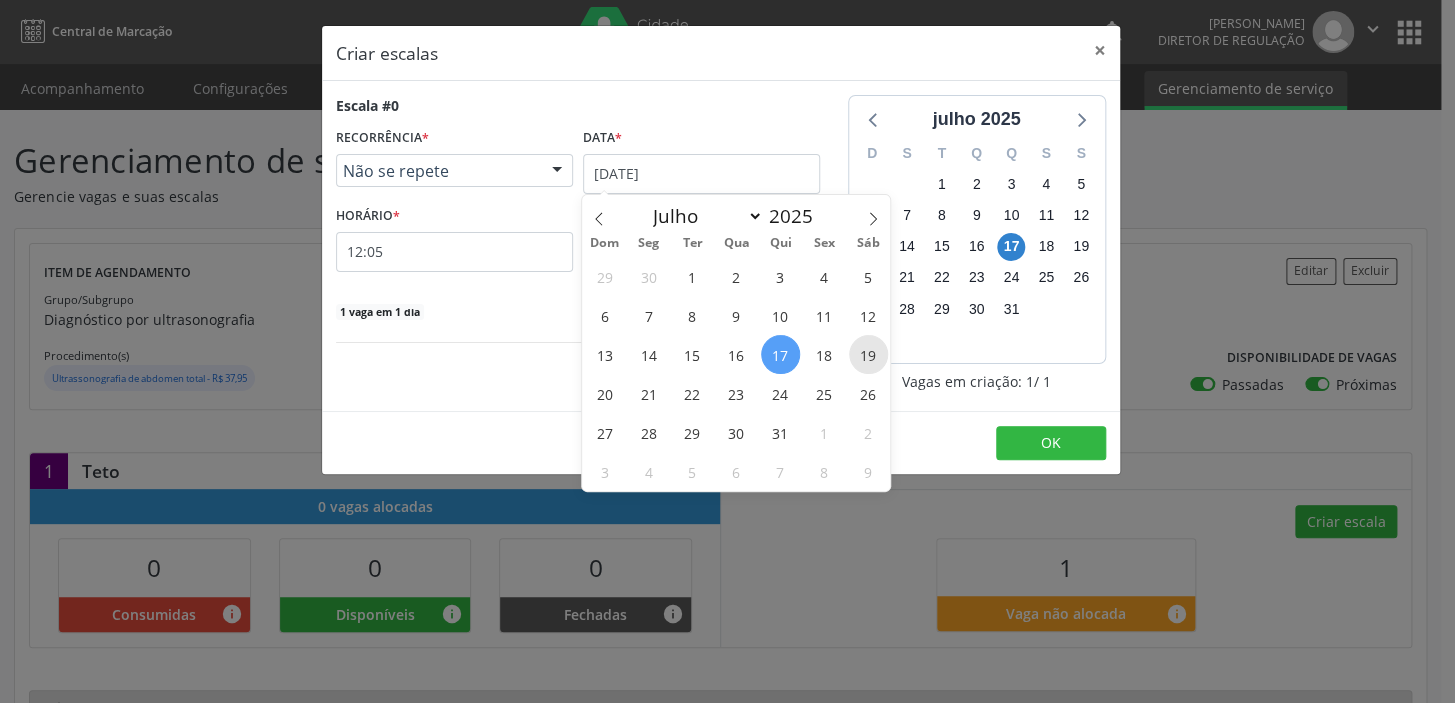 click on "19" at bounding box center [868, 354] 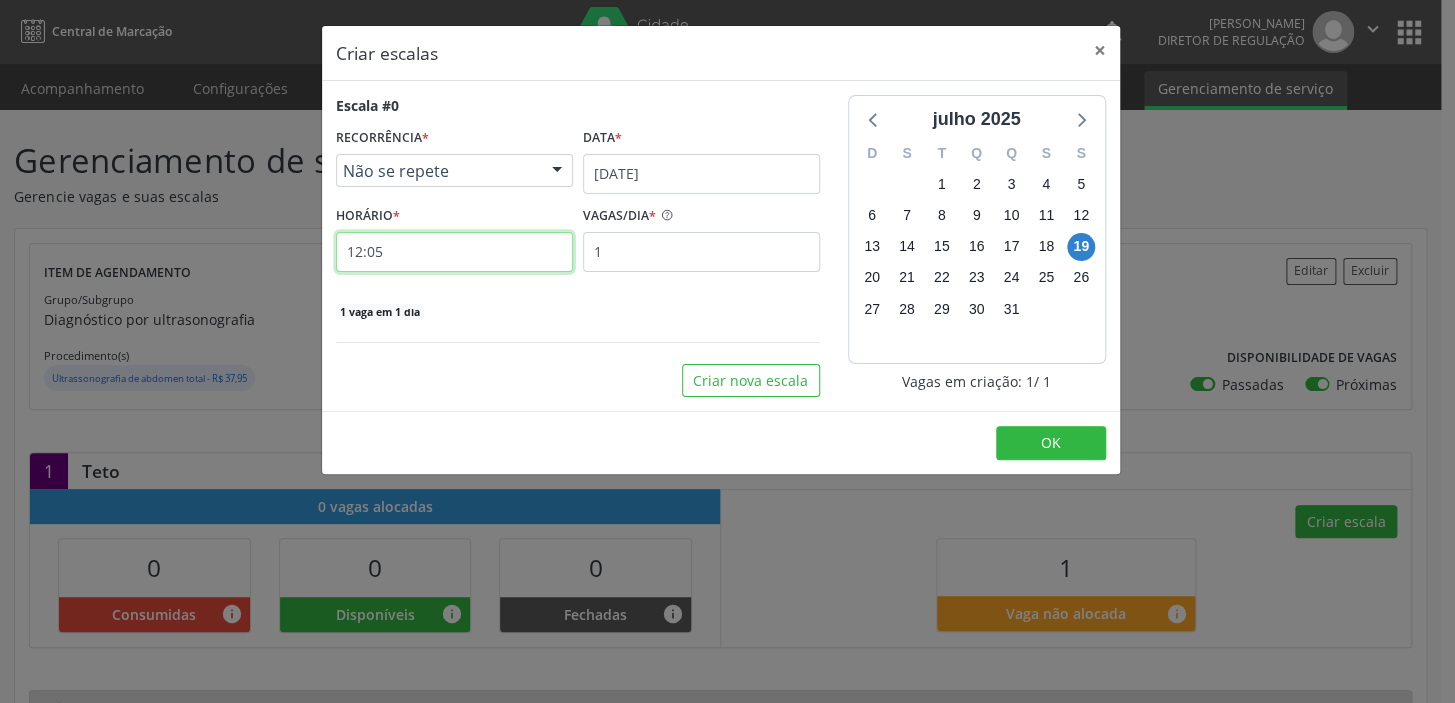 click on "12:05" at bounding box center [454, 252] 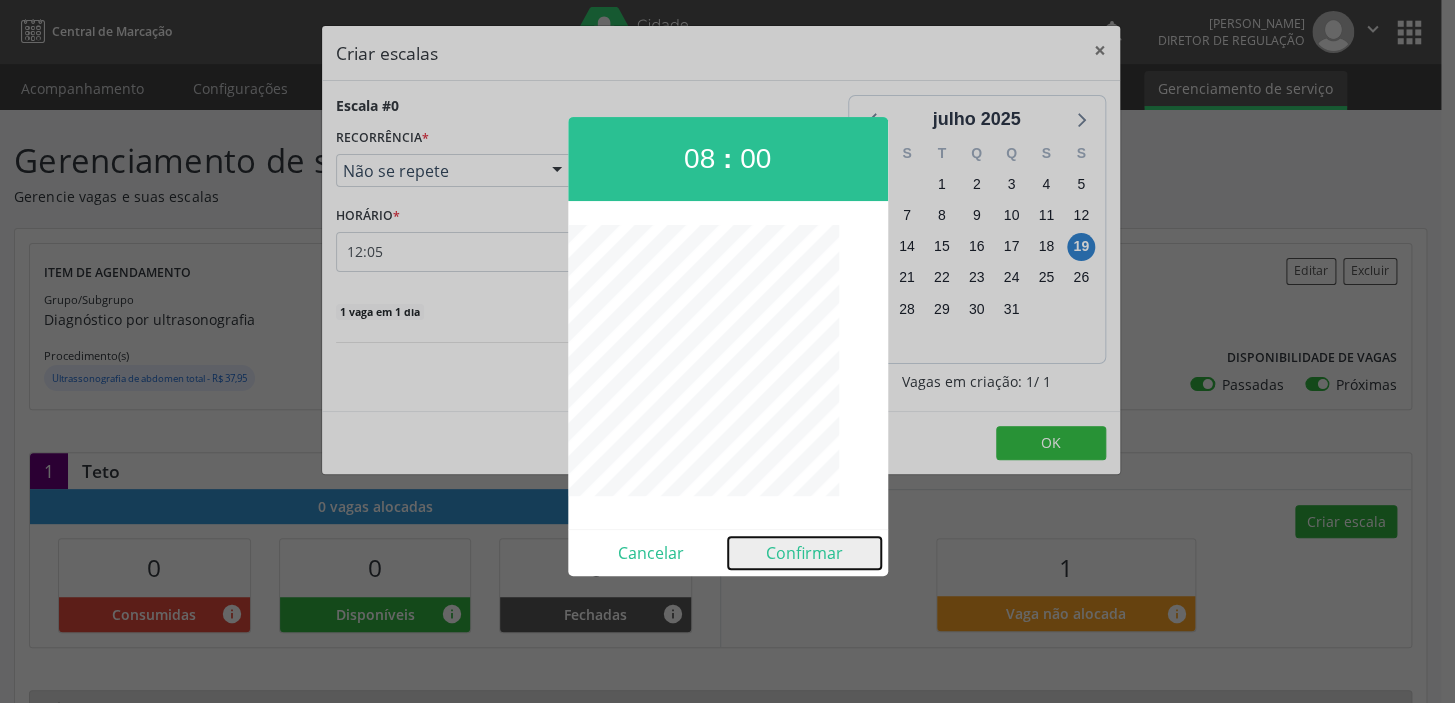 click on "Confirmar" at bounding box center [804, 553] 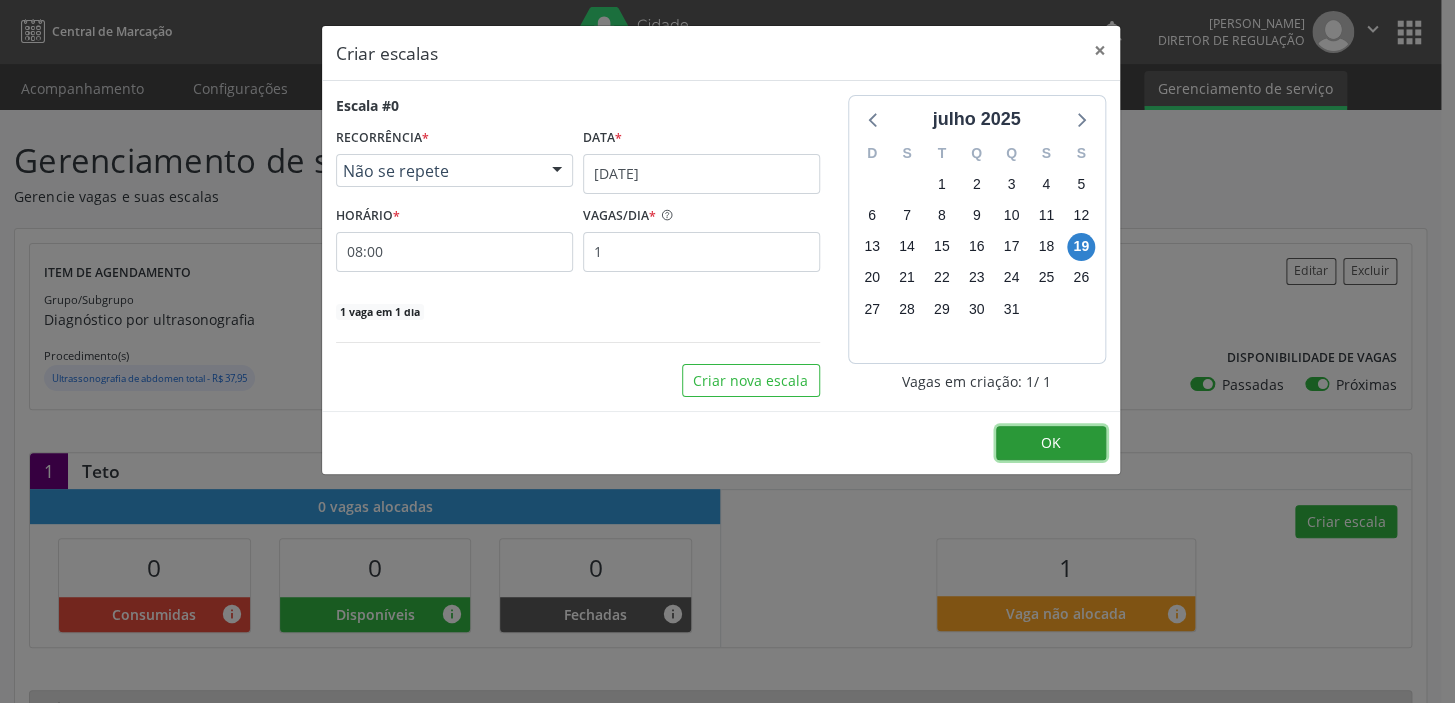 click on "OK" at bounding box center (1051, 443) 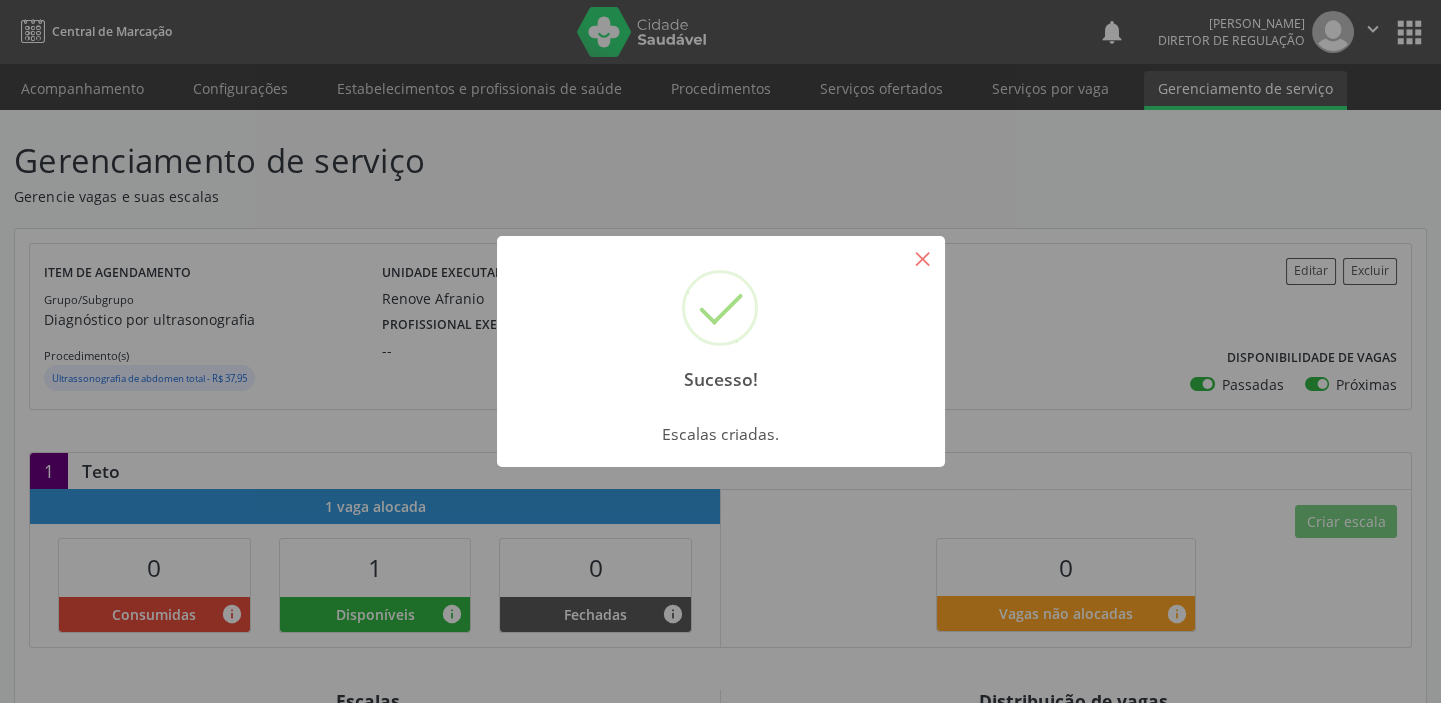 click on "×" at bounding box center (923, 258) 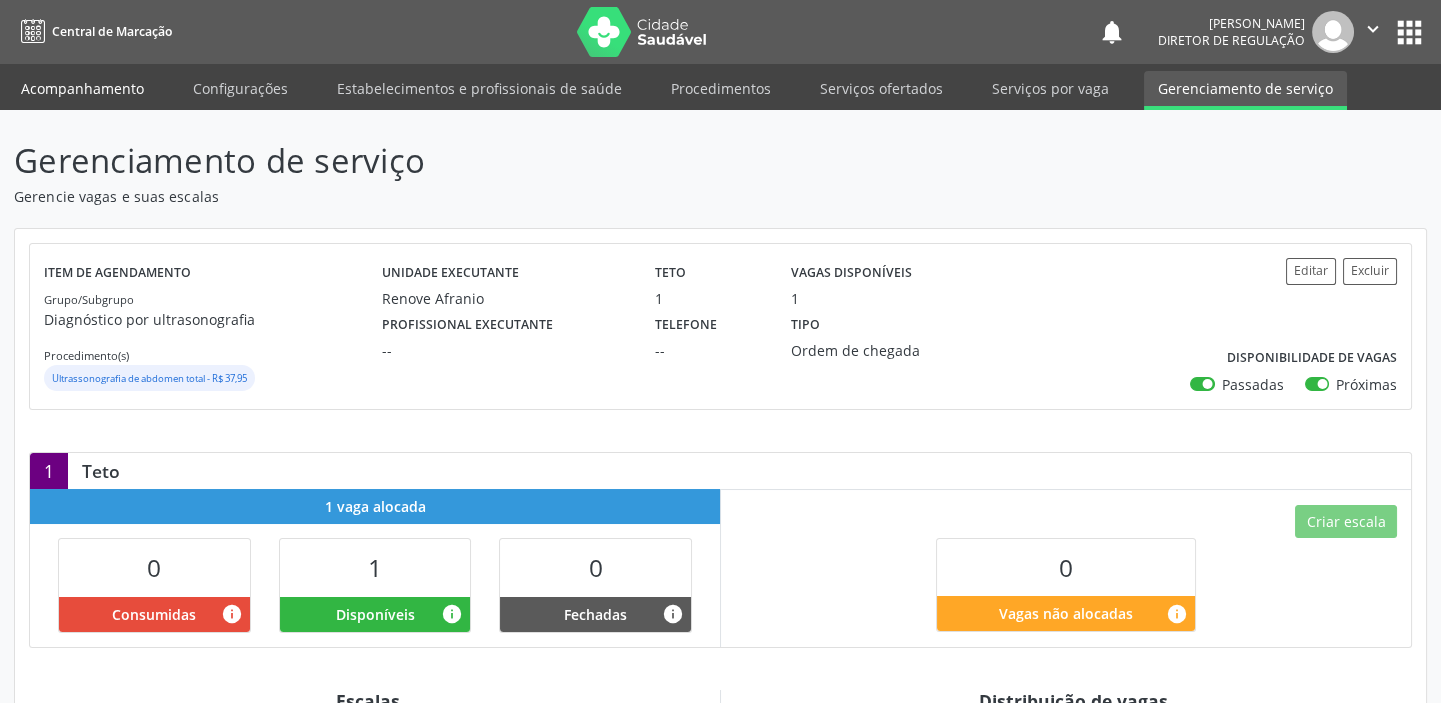 click on "Acompanhamento" at bounding box center (82, 88) 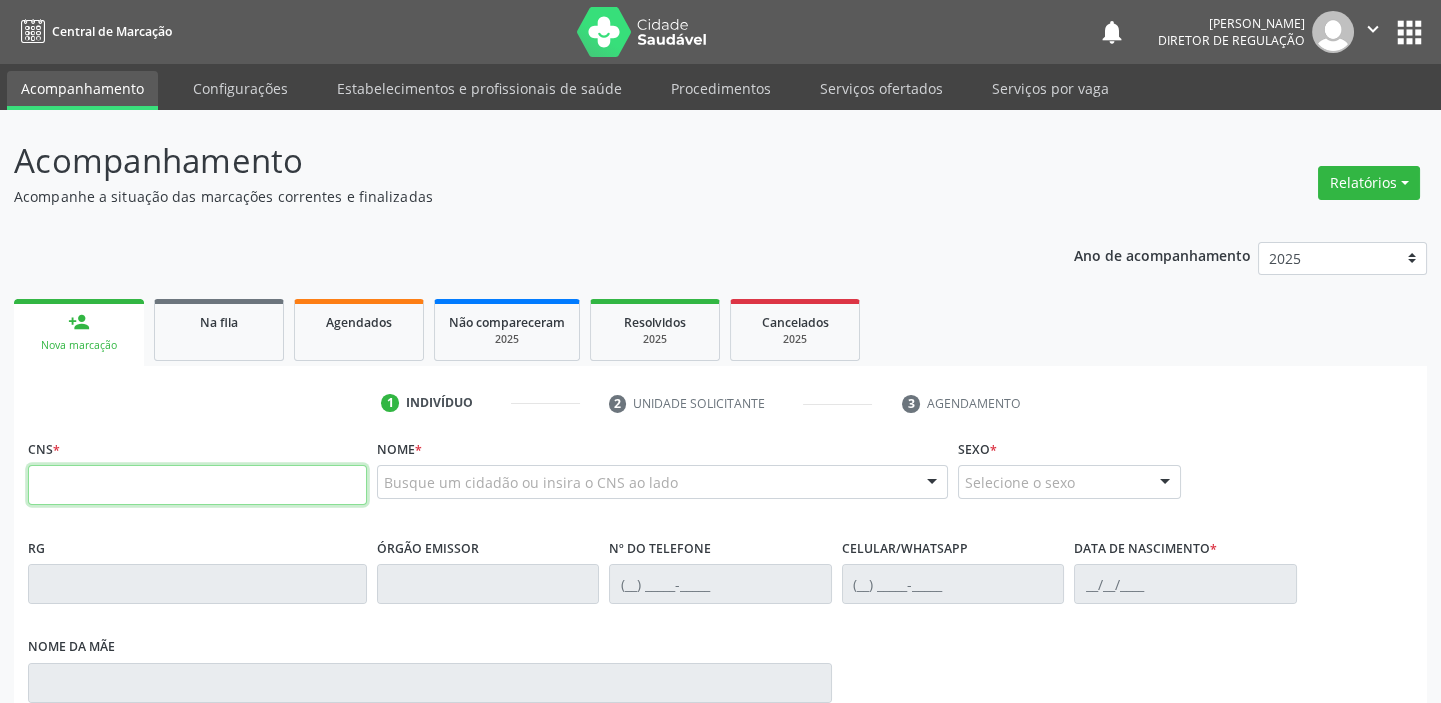 click at bounding box center [197, 485] 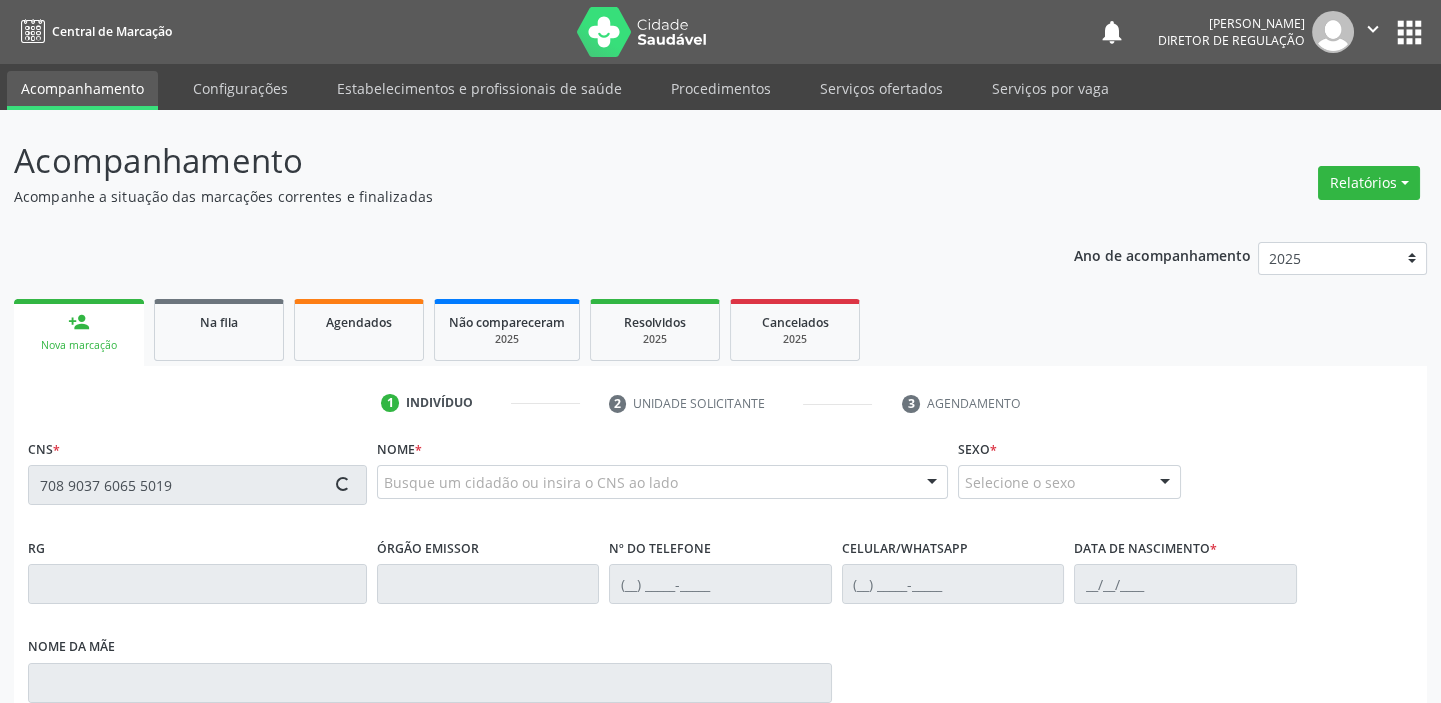 type on "708 9037 6065 5019" 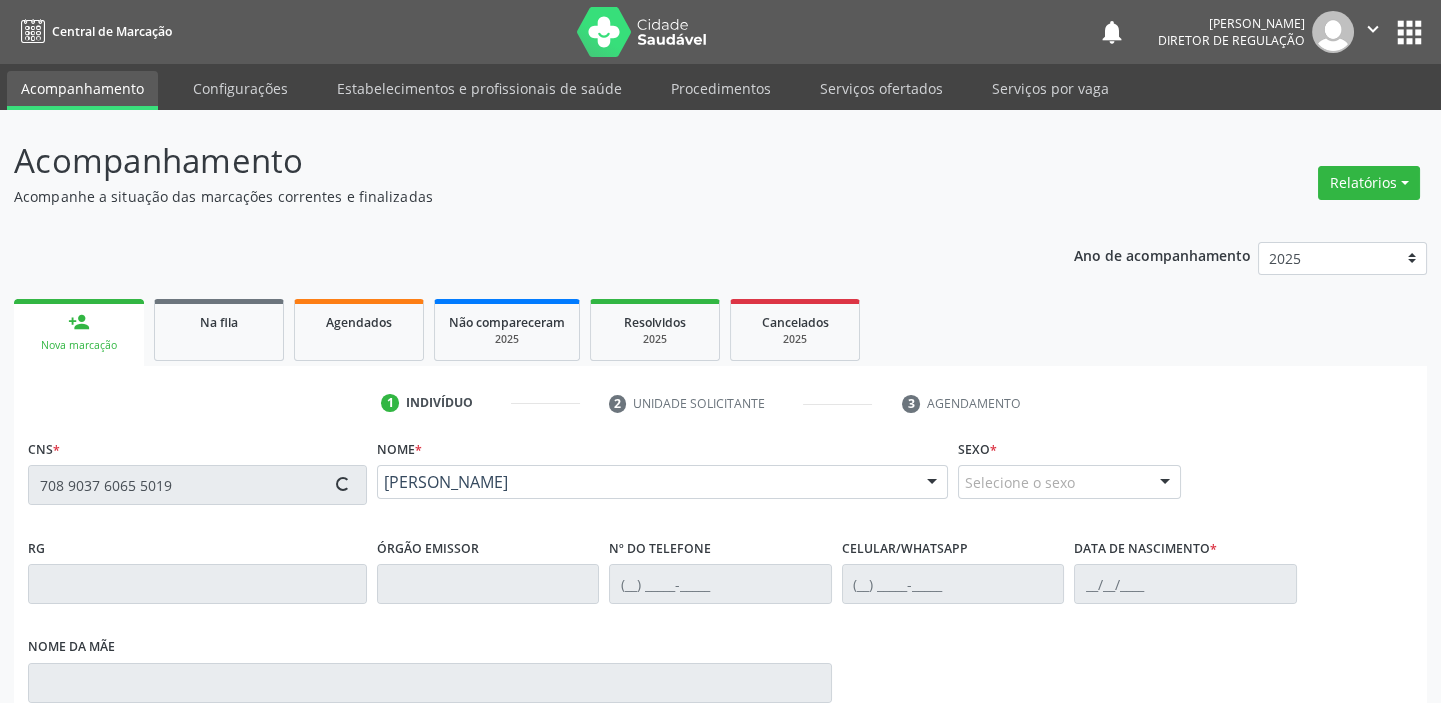 type on "(87) 98804-2332" 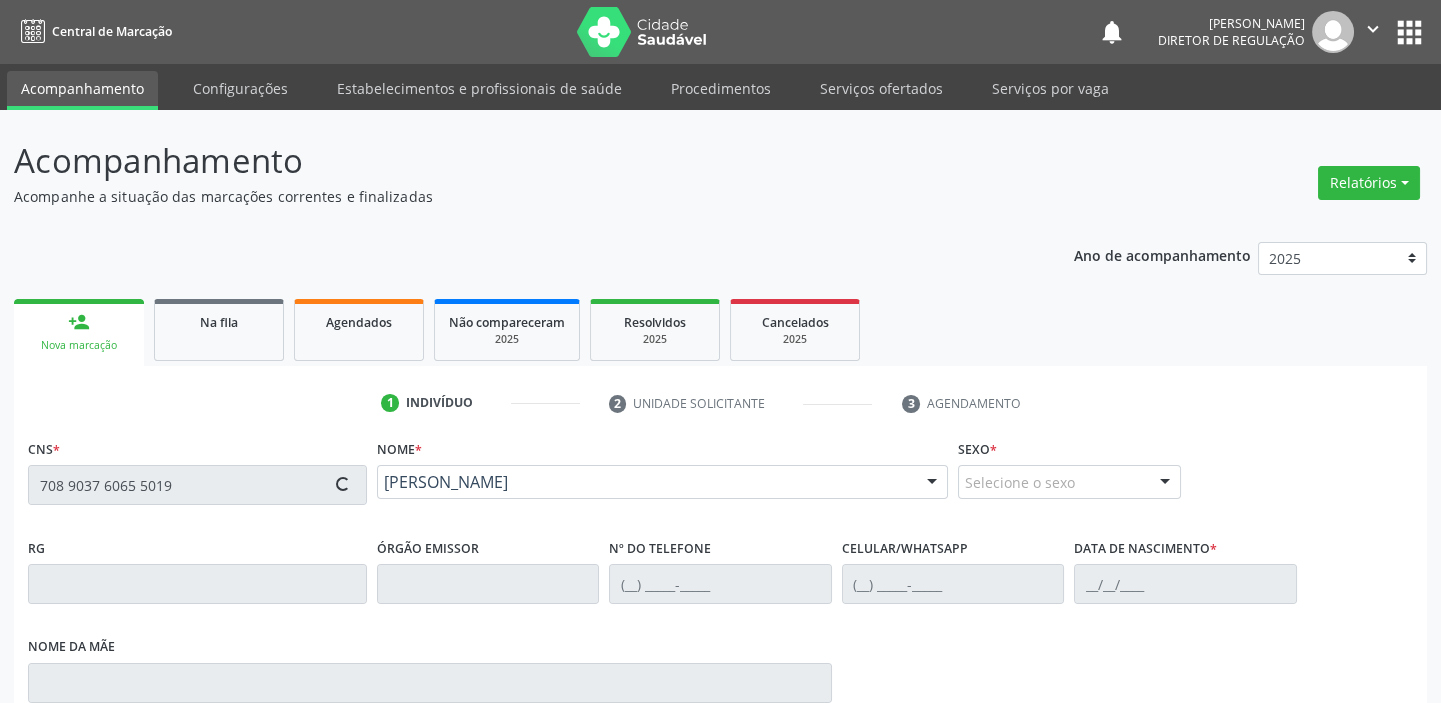 type on "18/01/2020" 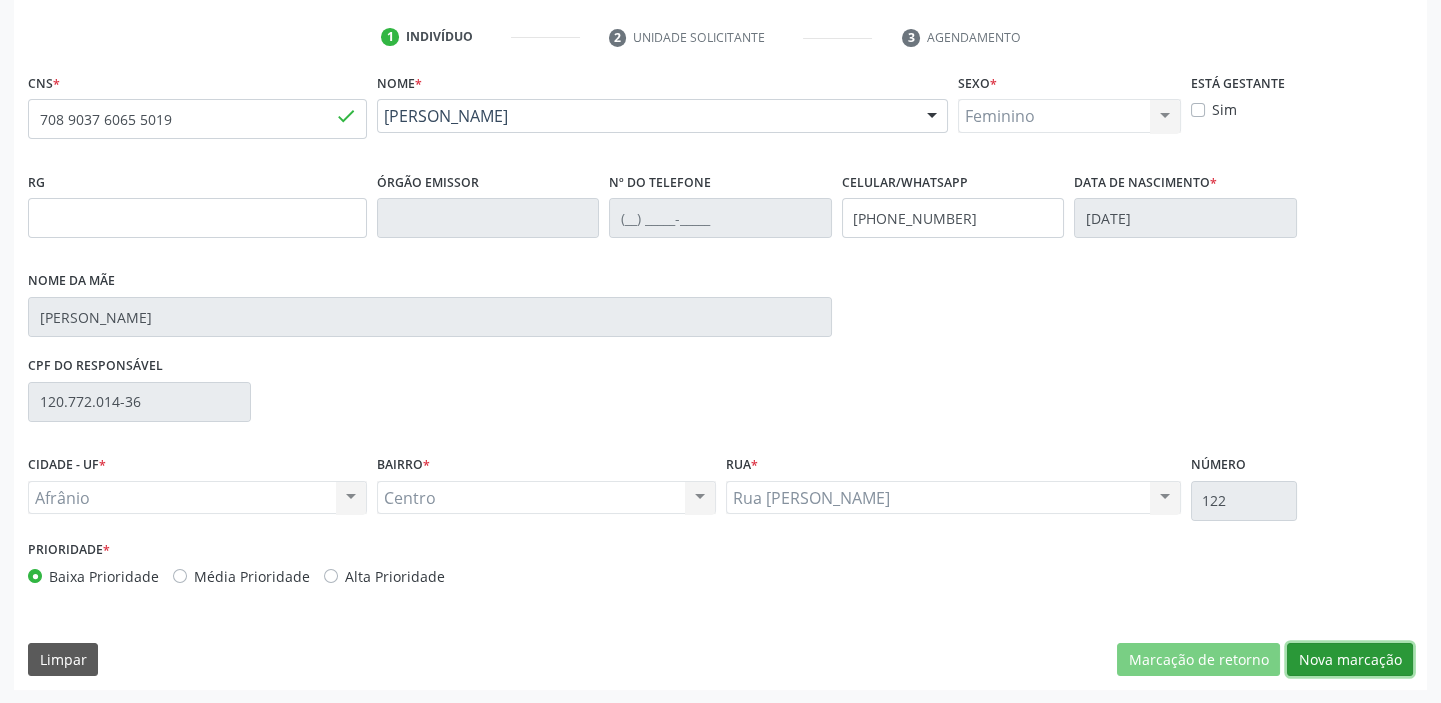 click on "Nova marcação" at bounding box center (1350, 660) 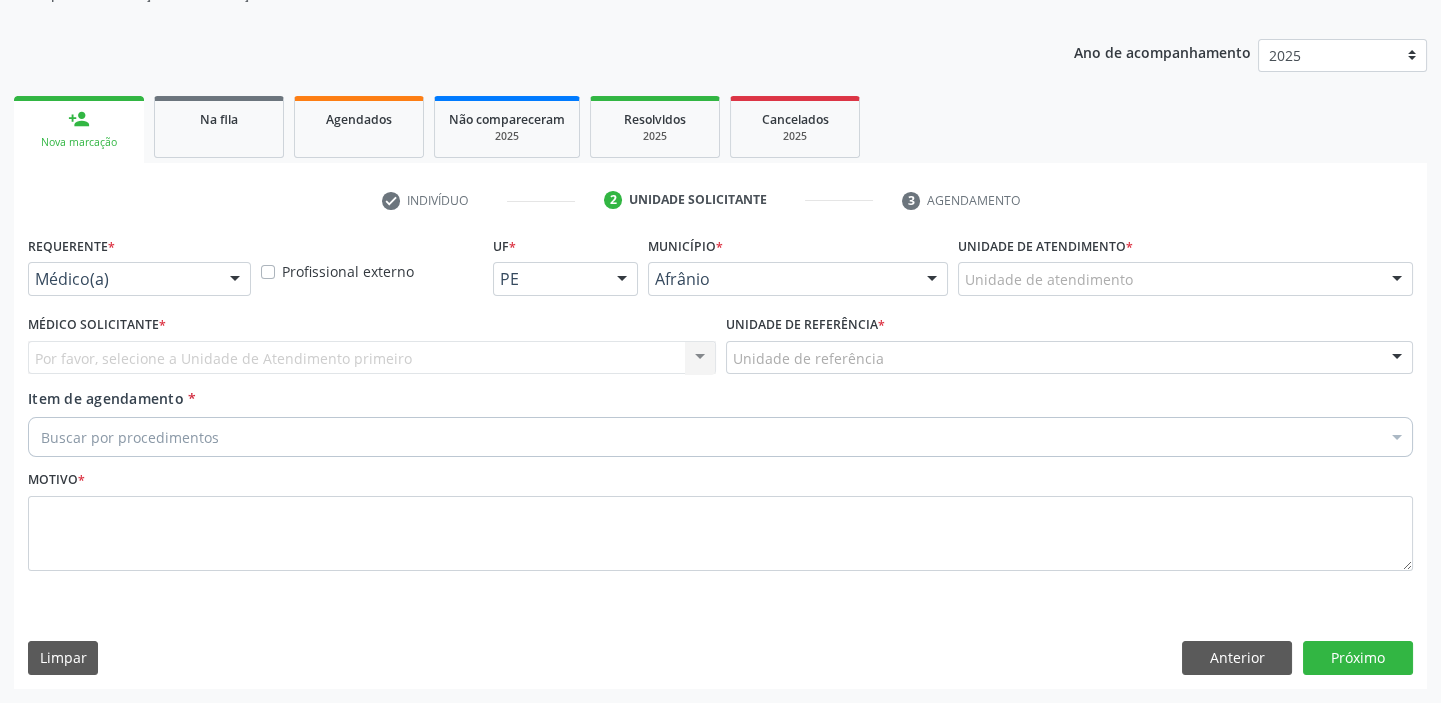 scroll, scrollTop: 201, scrollLeft: 0, axis: vertical 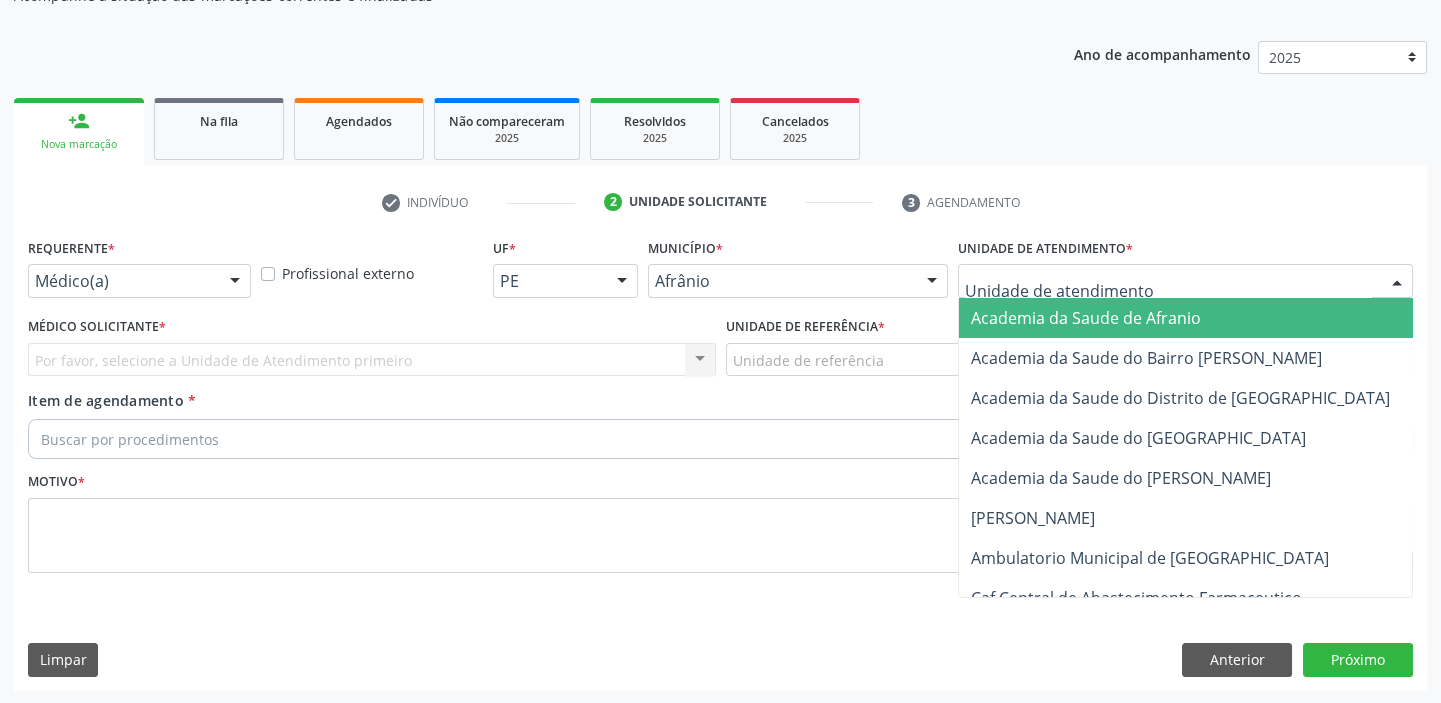 drag, startPoint x: 1031, startPoint y: 289, endPoint x: 1015, endPoint y: 394, distance: 106.21205 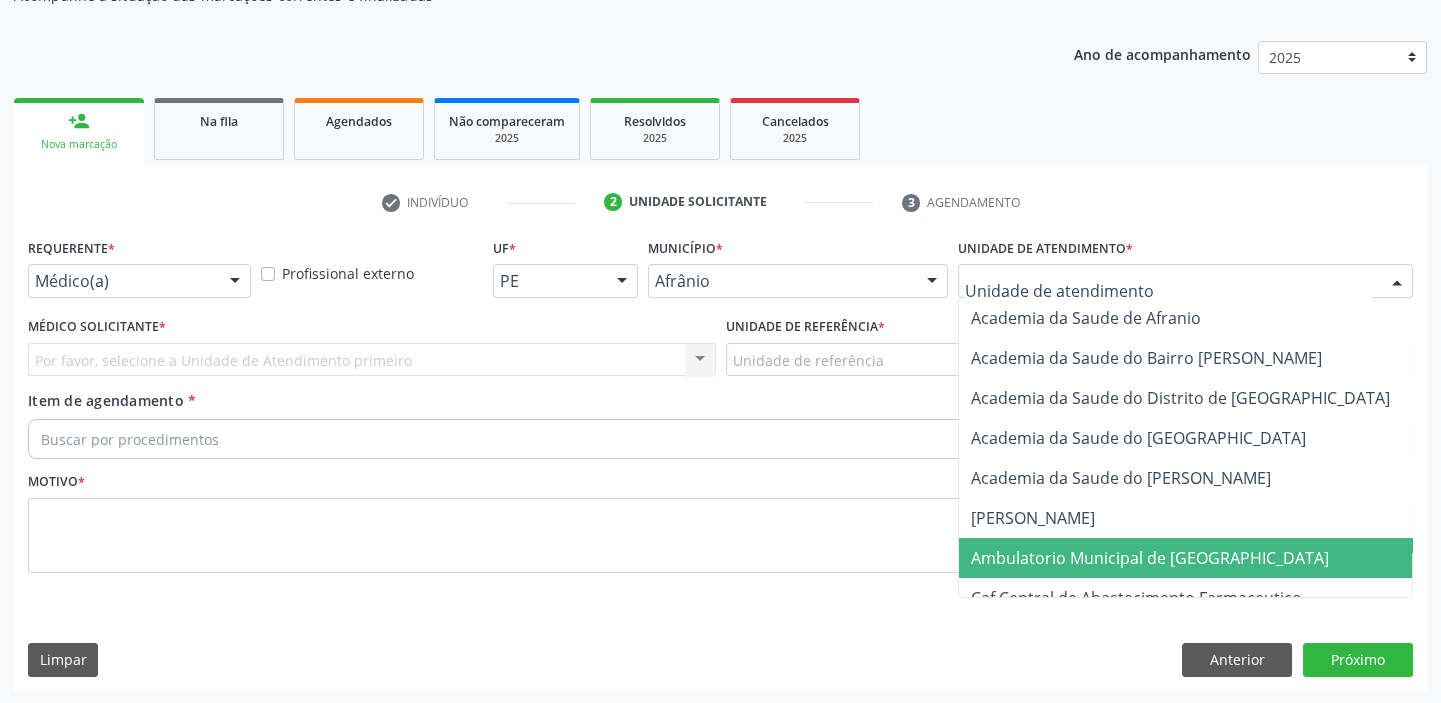 click on "Ambulatorio Municipal de [GEOGRAPHIC_DATA]" at bounding box center [1150, 558] 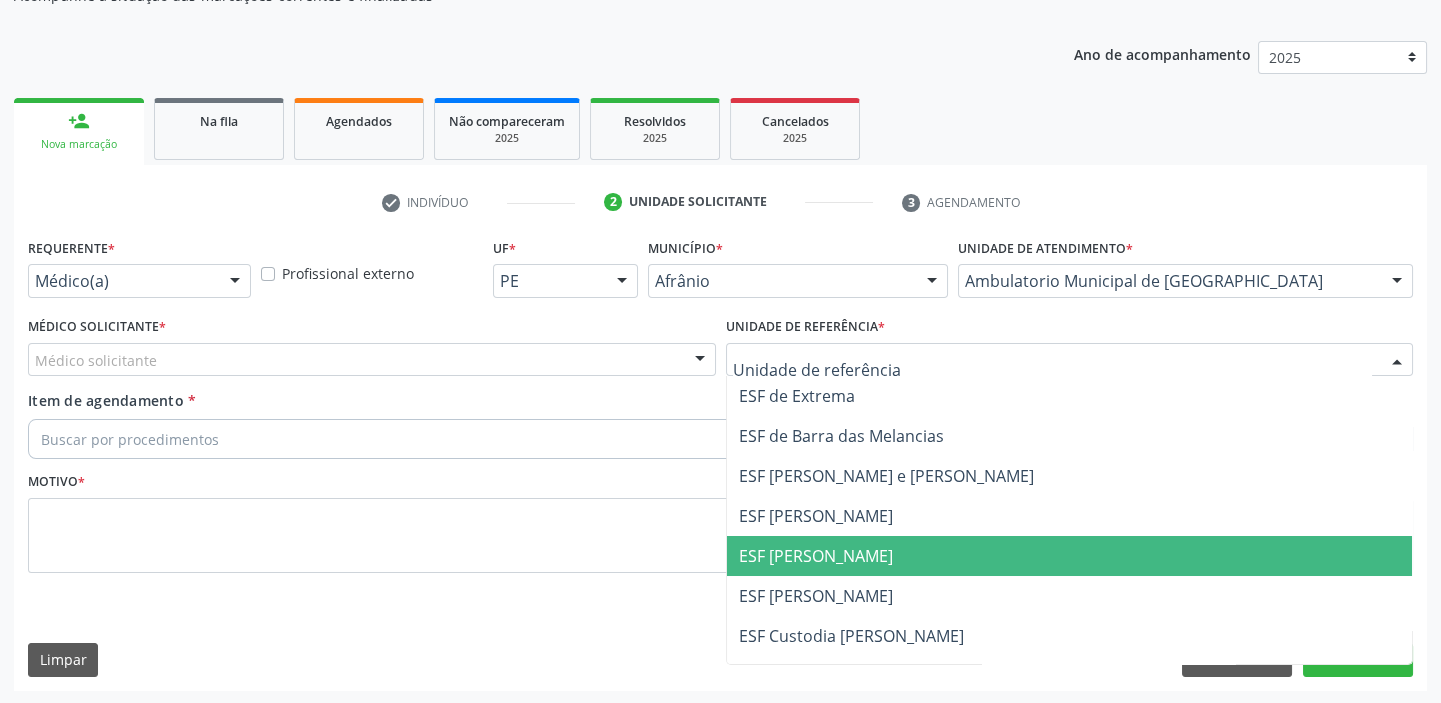 click on "ESF [PERSON_NAME]" at bounding box center [816, 556] 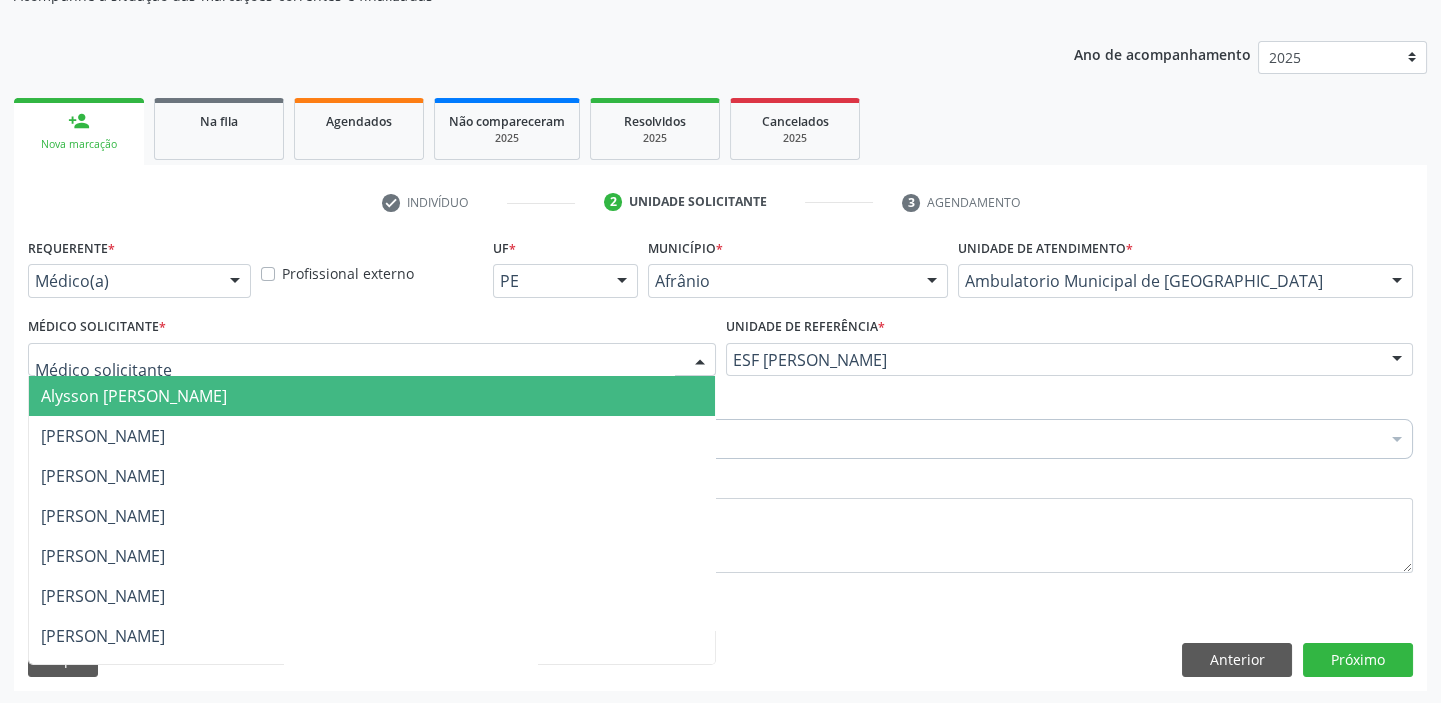 drag, startPoint x: 78, startPoint y: 357, endPoint x: 99, endPoint y: 396, distance: 44.294468 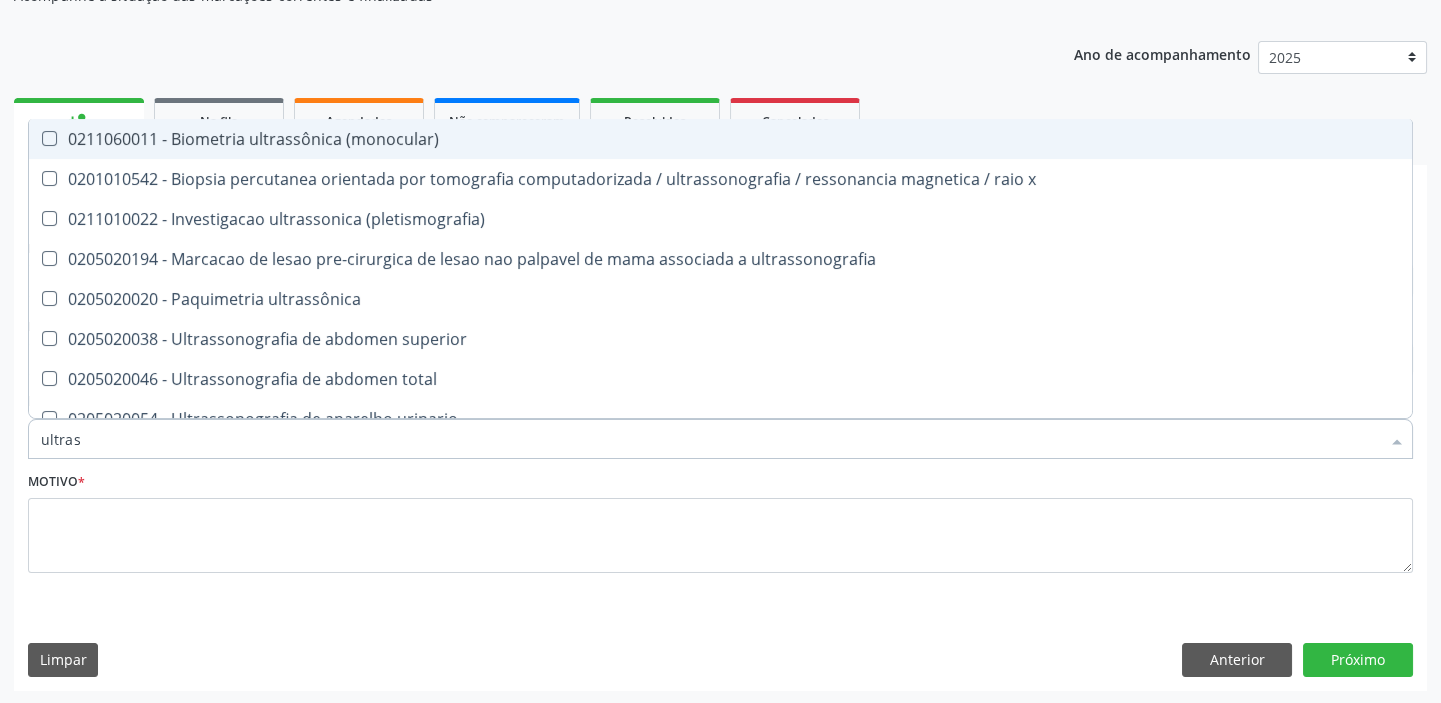 type on "ultrass" 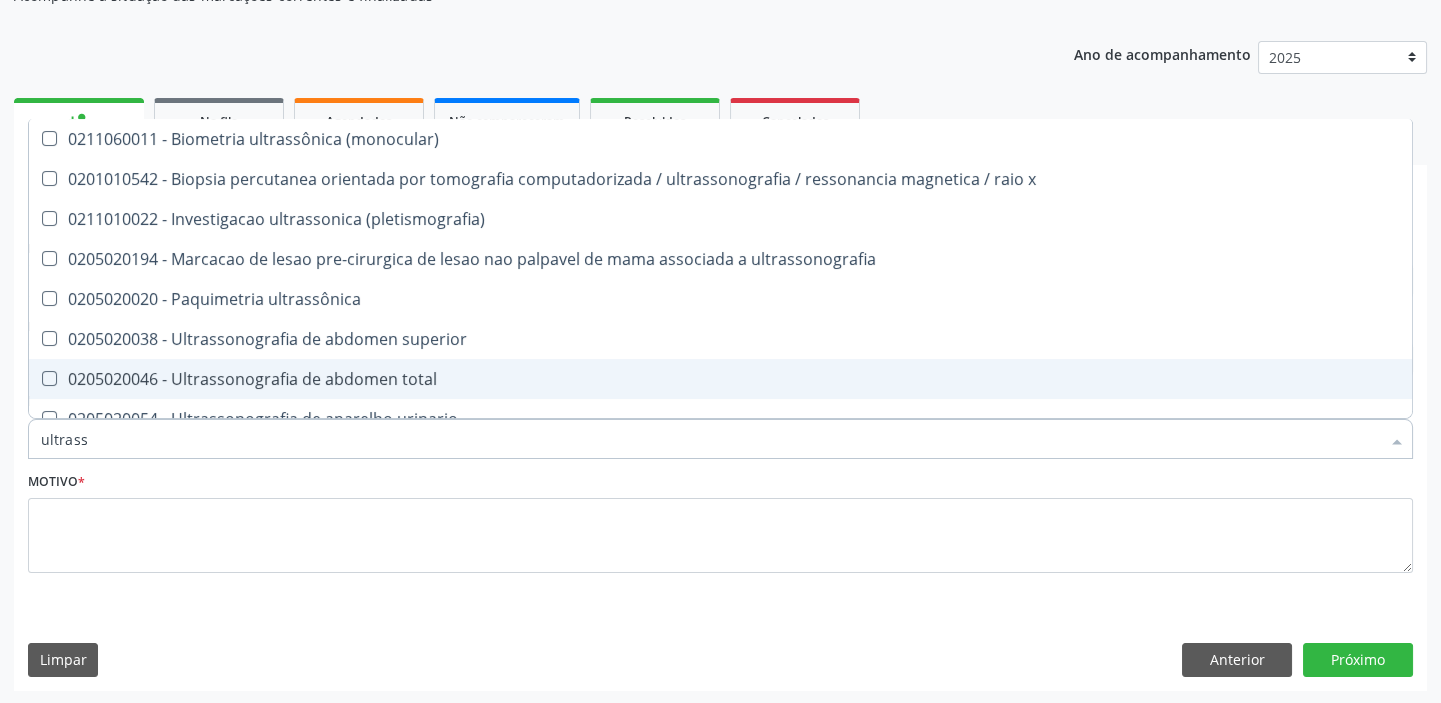 click on "0205020046 - Ultrassonografia de abdomen total" at bounding box center [720, 379] 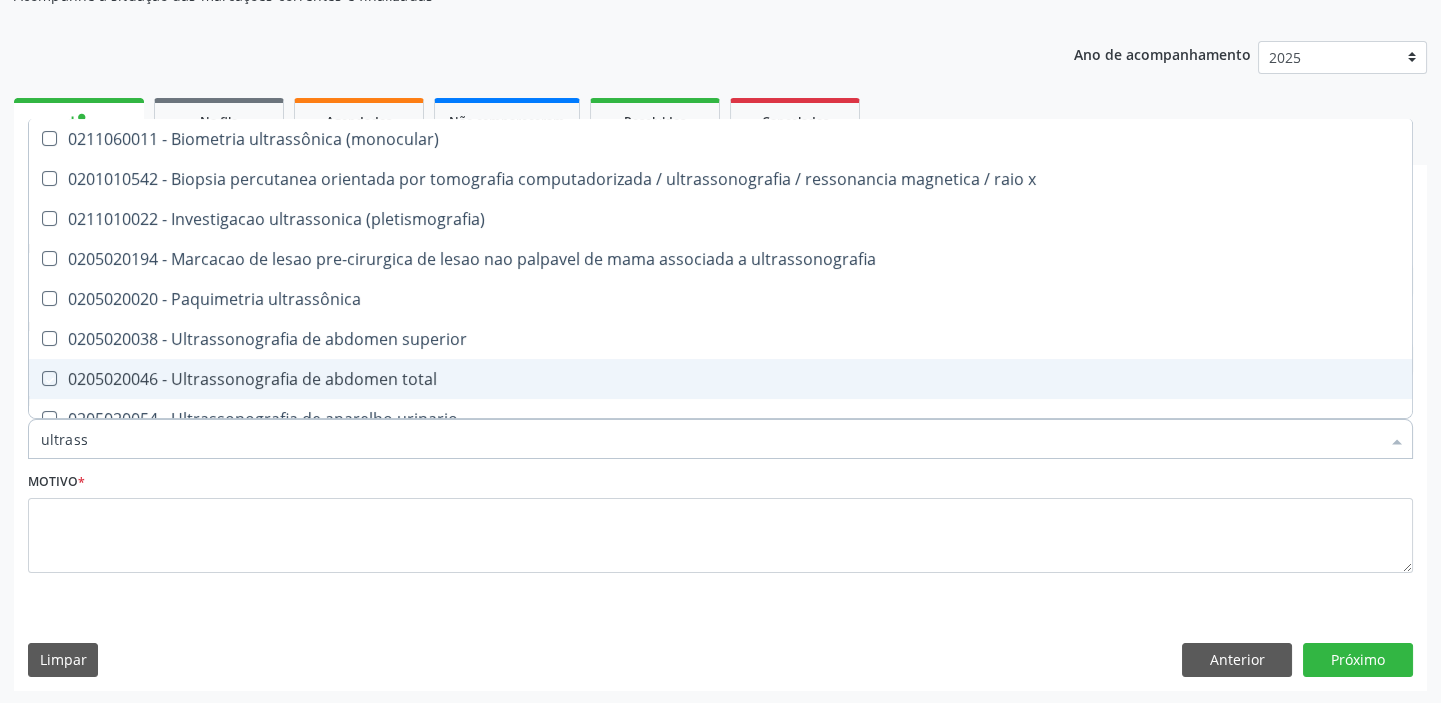 checkbox on "true" 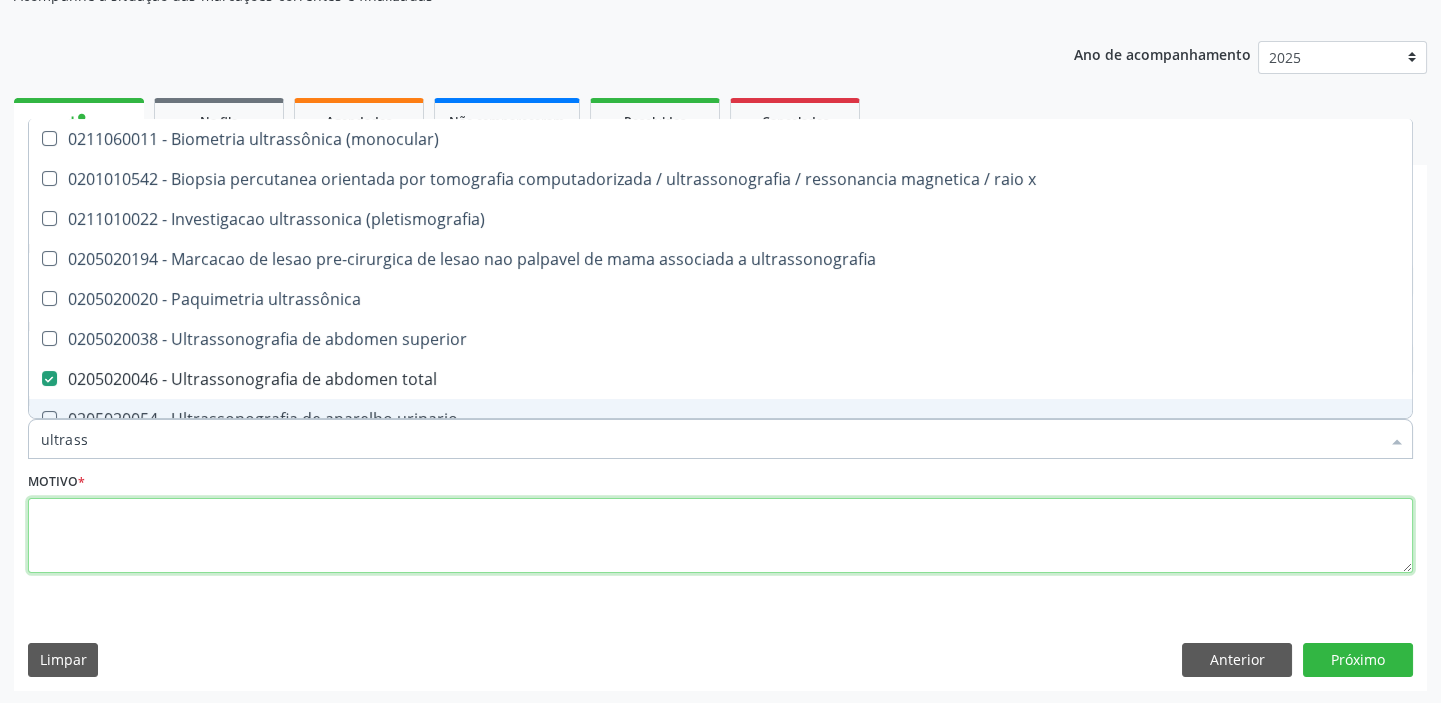 click at bounding box center [720, 536] 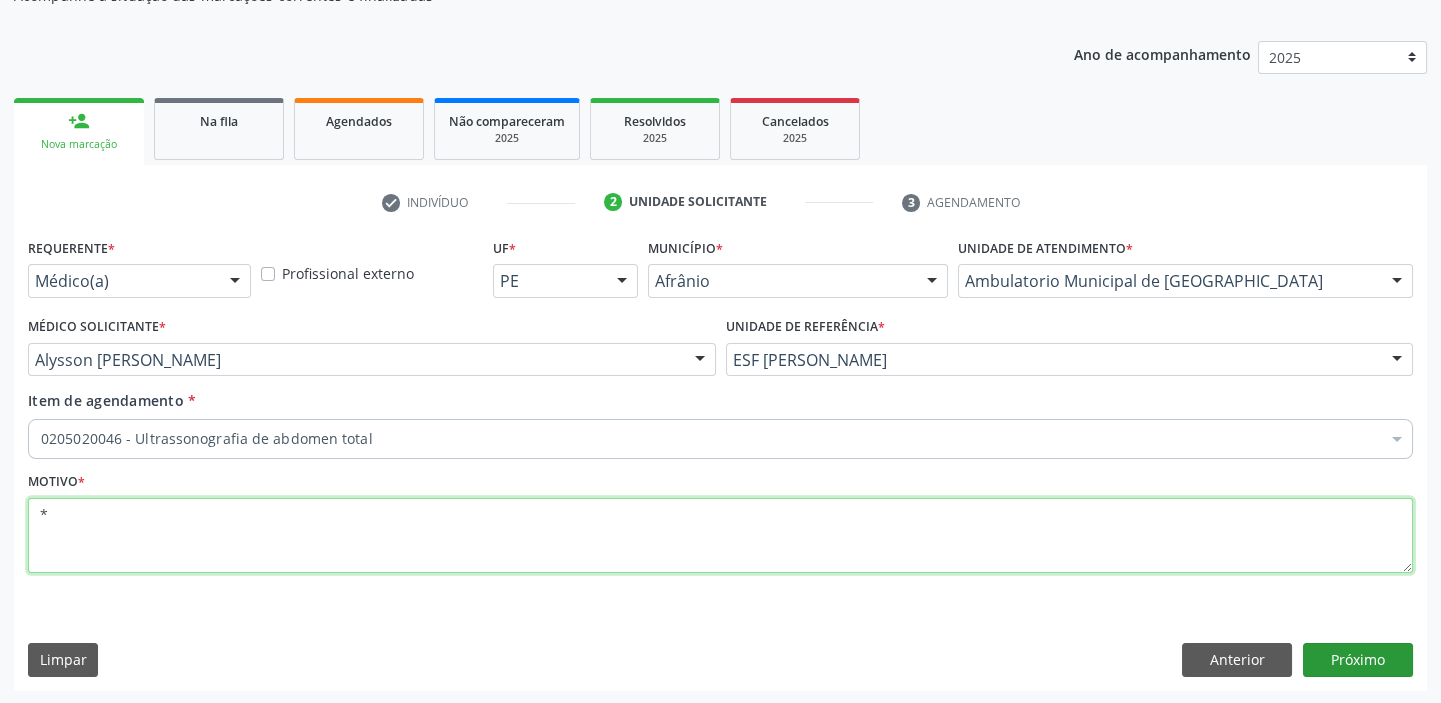 type on "*" 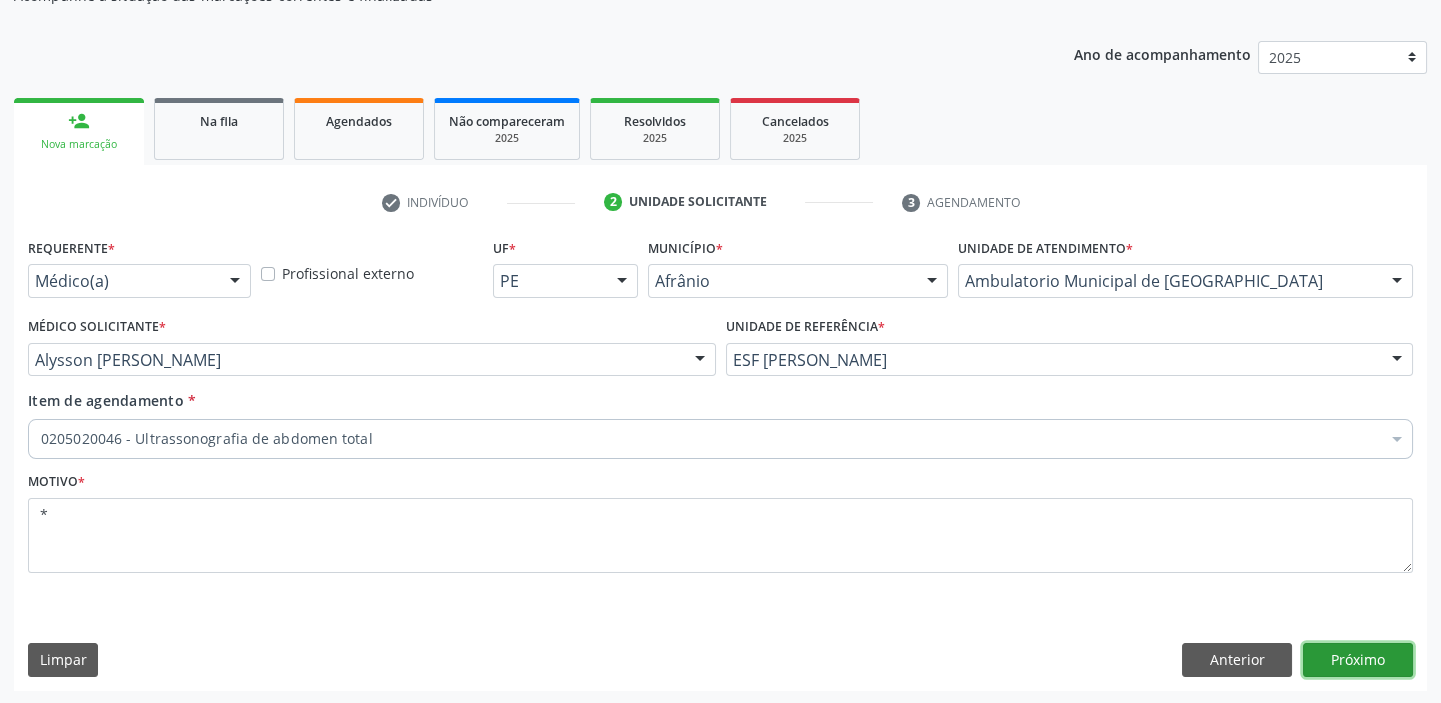 click on "Próximo" at bounding box center (1358, 660) 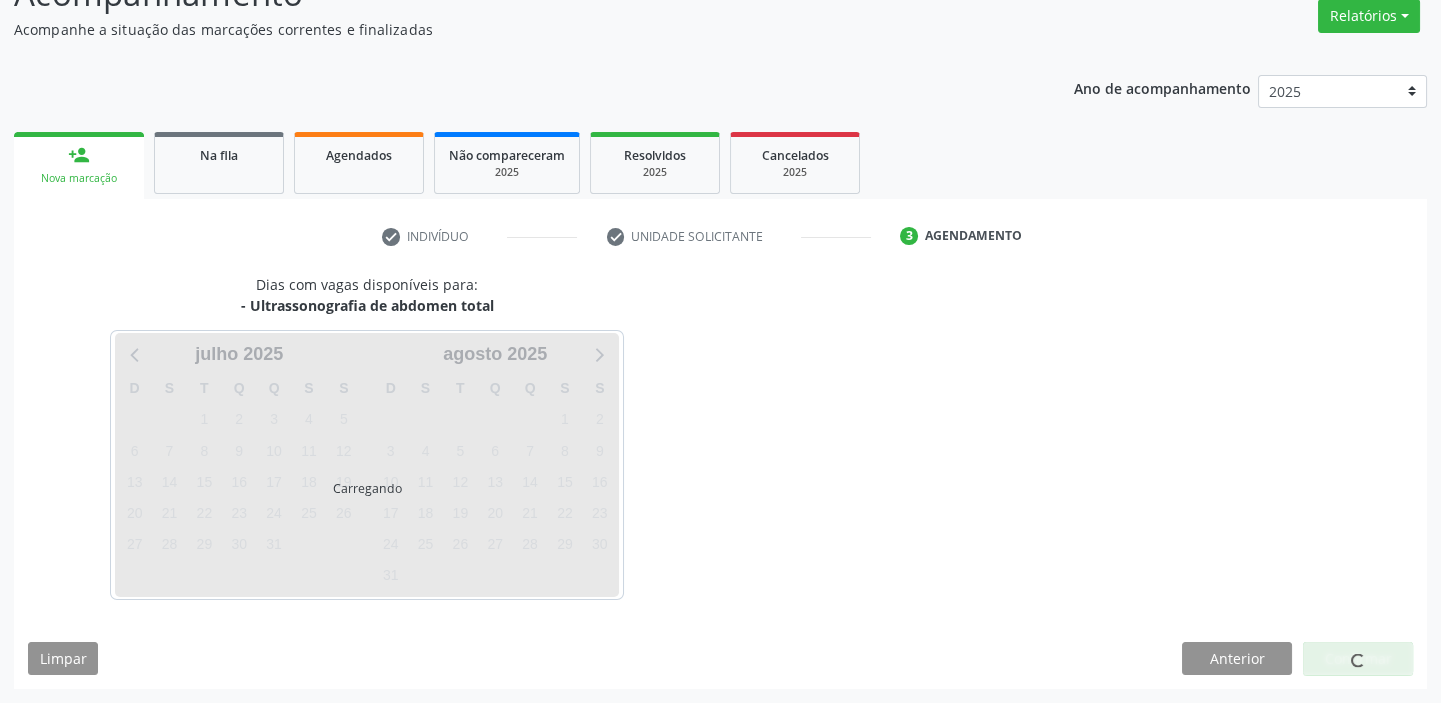 scroll, scrollTop: 166, scrollLeft: 0, axis: vertical 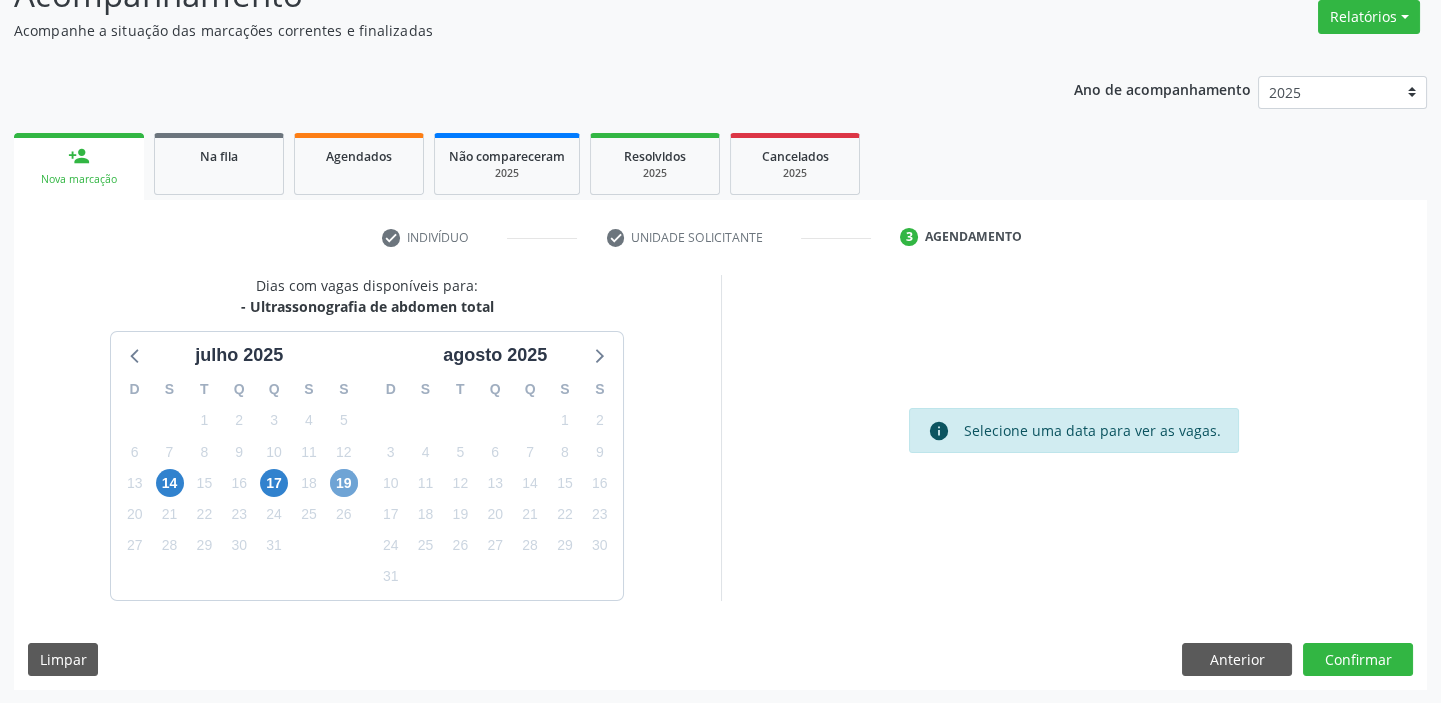 click on "19" at bounding box center (344, 483) 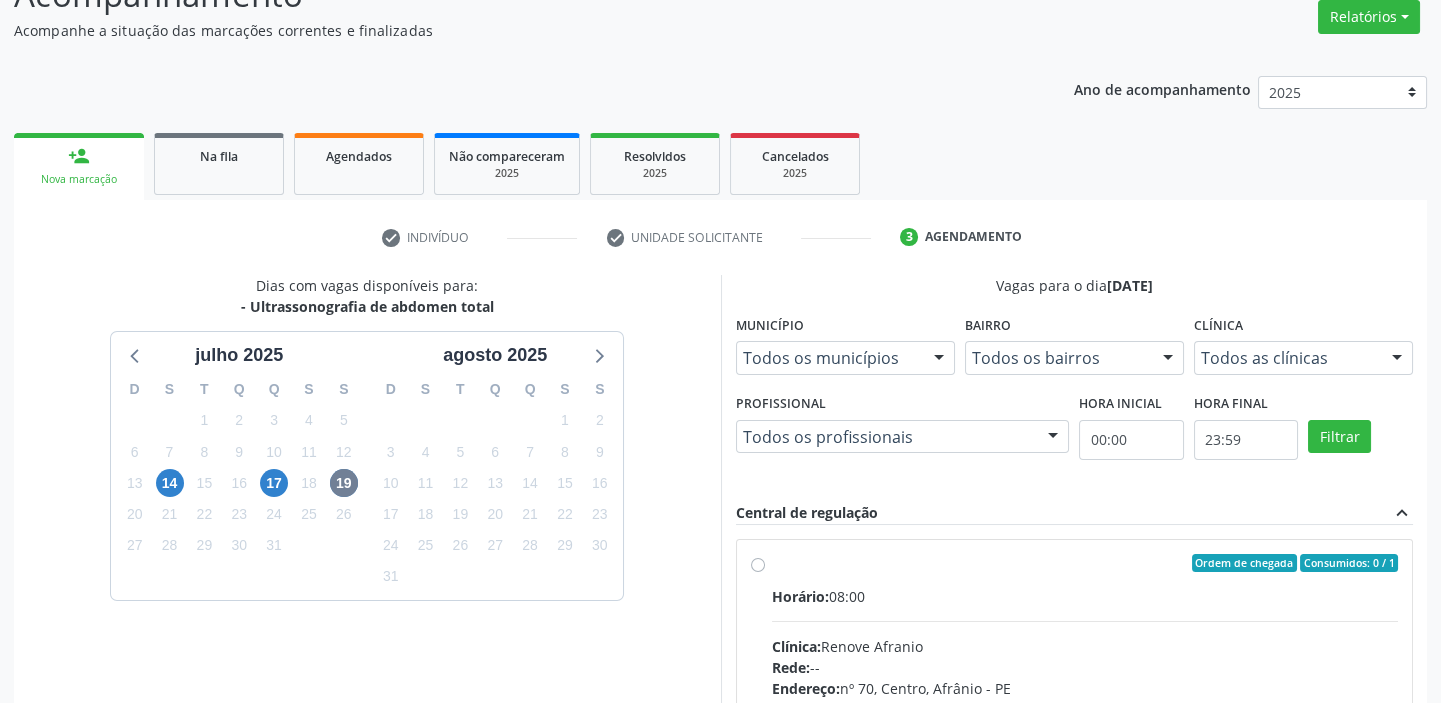 click on "Horário:   08:00" at bounding box center [1085, 596] 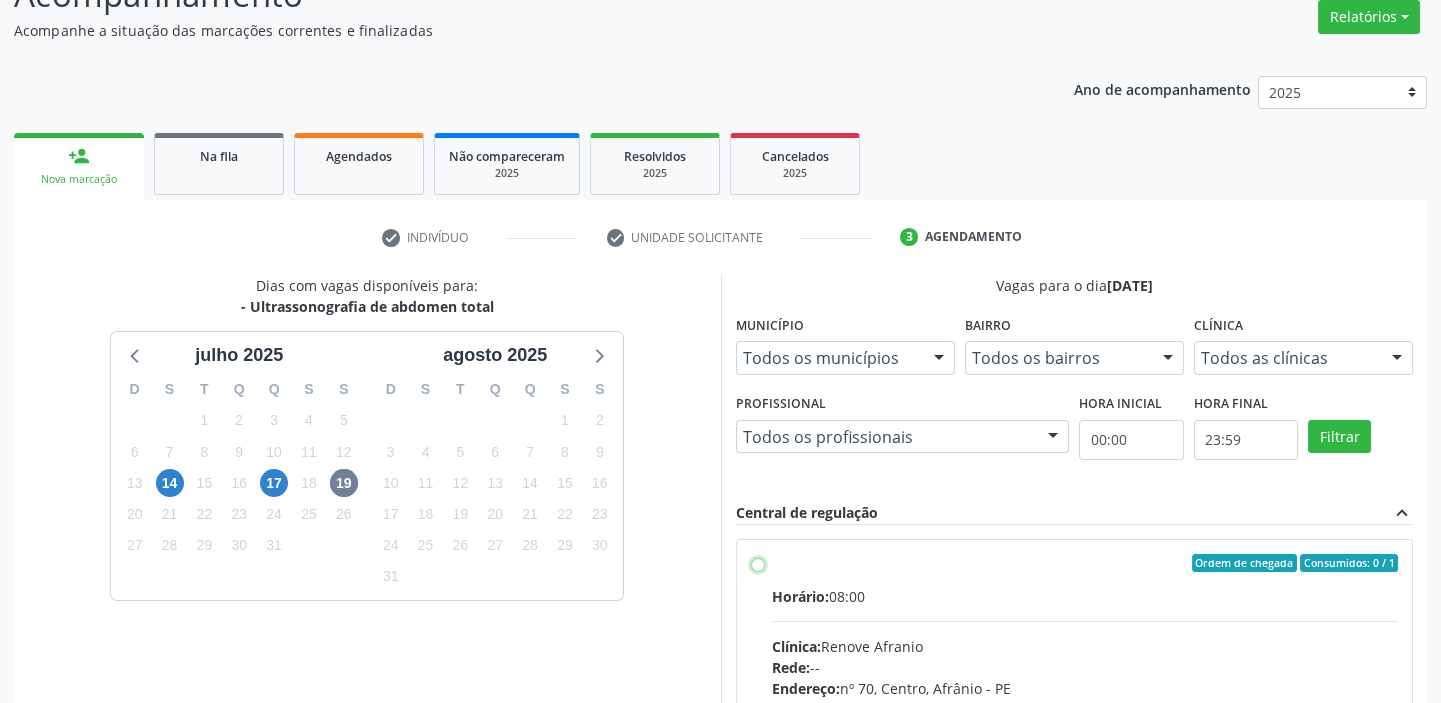 click on "Ordem de chegada
Consumidos: 0 / 1
Horário:   08:00
Clínica:  Renove Afranio
Rede:
--
Endereço:   nº 70, Centro, Afrânio - PE
Telefone:   (87) 981458040
Profissional:
--
Informações adicionais sobre o atendimento
Idade de atendimento:
Sem restrição
Gênero(s) atendido(s):
Sem restrição
Informações adicionais:
--" at bounding box center [758, 563] 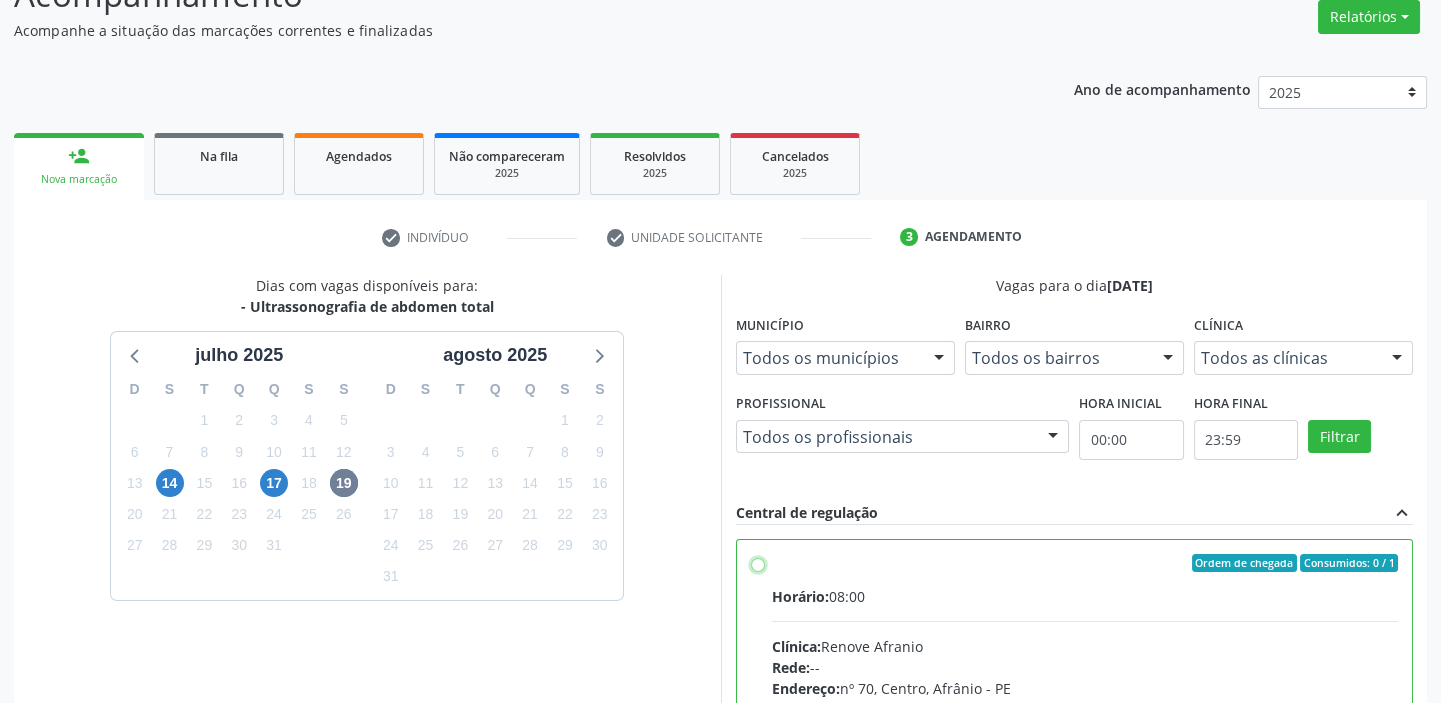 radio on "true" 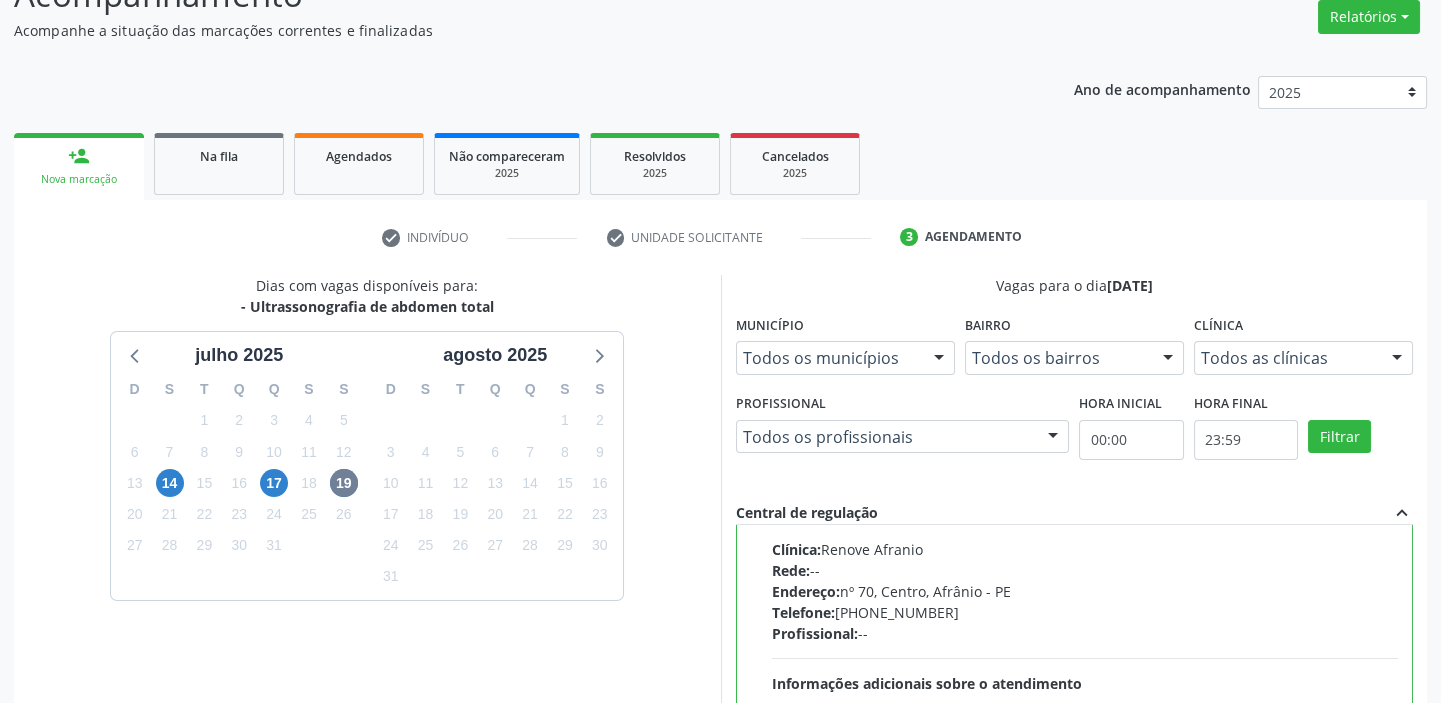 scroll, scrollTop: 99, scrollLeft: 0, axis: vertical 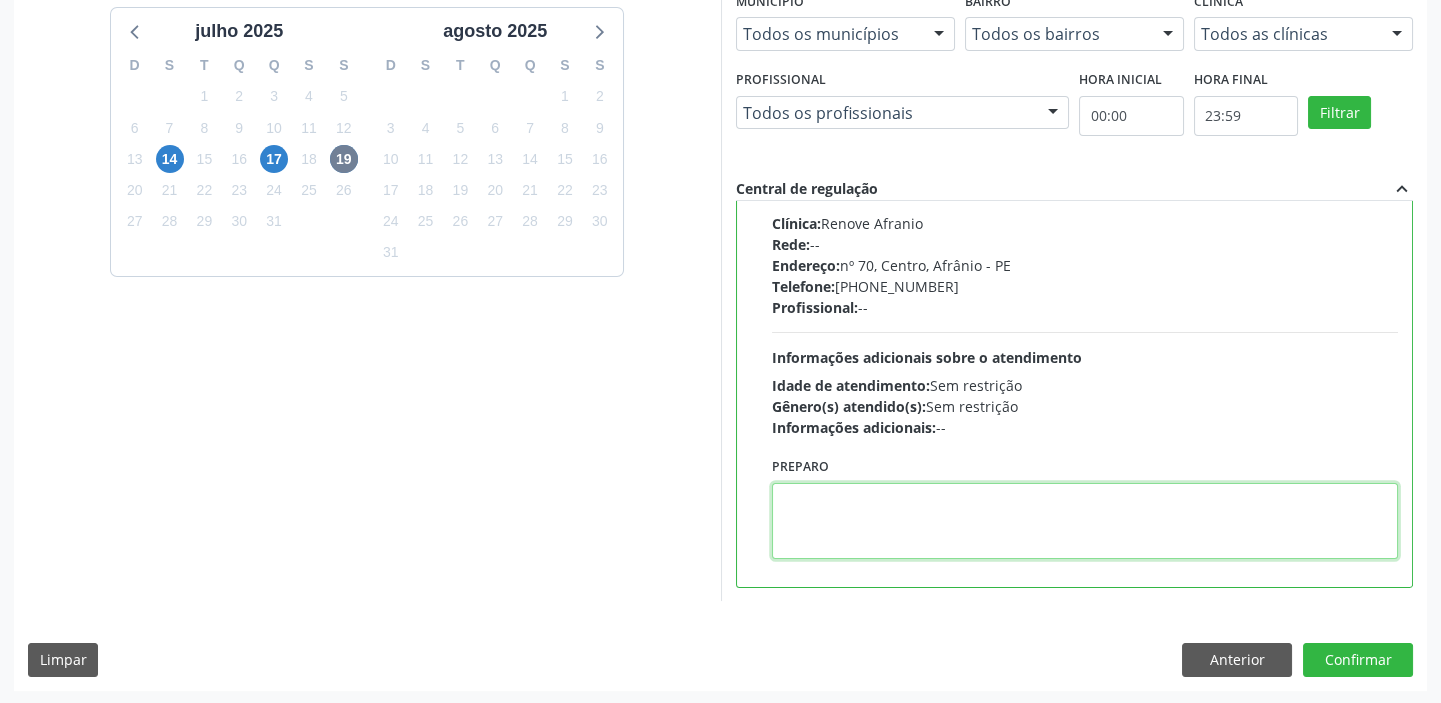 click at bounding box center (1085, 521) 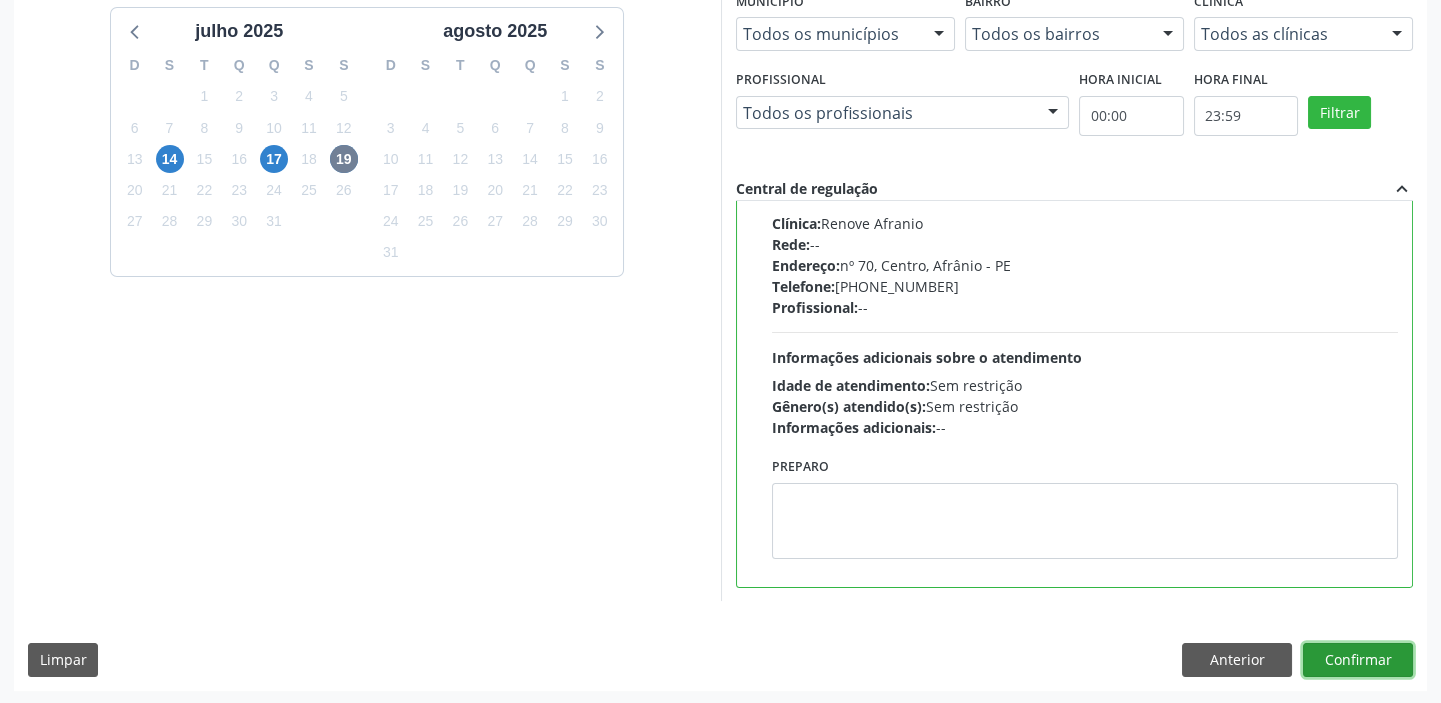 click on "Confirmar" at bounding box center (1358, 660) 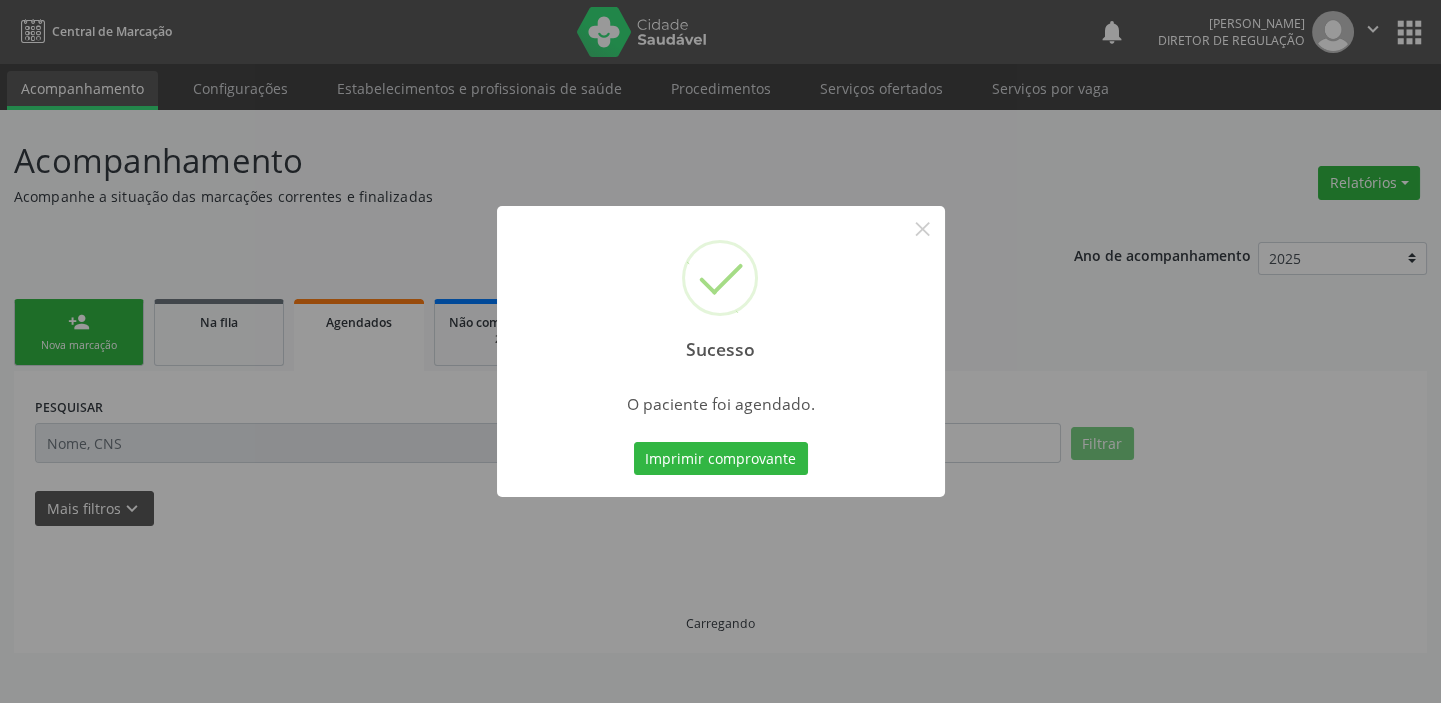 scroll, scrollTop: 0, scrollLeft: 0, axis: both 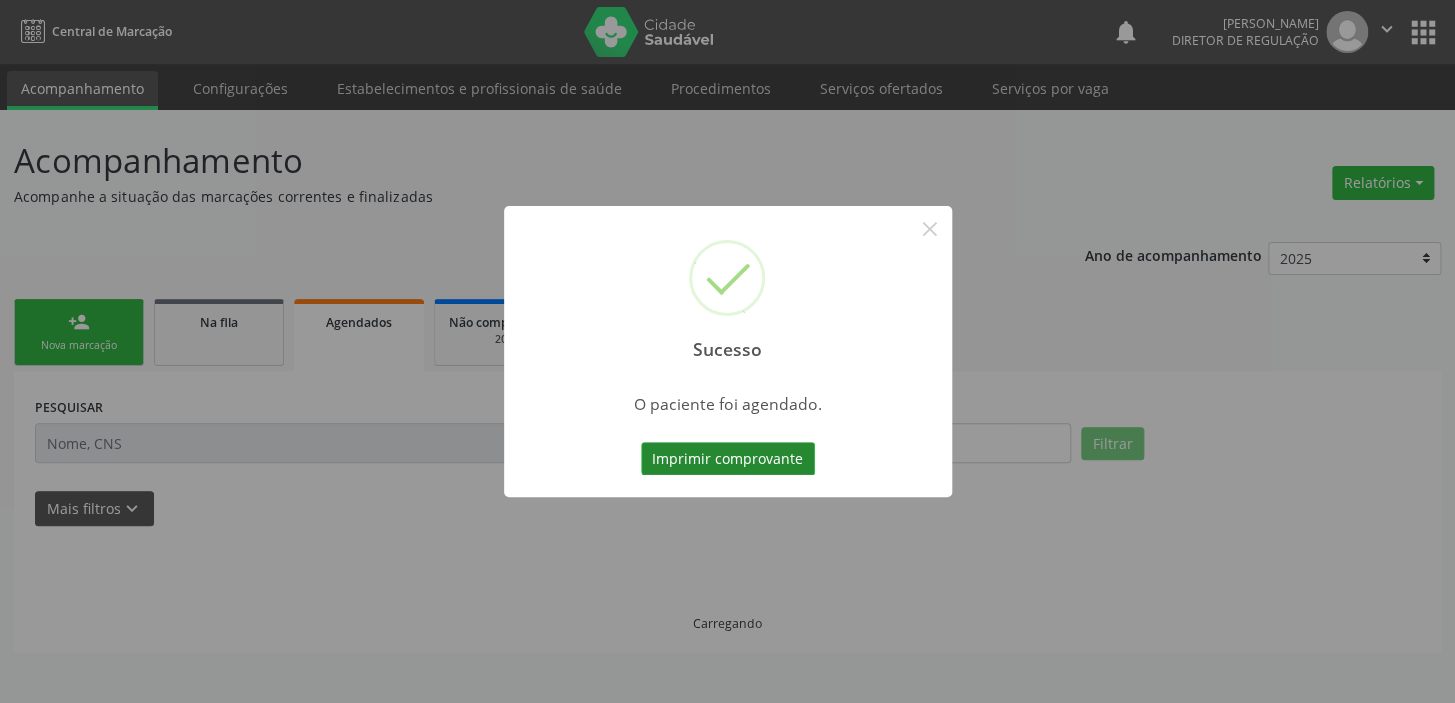 click on "Imprimir comprovante" at bounding box center [728, 459] 